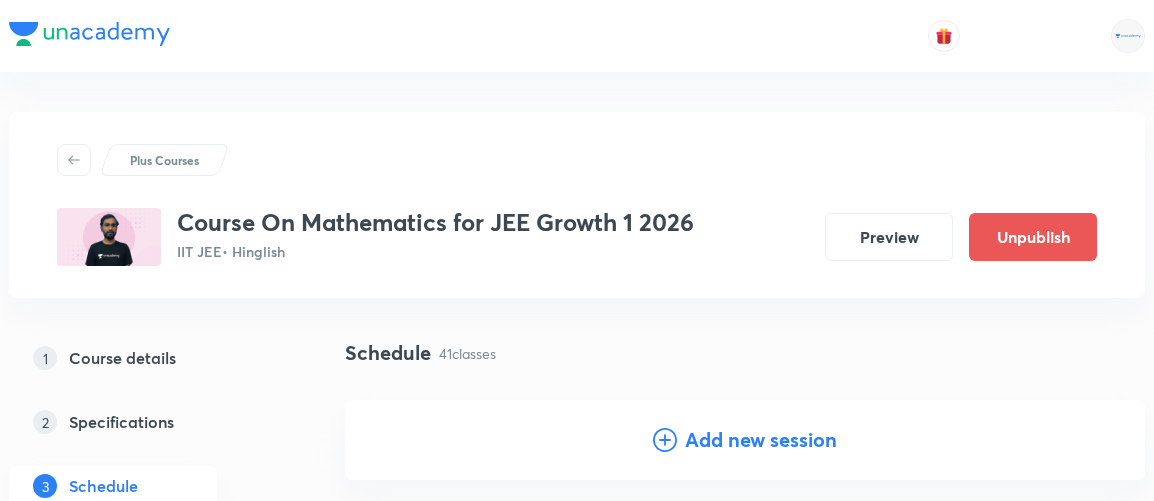 scroll, scrollTop: 1130, scrollLeft: 0, axis: vertical 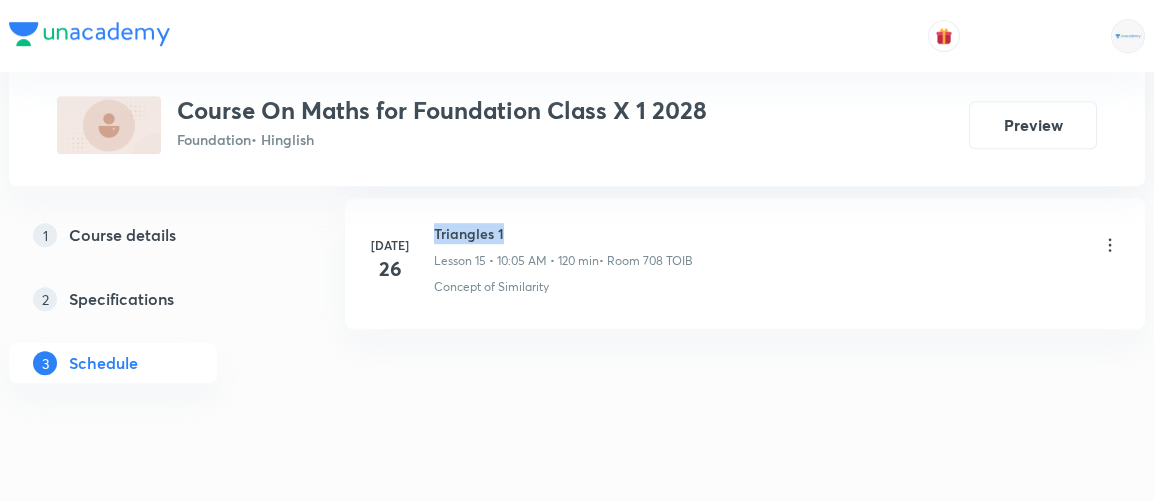 drag, startPoint x: 435, startPoint y: 214, endPoint x: 504, endPoint y: 205, distance: 69.58448 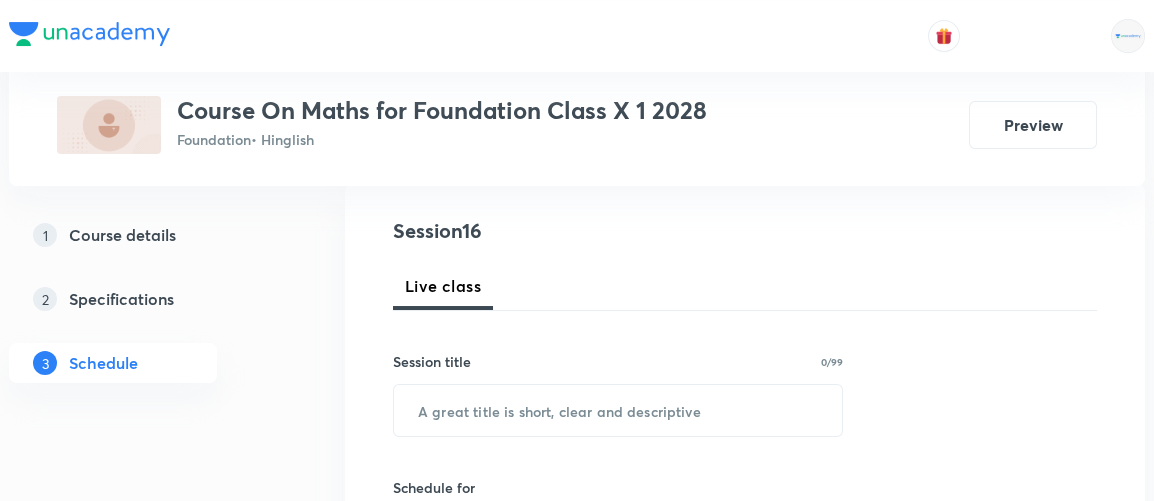 scroll, scrollTop: 217, scrollLeft: 0, axis: vertical 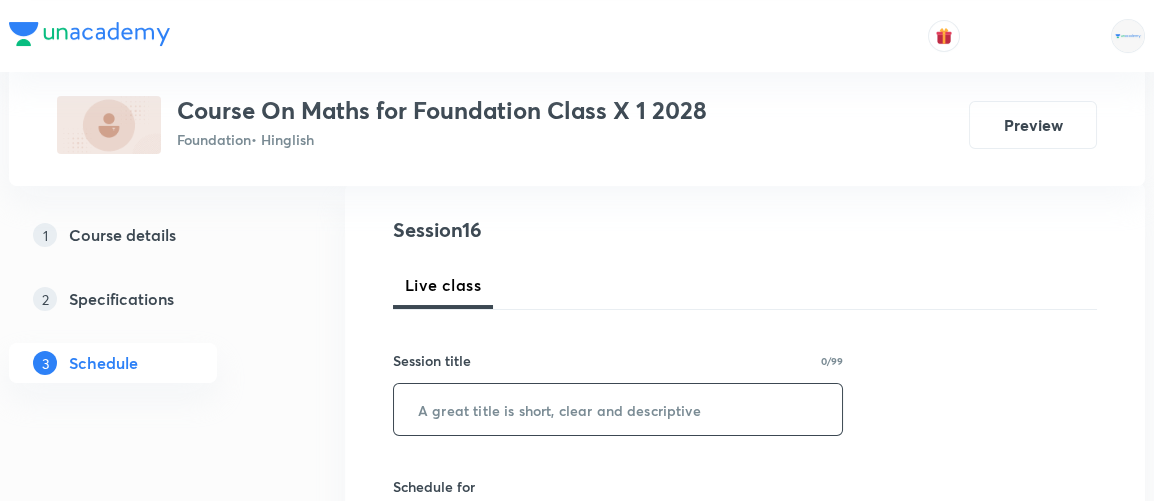 click at bounding box center (618, 409) 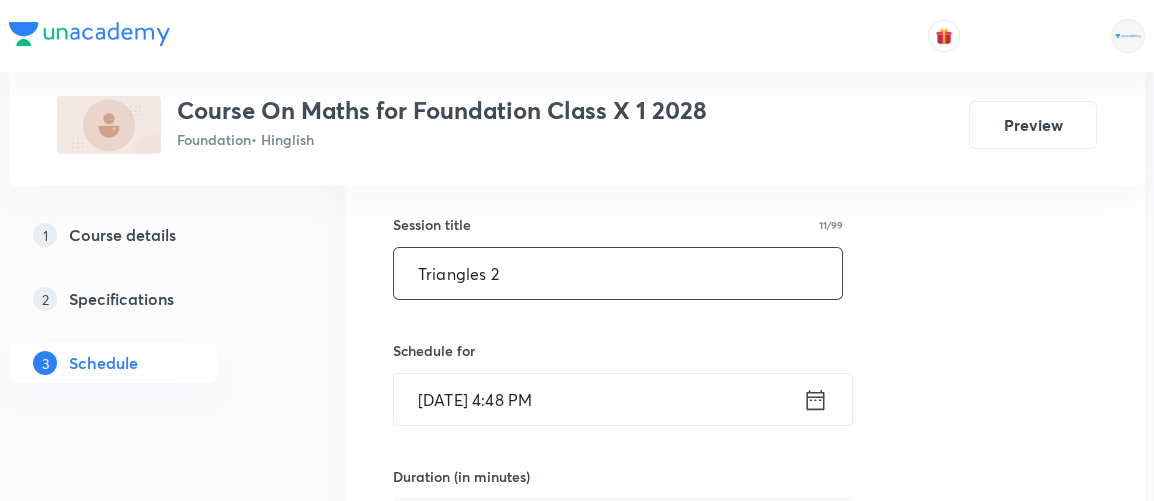 scroll, scrollTop: 355, scrollLeft: 0, axis: vertical 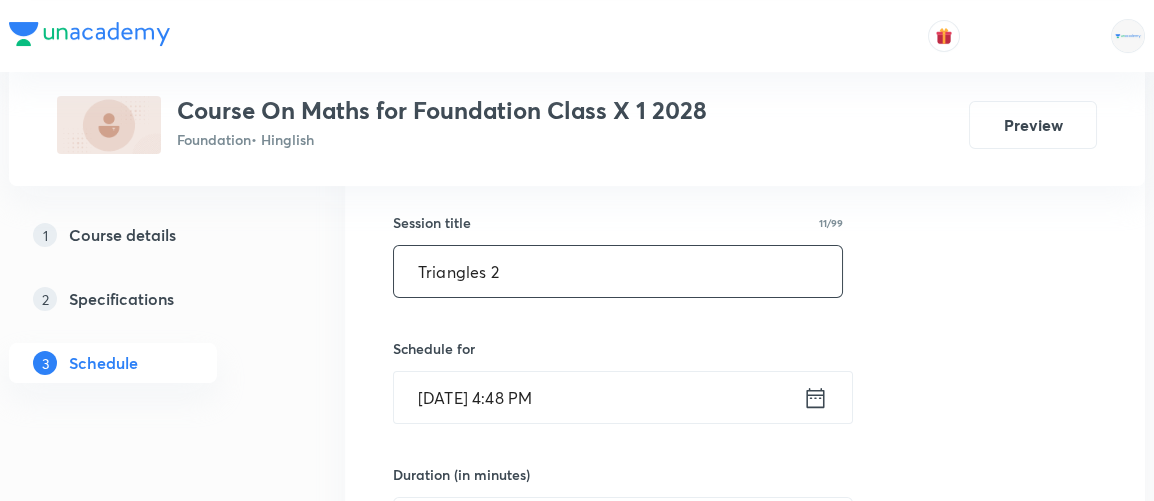 type on "Triangles 2" 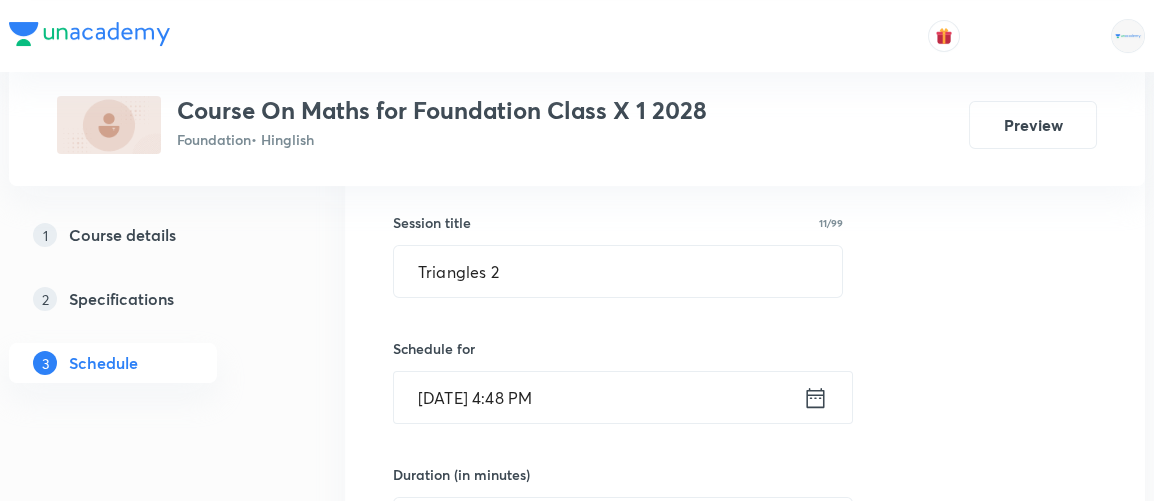 click 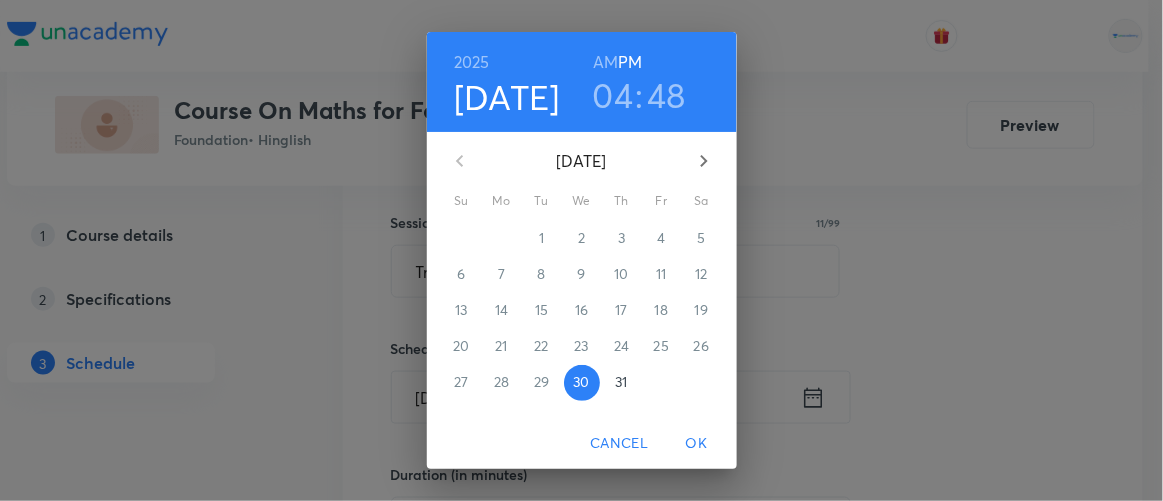 click on "04" at bounding box center (613, 95) 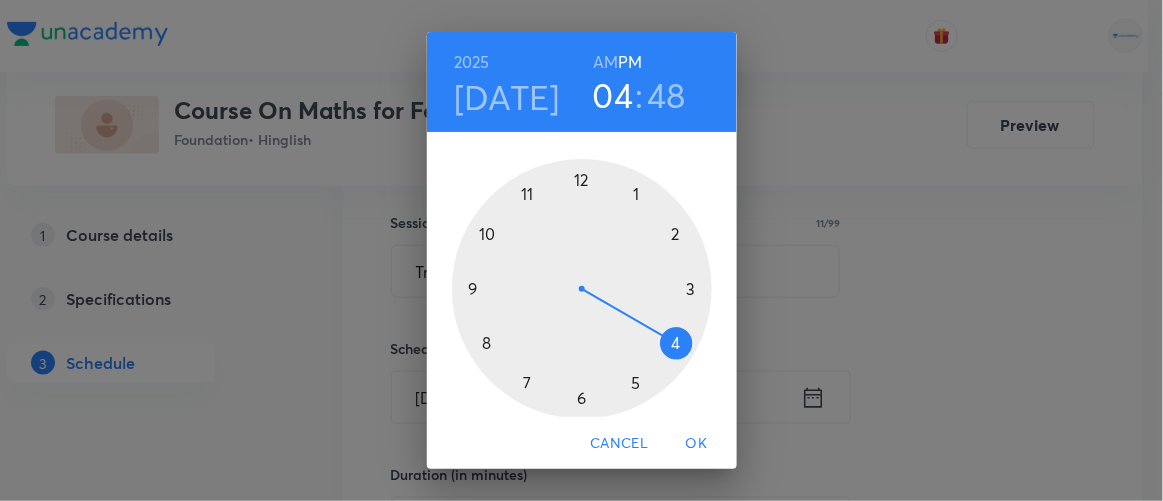 click at bounding box center (582, 289) 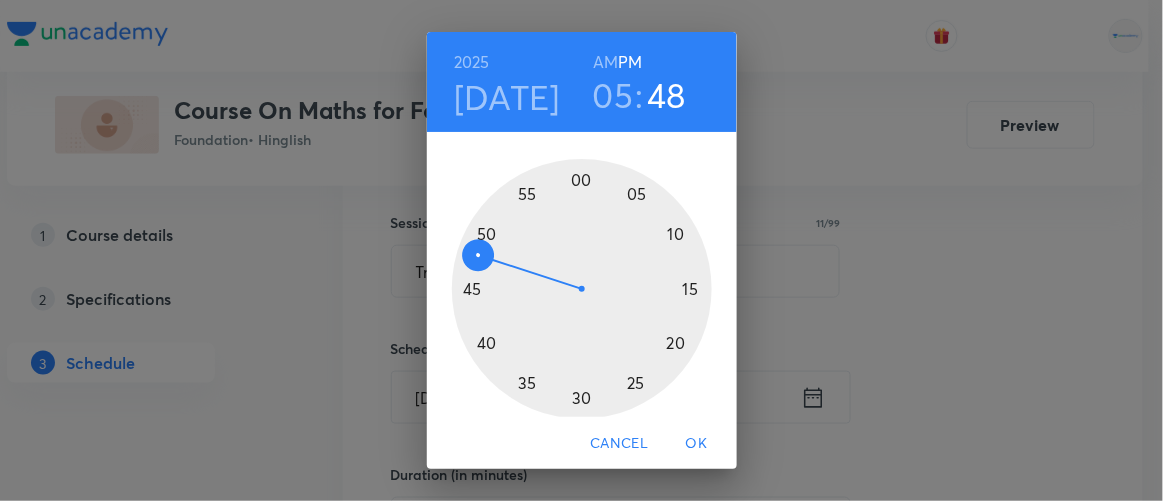 click at bounding box center [582, 289] 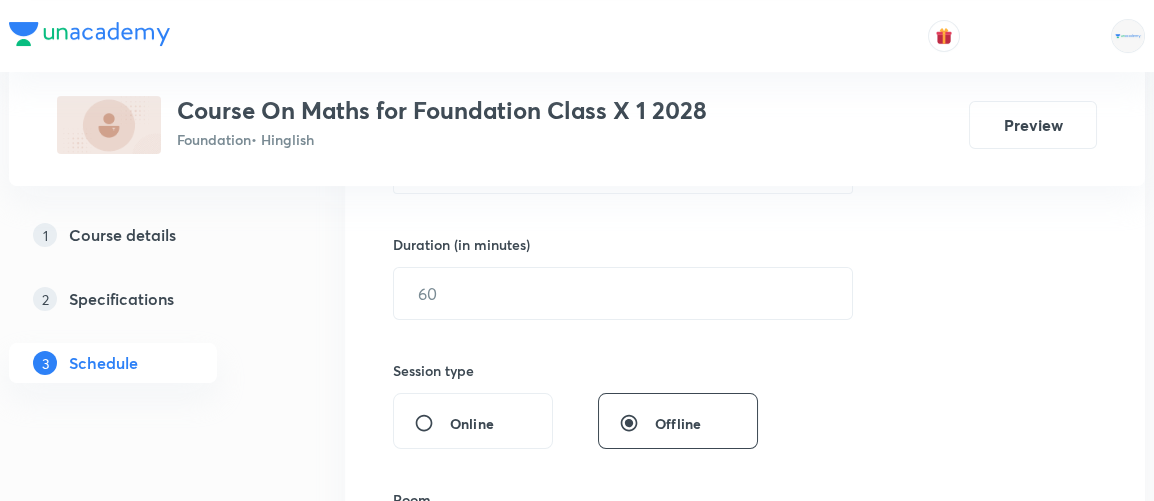 scroll, scrollTop: 589, scrollLeft: 0, axis: vertical 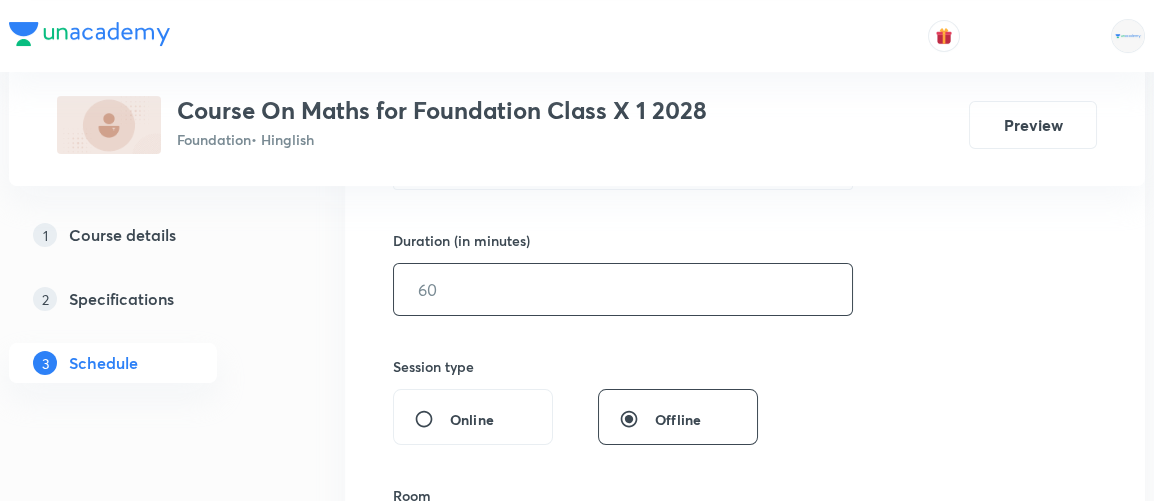click at bounding box center [623, 289] 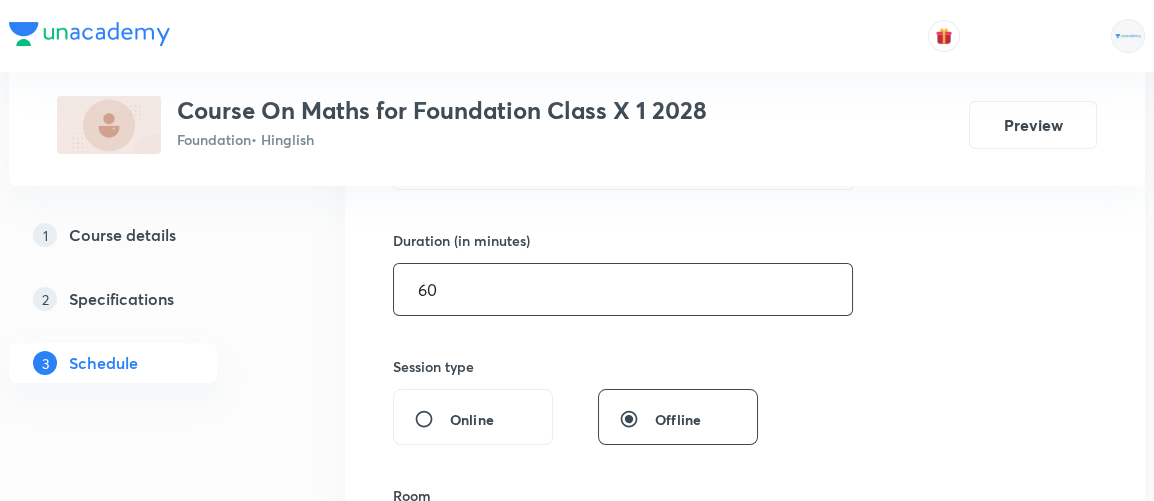 type on "60" 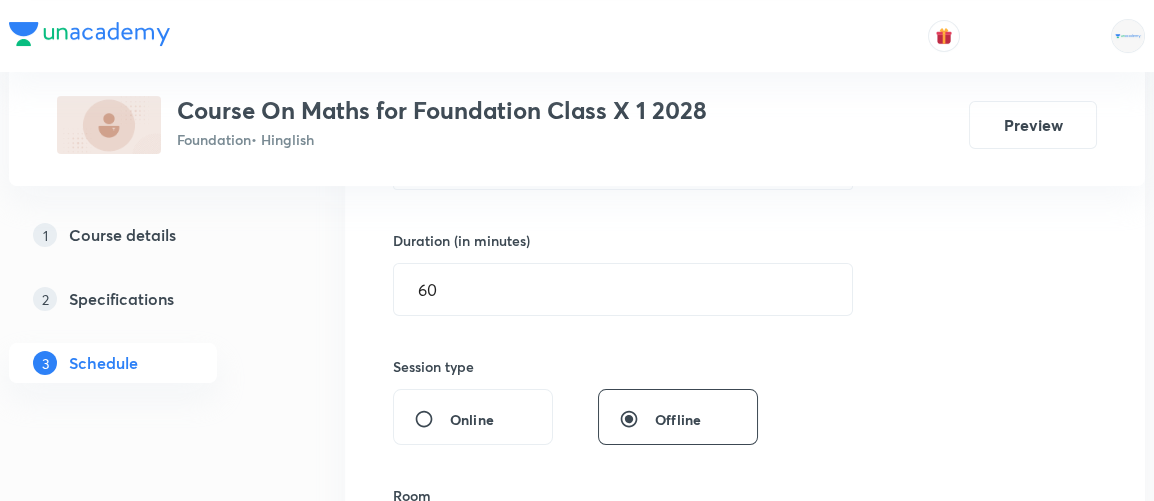 click on "Session  16 Live class Session title 11/99 Triangles 2 ​ Schedule for Jul 30, 2025, 5:10 PM ​ Duration (in minutes) 60 ​   Session type Online Offline Room Select centre room Sub-concepts Select concepts that wil be covered in this session Add Cancel" at bounding box center (745, 312) 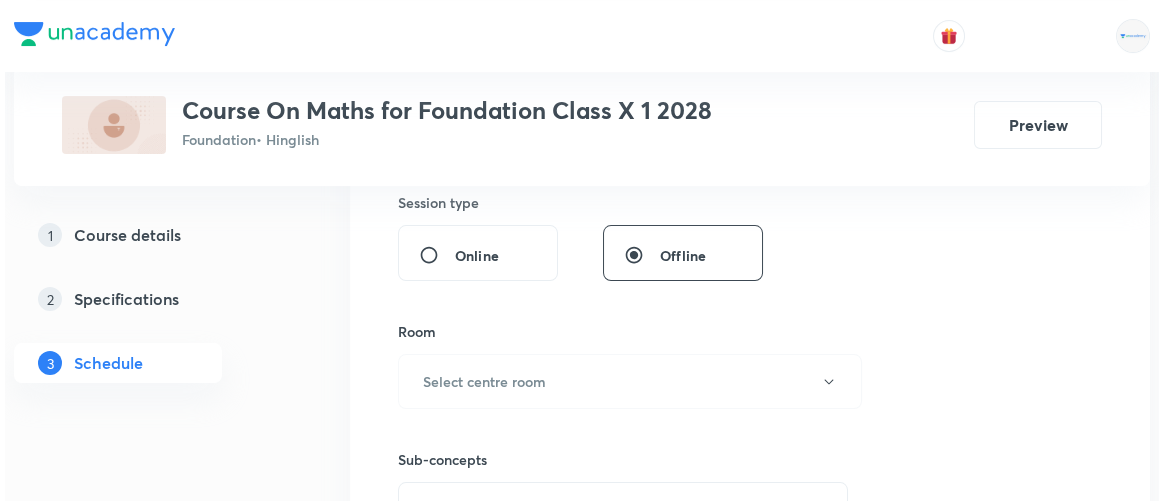 scroll, scrollTop: 755, scrollLeft: 0, axis: vertical 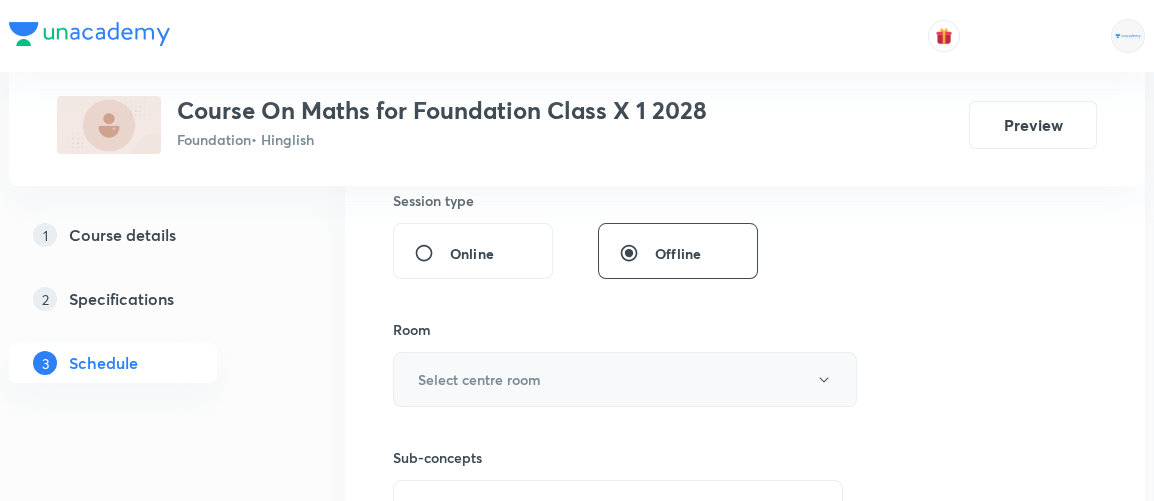click on "Select centre room" at bounding box center [625, 379] 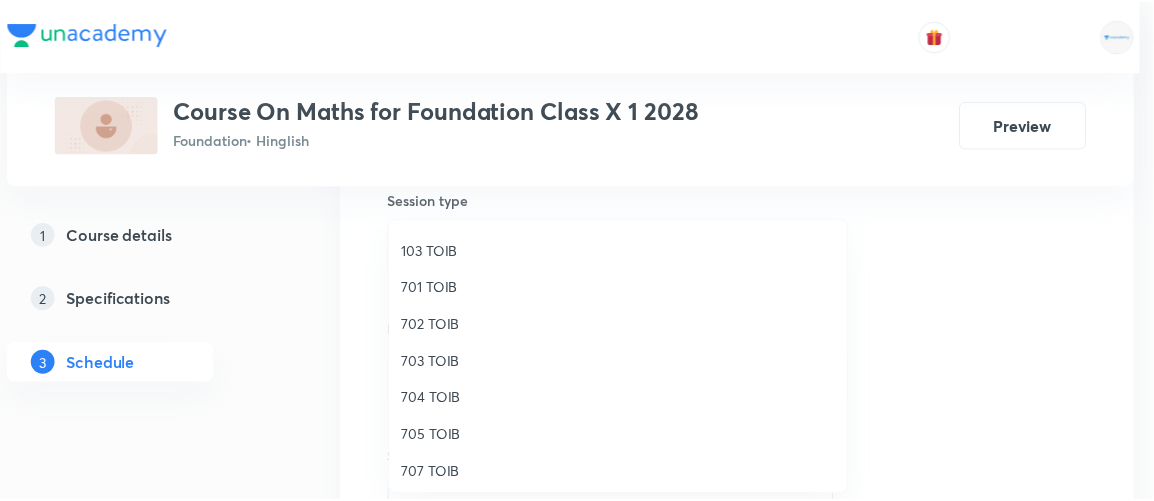 scroll, scrollTop: 184, scrollLeft: 0, axis: vertical 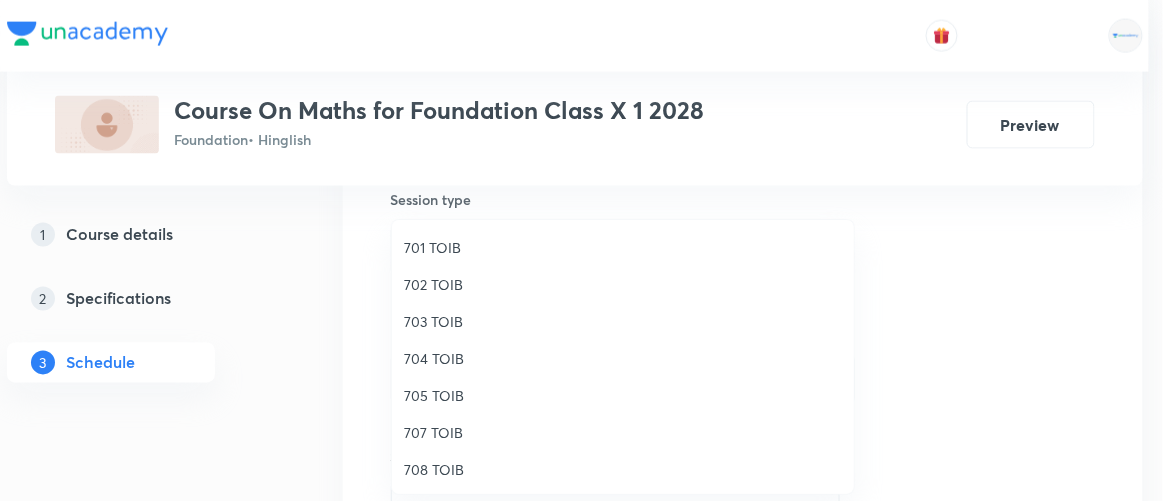 click on "708 TOIB" at bounding box center (623, 469) 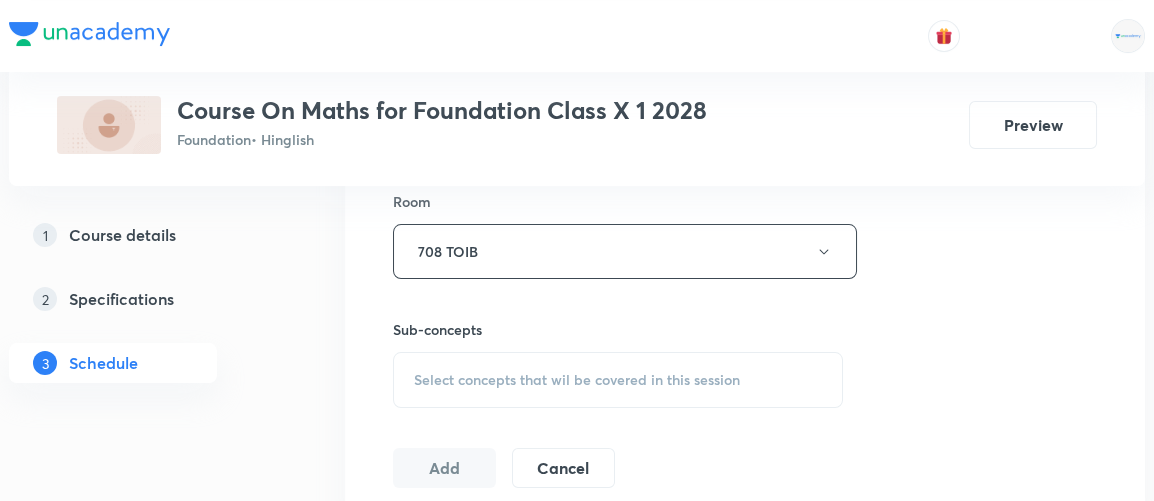 scroll, scrollTop: 884, scrollLeft: 0, axis: vertical 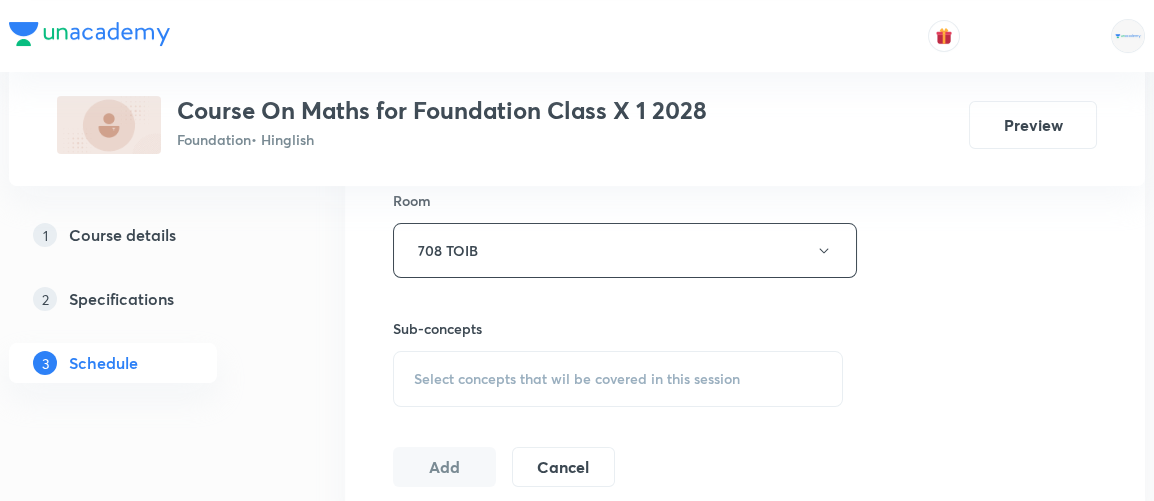 click on "Select concepts that wil be covered in this session" at bounding box center (577, 379) 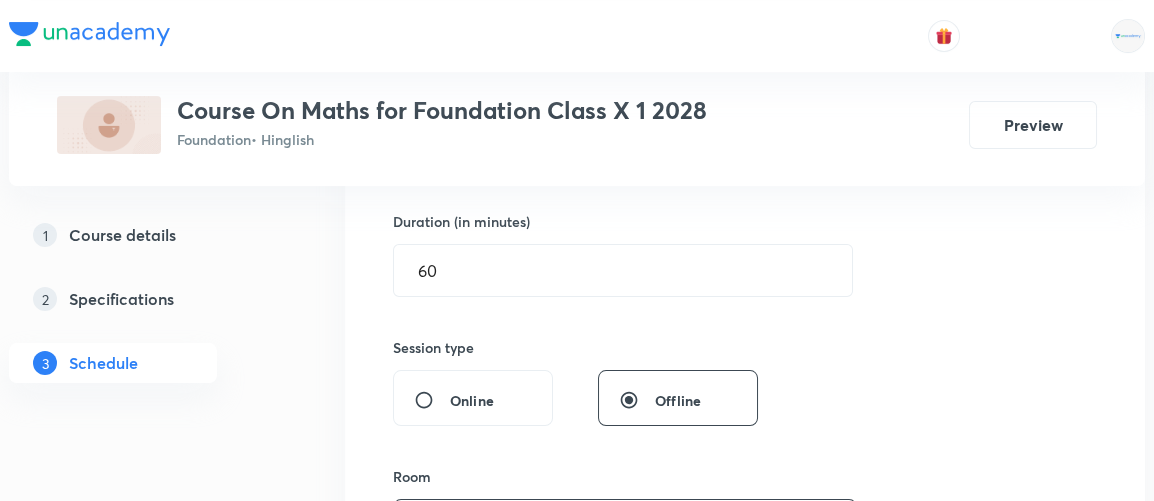 scroll, scrollTop: 830, scrollLeft: 0, axis: vertical 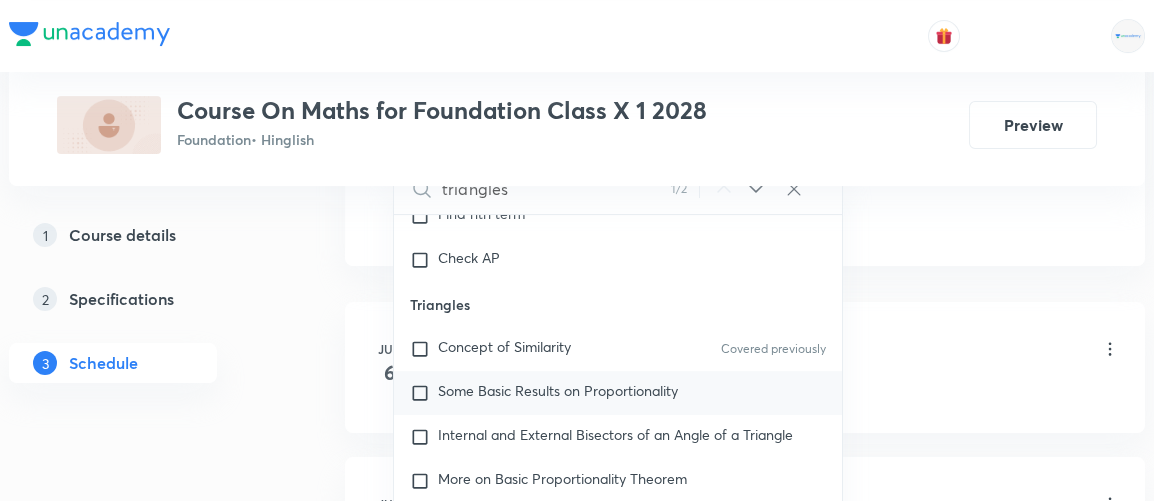 type on "triangles" 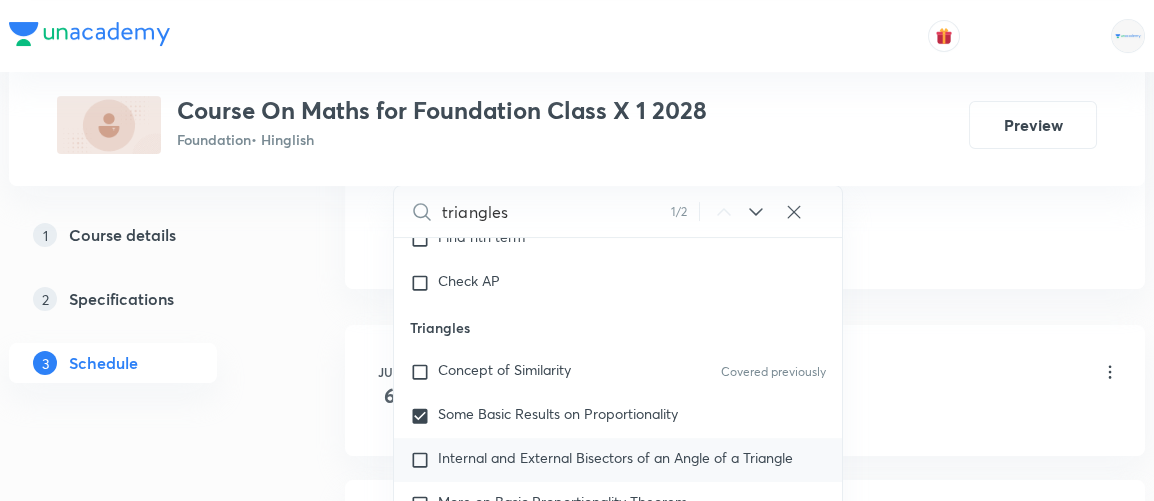 click on "Internal and External Bisectors of an Angle of a Triangle" at bounding box center (615, 457) 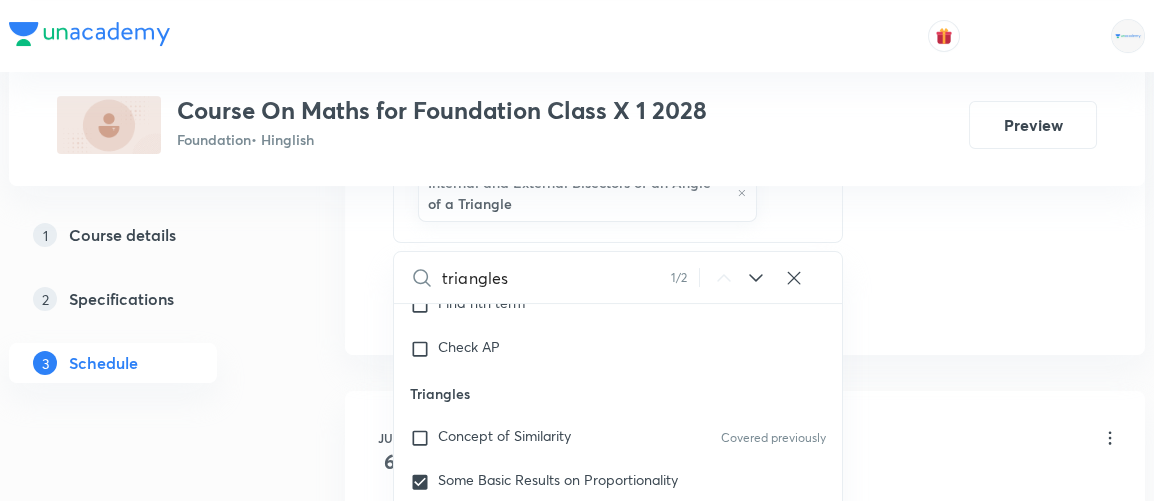 click on "Plus Courses Course On Maths for Foundation Class X 1 2028 Foundation  • Hinglish Preview 1 Course details 2 Specifications 3 Schedule Schedule 15  classes Session  16 Live class Session title 11/99 Triangles 2 ​ Schedule for Jul 30, 2025, 5:10 PM ​ Duration (in minutes) 60 ​   Session type Online Offline Room 708 TOIB Sub-concepts Some Basic Results on Proportionality Internal and External Bisectors of an Angle of a Triangle CLEAR triangles 1 / 2 ​ Real Numbers Some Applications of the Fundamental Theorem  of Arithmetic Covered previously The Fundamental Theorem Arithmetic Covered previously Euclid's Division Algorithm Covered previously Euclid's Division Lemma Covered previously Divisibility Covered previously Introduction Classification of Number Covered previously HCF by prime factorization Relation between HCF and LCM Covered previously HCF Simplest Form Polynomials Division Algorithm for Polynomials Covered previously Relationship Between the Zeros & Coefficients of a Polynomial Sum of Roots 6" at bounding box center [577, 909] 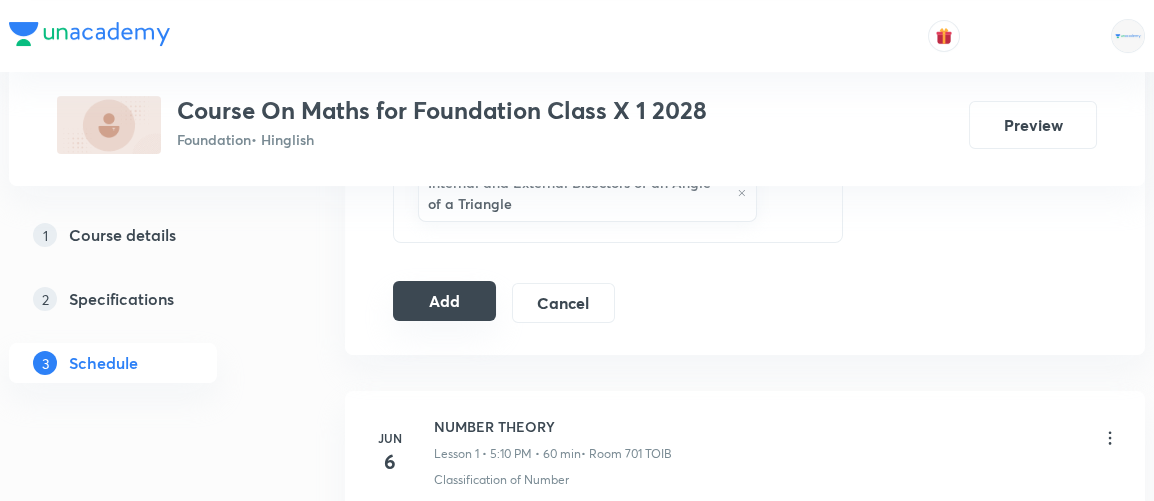 click on "Add" at bounding box center [444, 301] 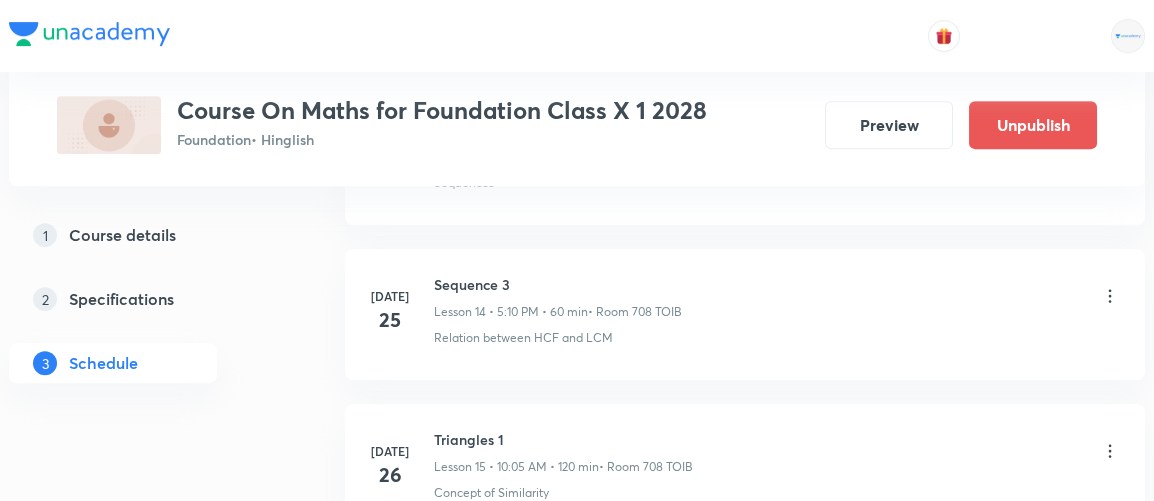 scroll, scrollTop: 2650, scrollLeft: 0, axis: vertical 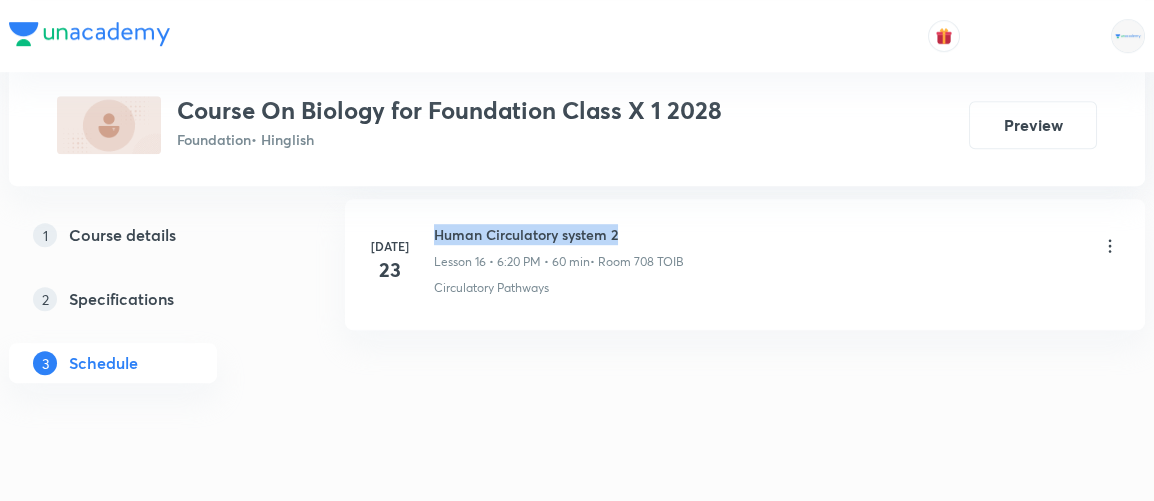 drag, startPoint x: 435, startPoint y: 216, endPoint x: 638, endPoint y: 225, distance: 203.1994 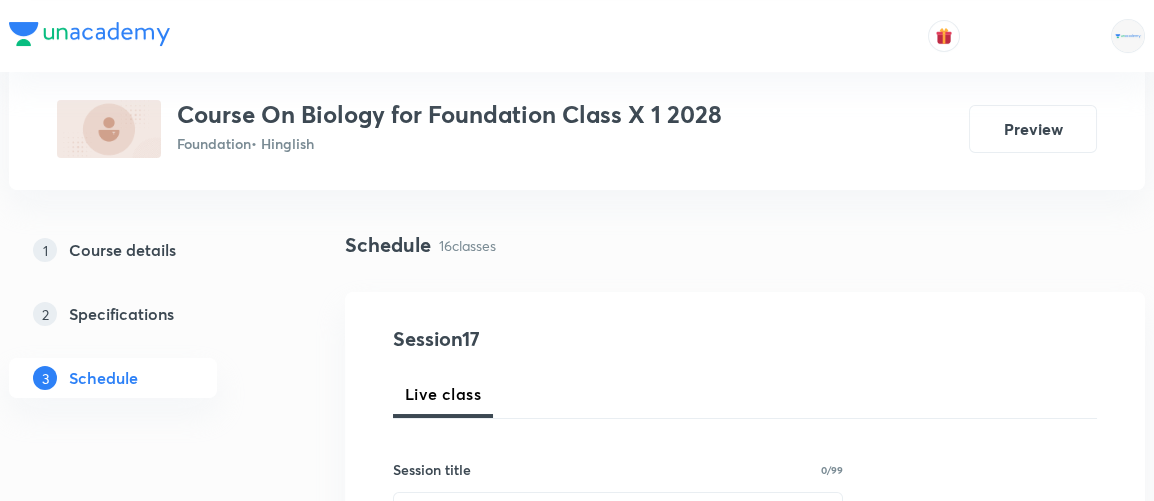 scroll, scrollTop: 0, scrollLeft: 0, axis: both 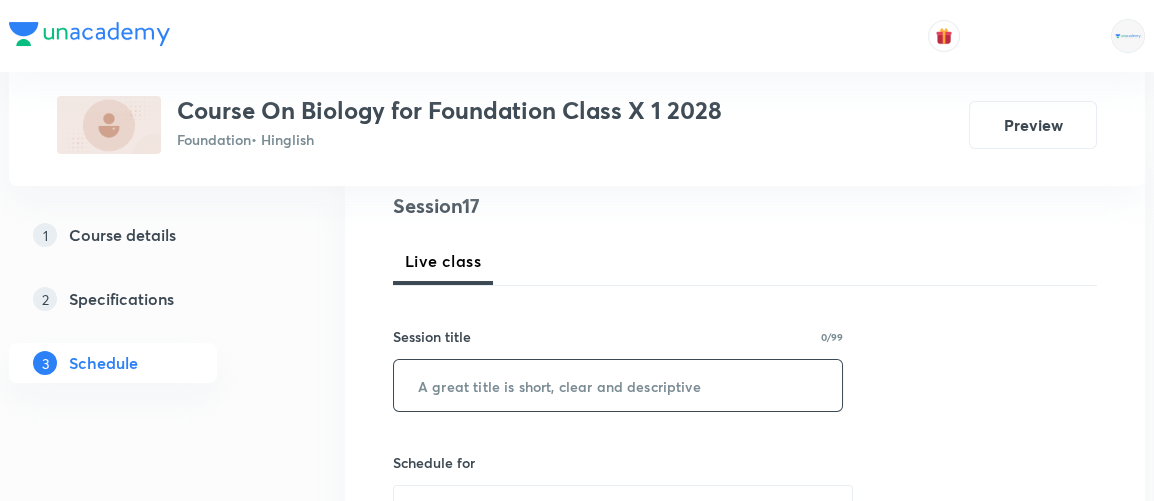 click at bounding box center [618, 385] 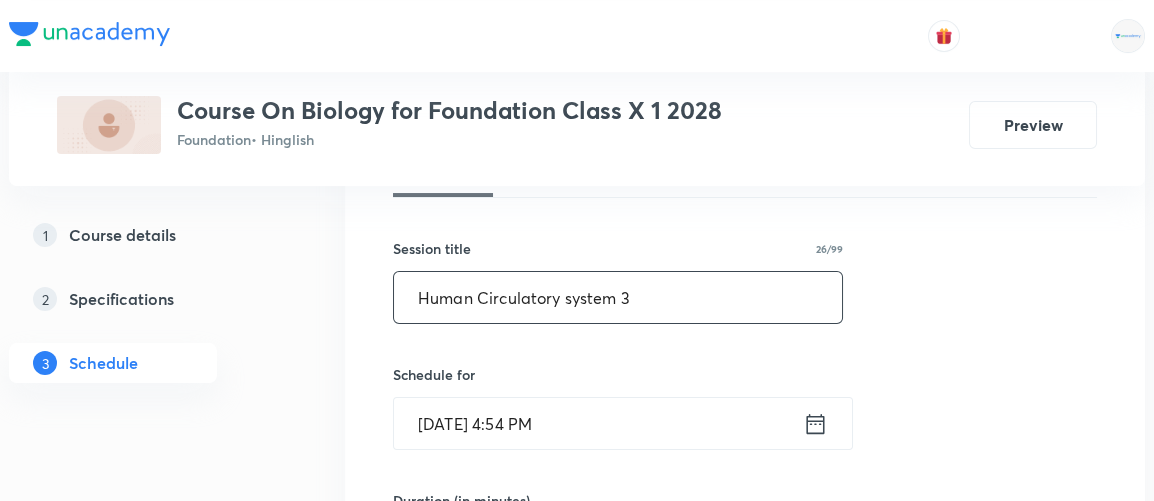 scroll, scrollTop: 379, scrollLeft: 0, axis: vertical 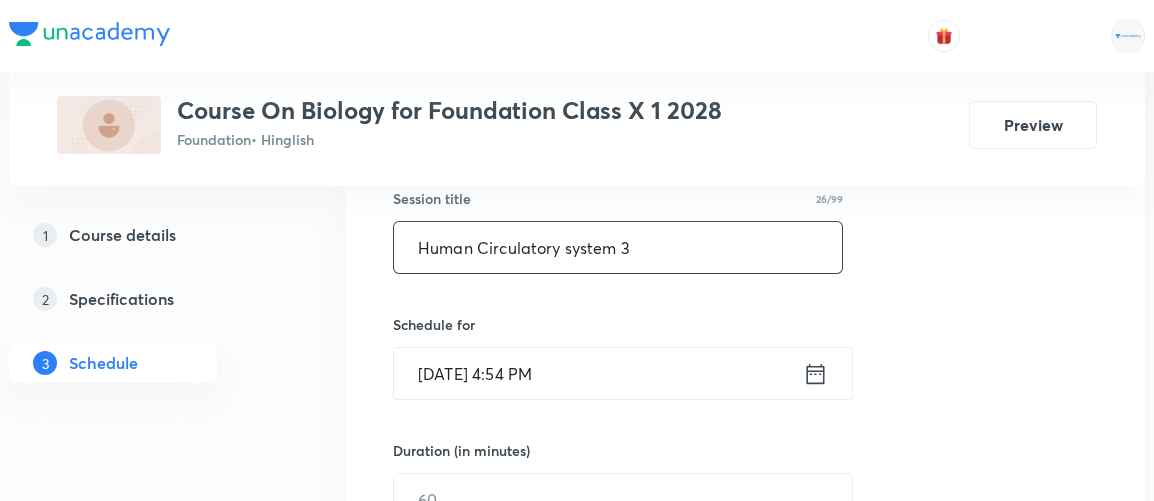 type on "Human Circulatory system 3" 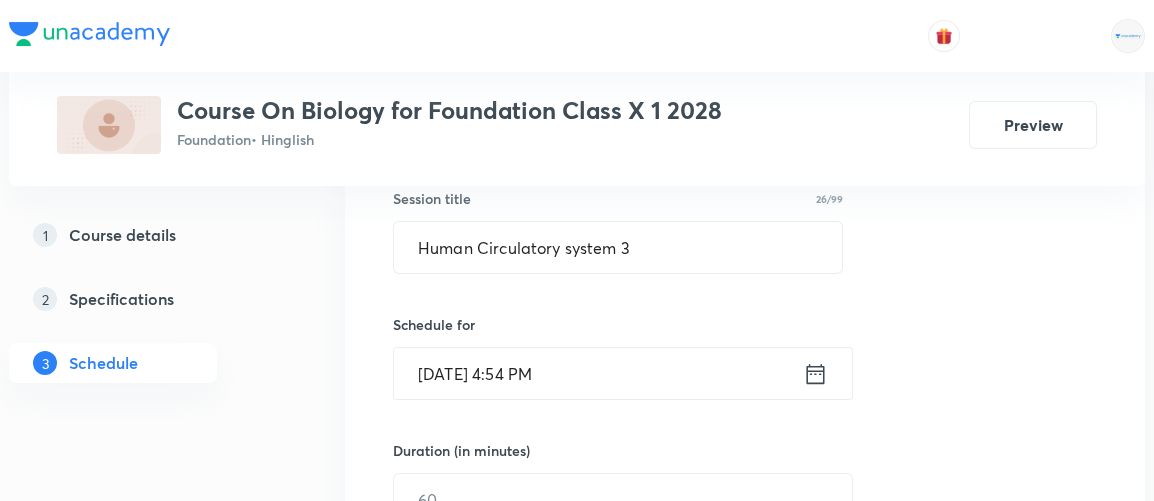 click 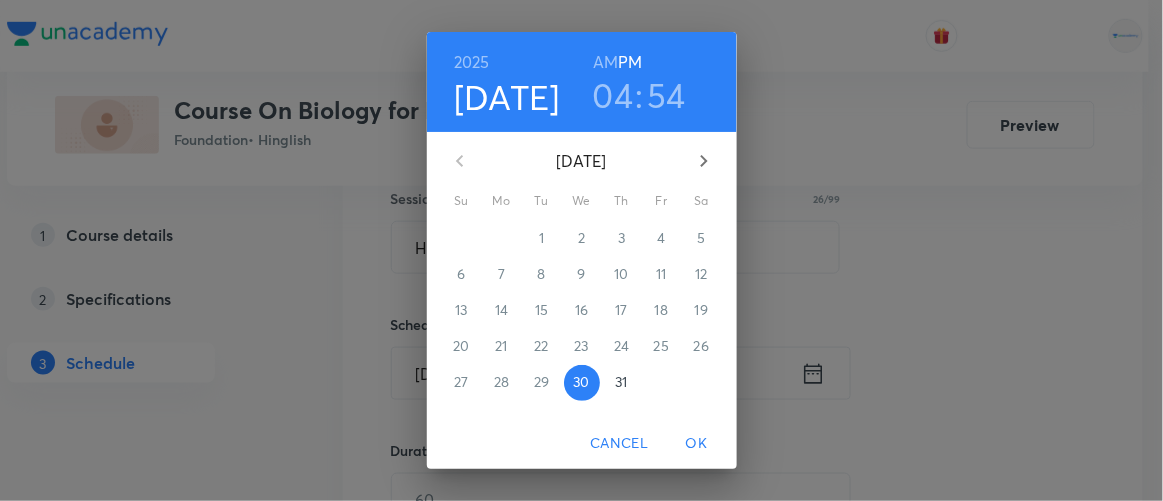 click on "04" at bounding box center [613, 95] 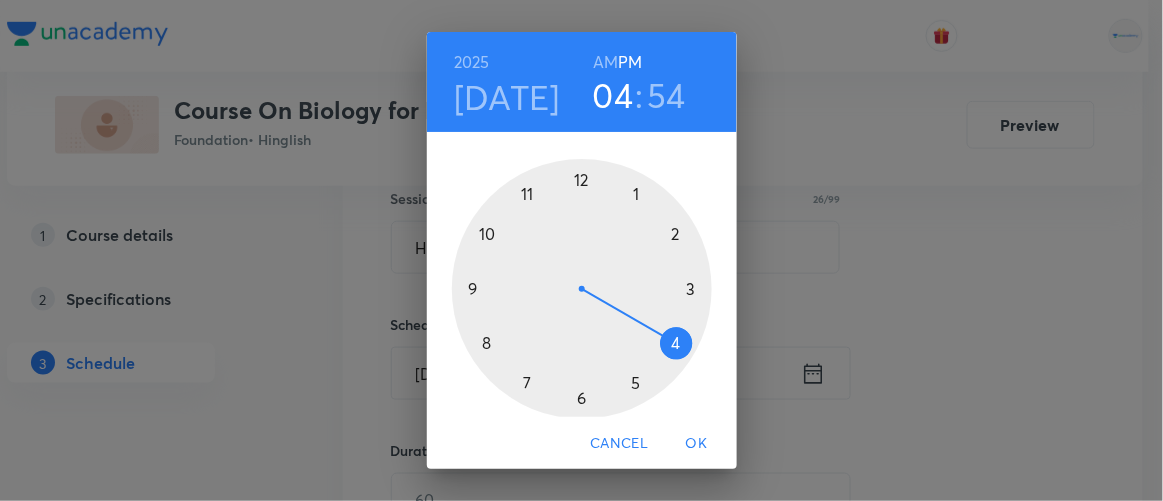 click at bounding box center [582, 289] 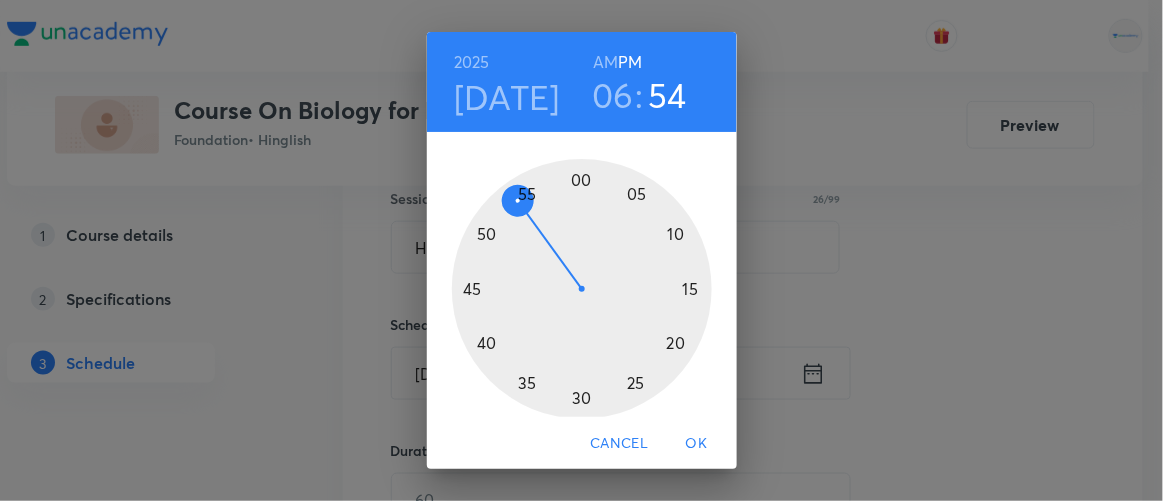 click at bounding box center [582, 289] 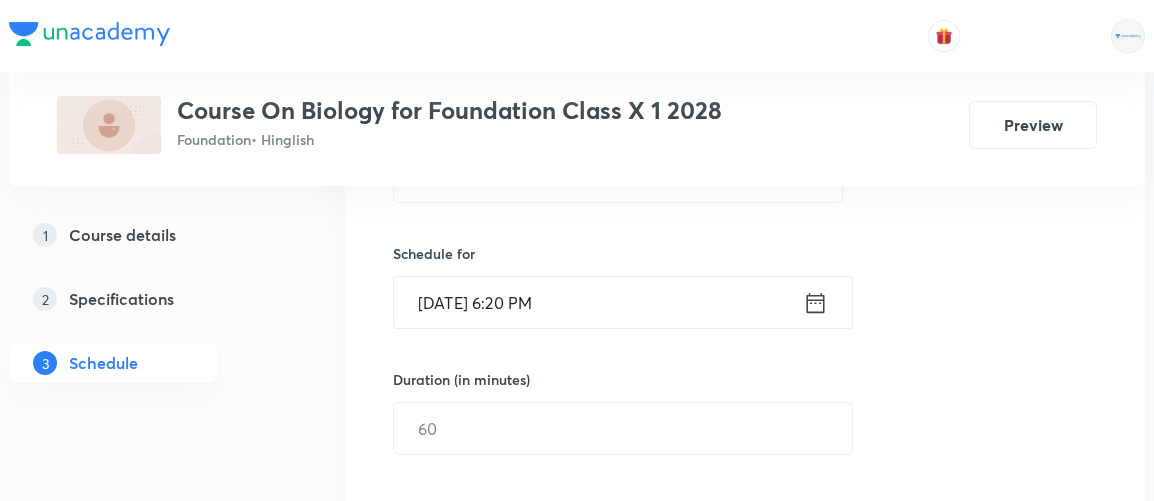 scroll, scrollTop: 450, scrollLeft: 0, axis: vertical 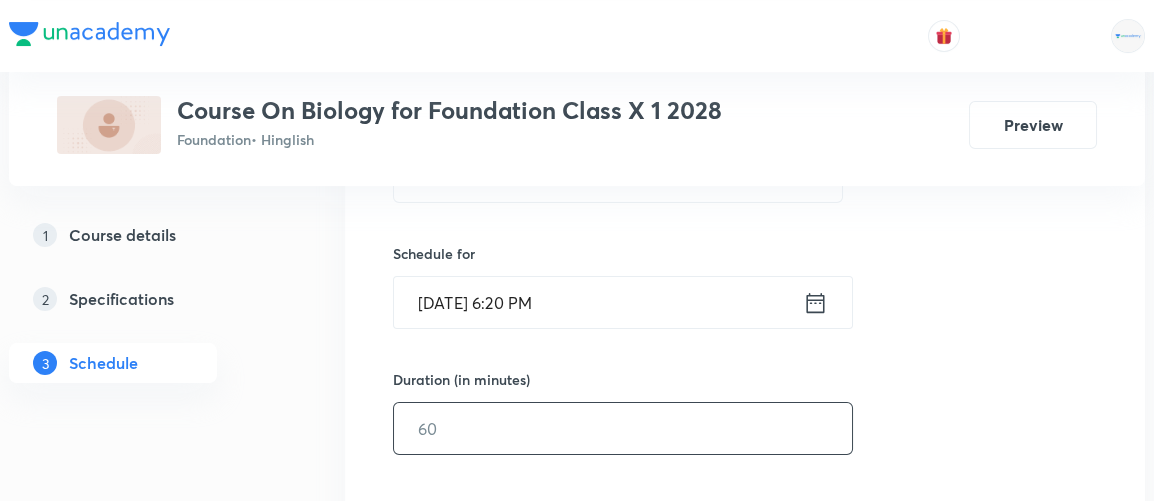 click at bounding box center (623, 428) 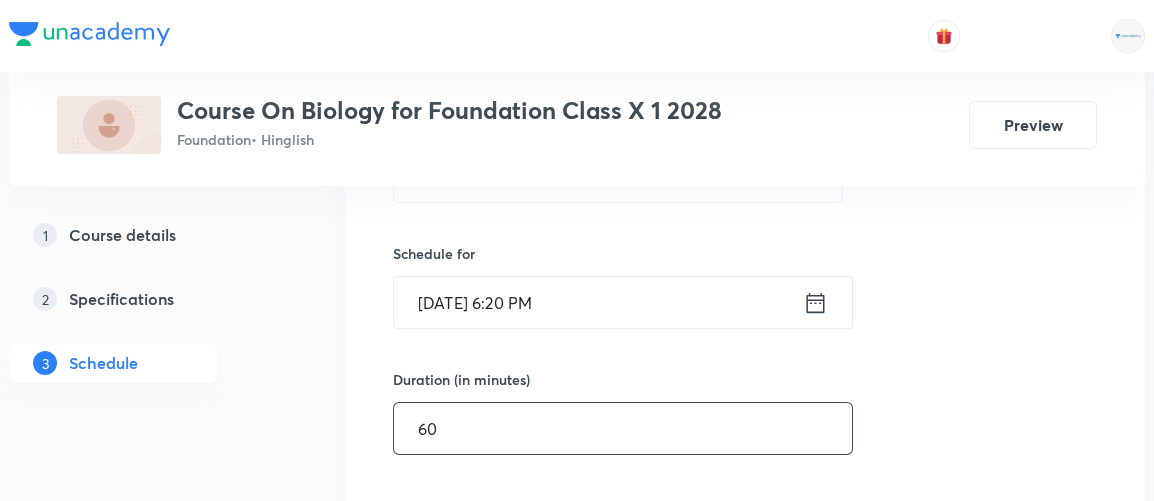 type on "60" 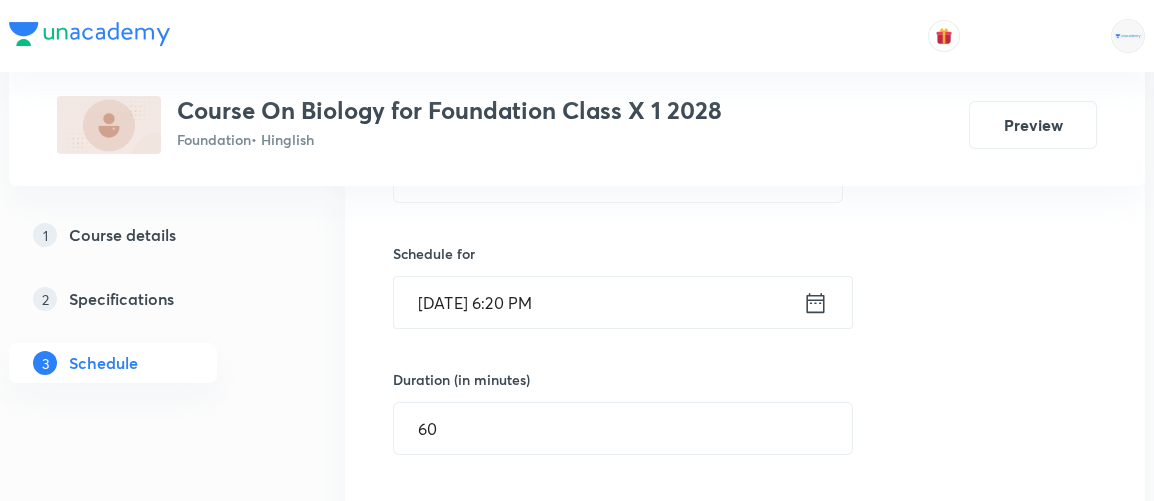 click on "Session  17 Live class Session title 26/99 Human Circulatory system 3 ​ Schedule for Jul 30, 2025, 6:20 PM ​ Duration (in minutes) 60 ​   Session type Online Offline Room Select centre room Sub-concepts Select concepts that wil be covered in this session Add Cancel" at bounding box center [745, 451] 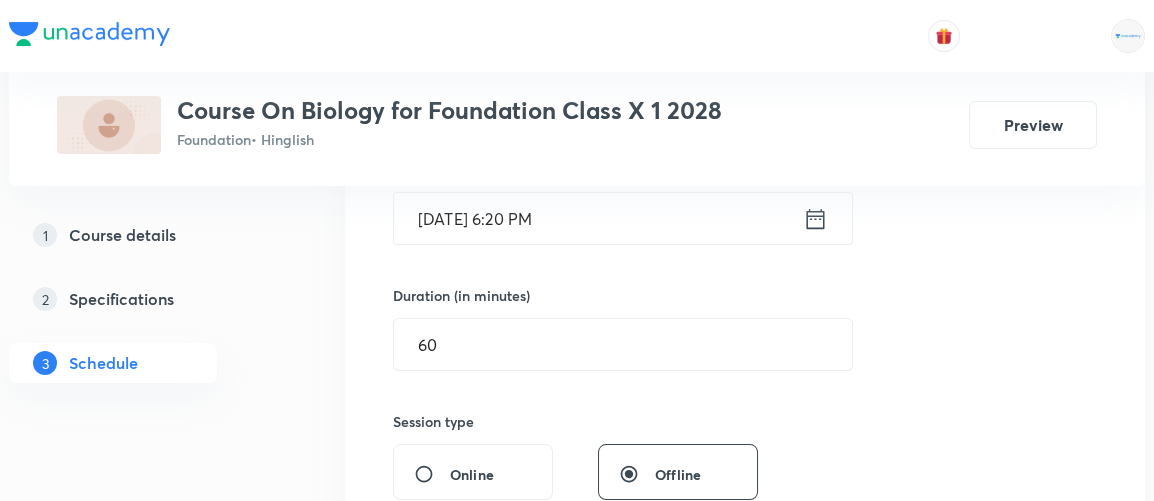 scroll, scrollTop: 536, scrollLeft: 0, axis: vertical 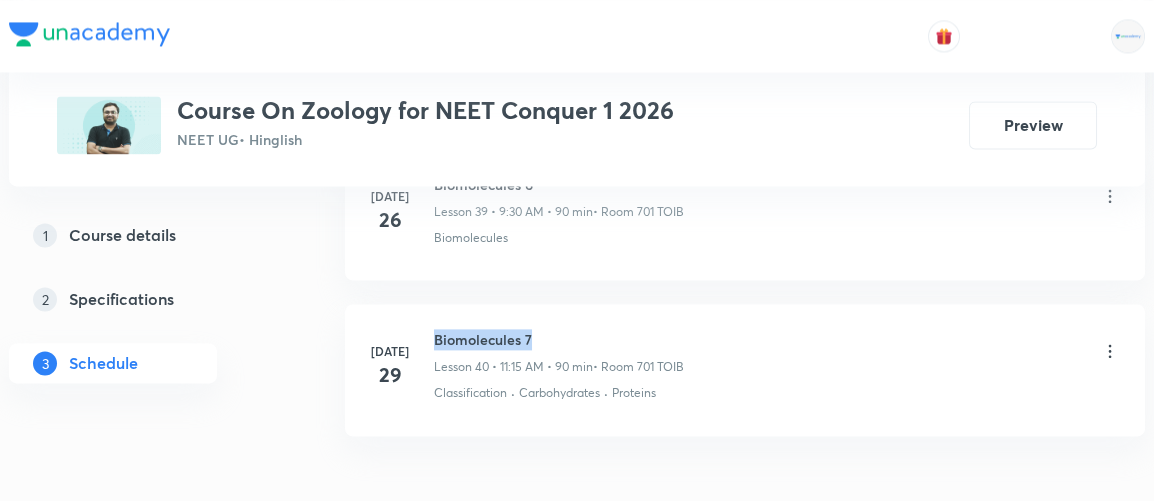 drag, startPoint x: 433, startPoint y: 301, endPoint x: 565, endPoint y: 289, distance: 132.54433 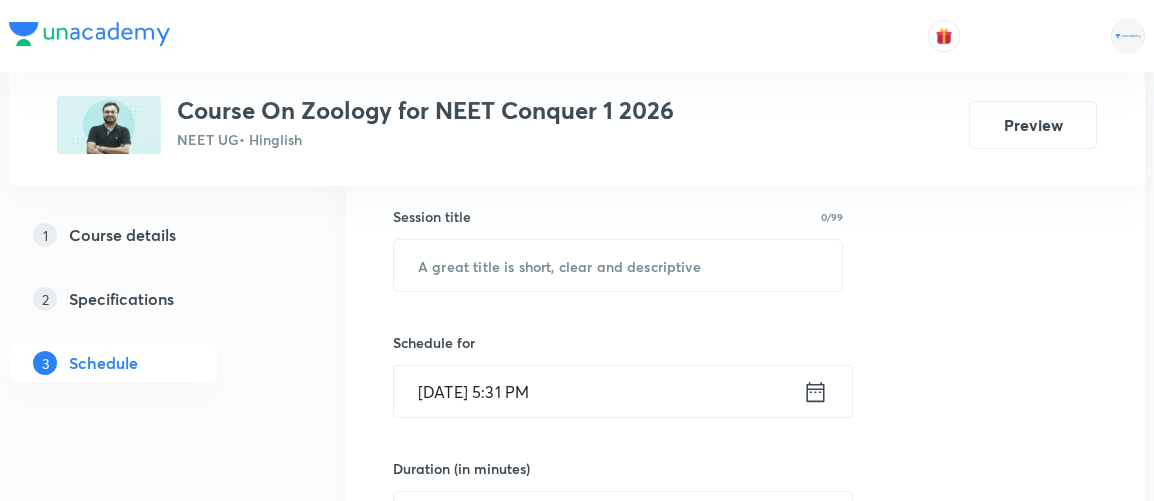scroll, scrollTop: 368, scrollLeft: 0, axis: vertical 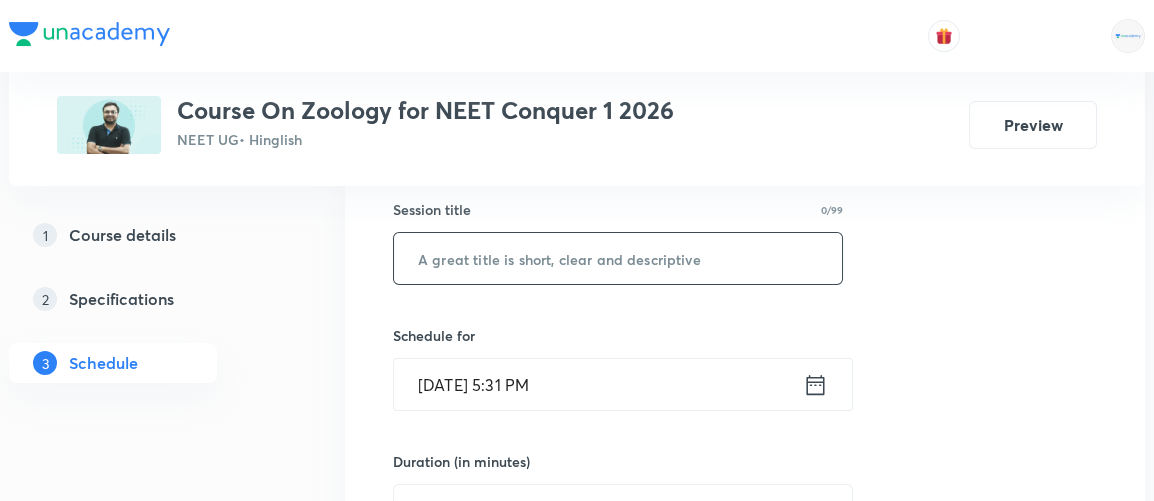 click at bounding box center [618, 258] 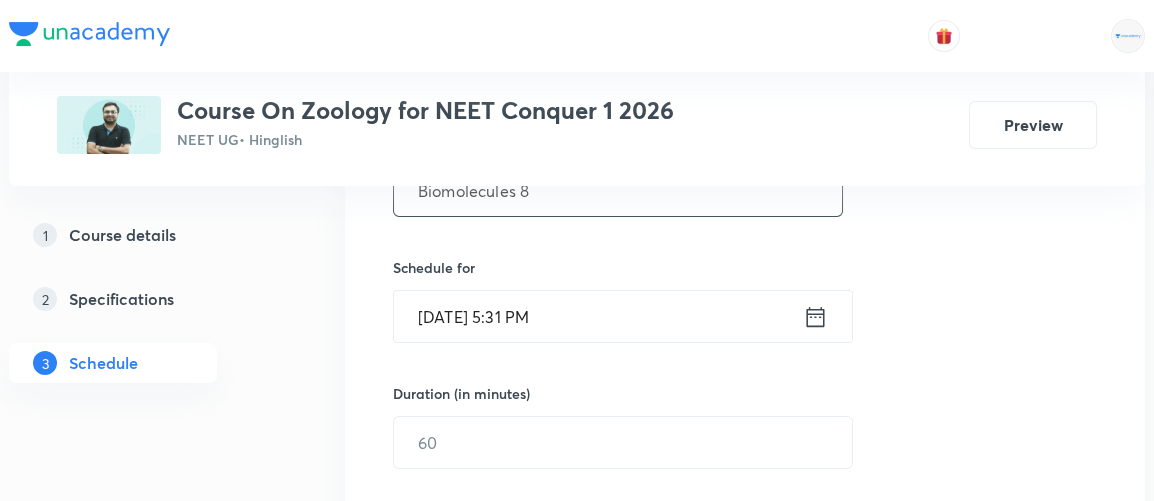 scroll, scrollTop: 437, scrollLeft: 0, axis: vertical 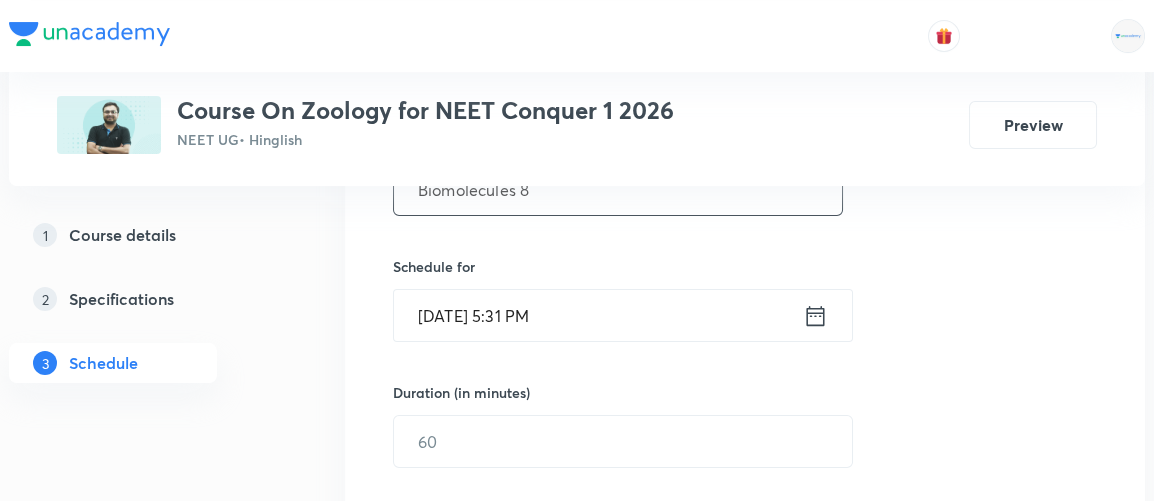 type on "Biomolecules 8" 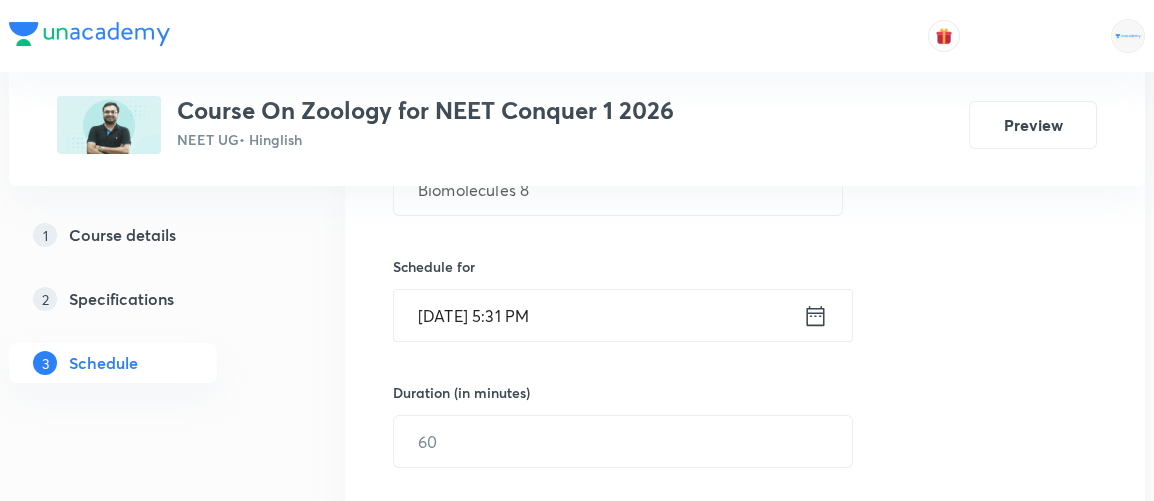 click 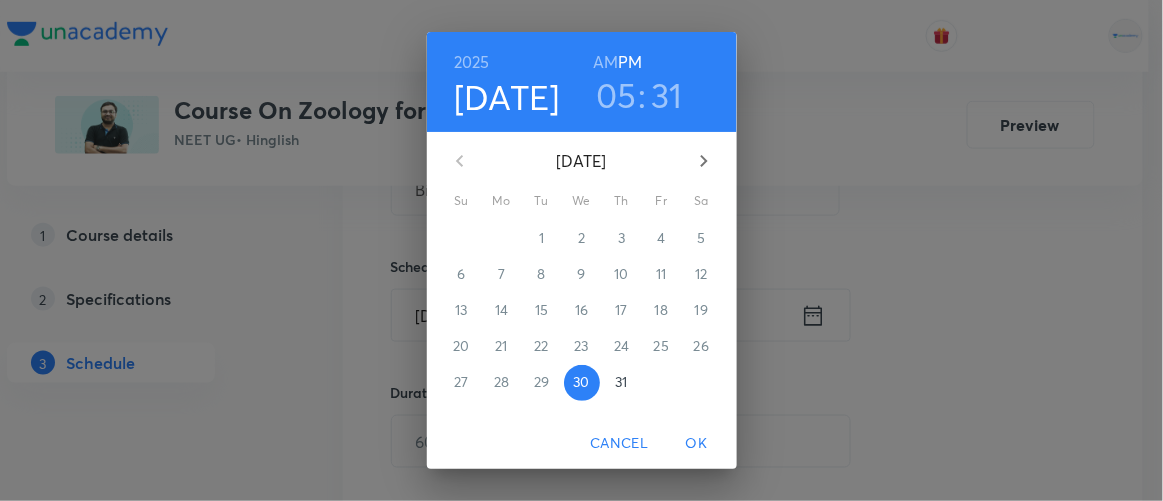 click on "31" at bounding box center [621, 382] 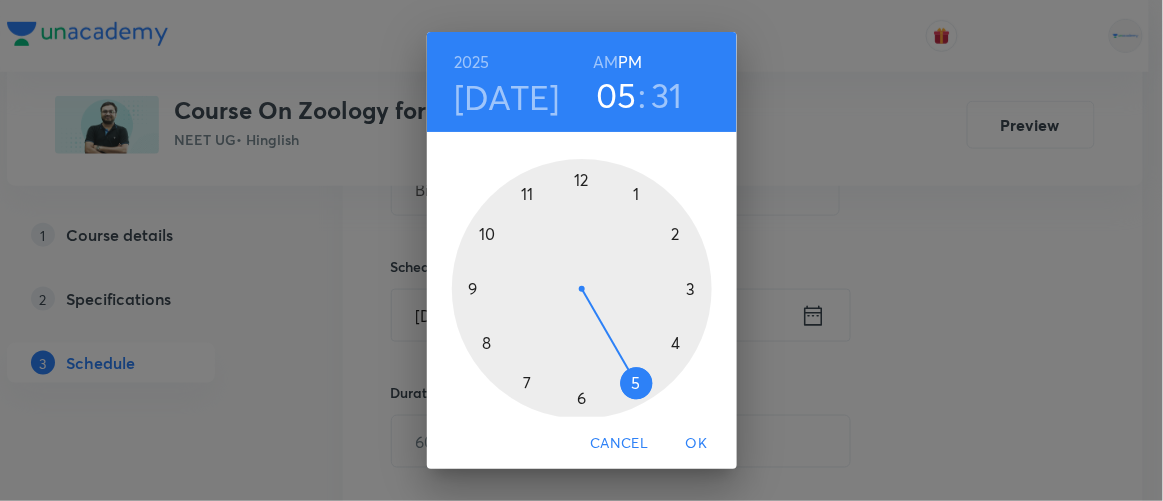 click on "AM" at bounding box center [605, 62] 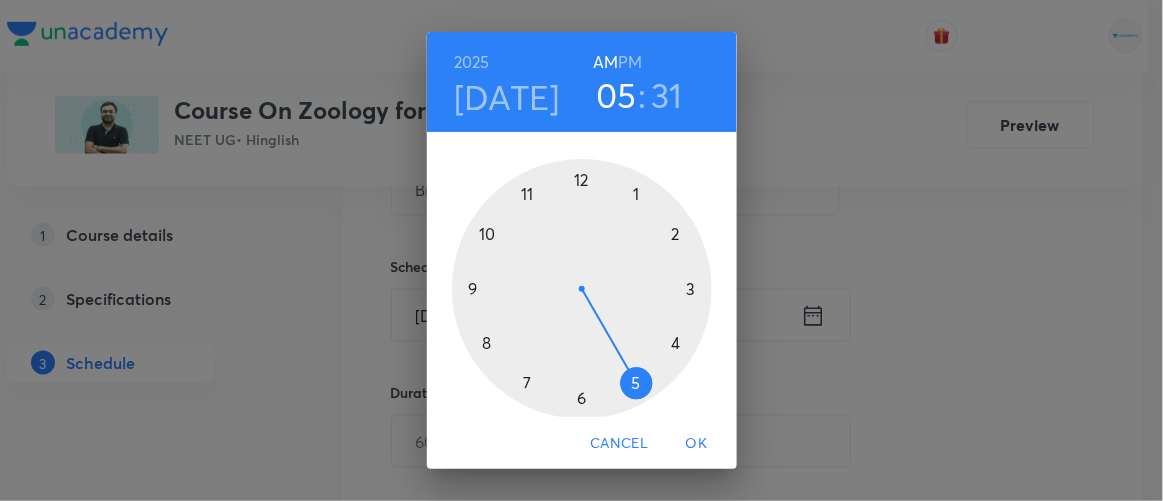 click at bounding box center [582, 289] 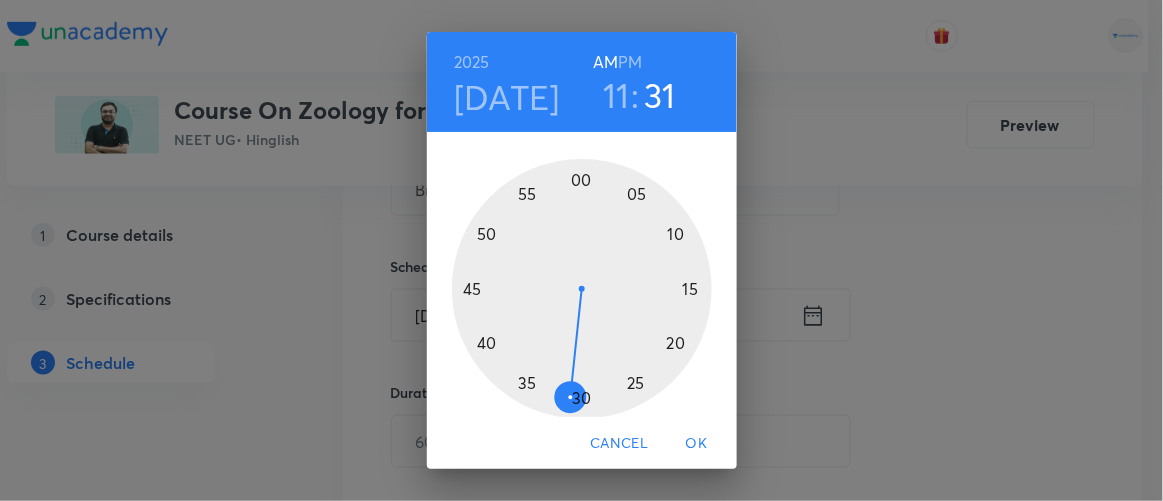 click at bounding box center (582, 289) 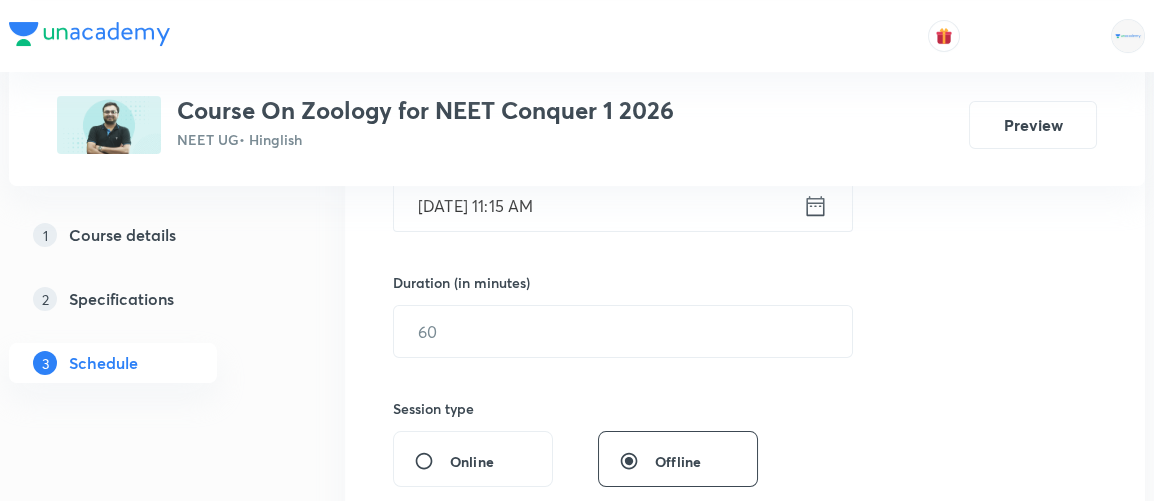 scroll, scrollTop: 546, scrollLeft: 0, axis: vertical 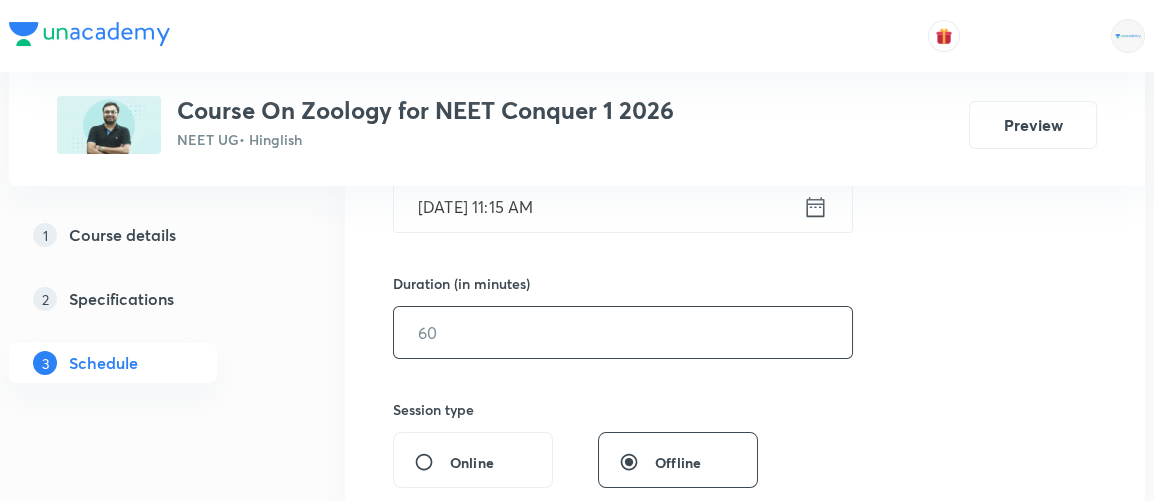 click at bounding box center [623, 332] 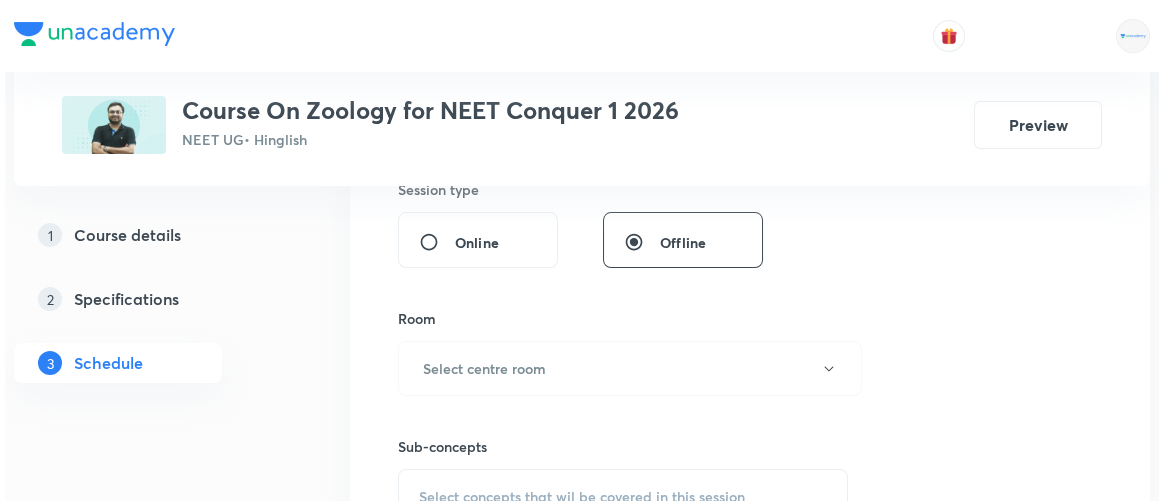scroll, scrollTop: 767, scrollLeft: 0, axis: vertical 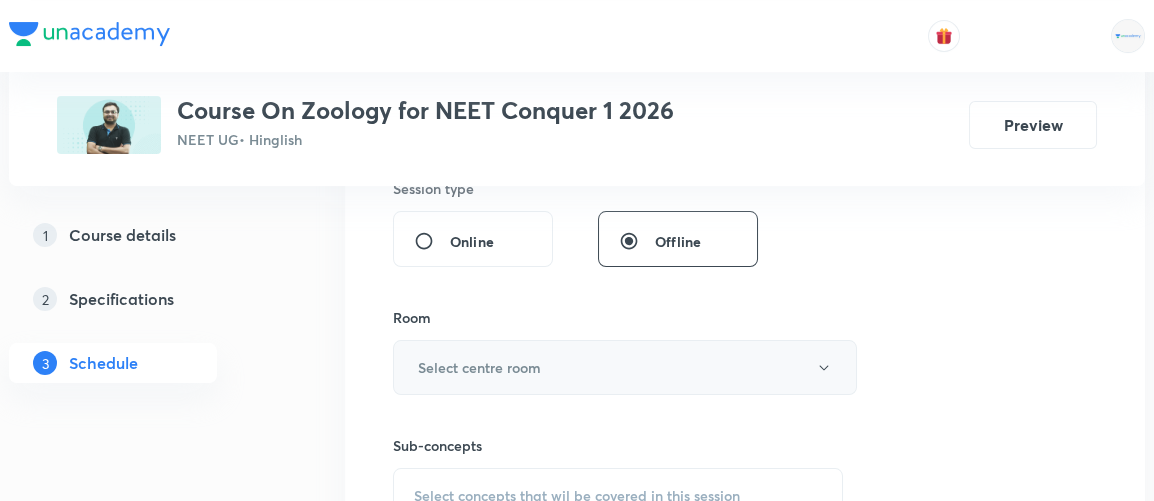 type on "90" 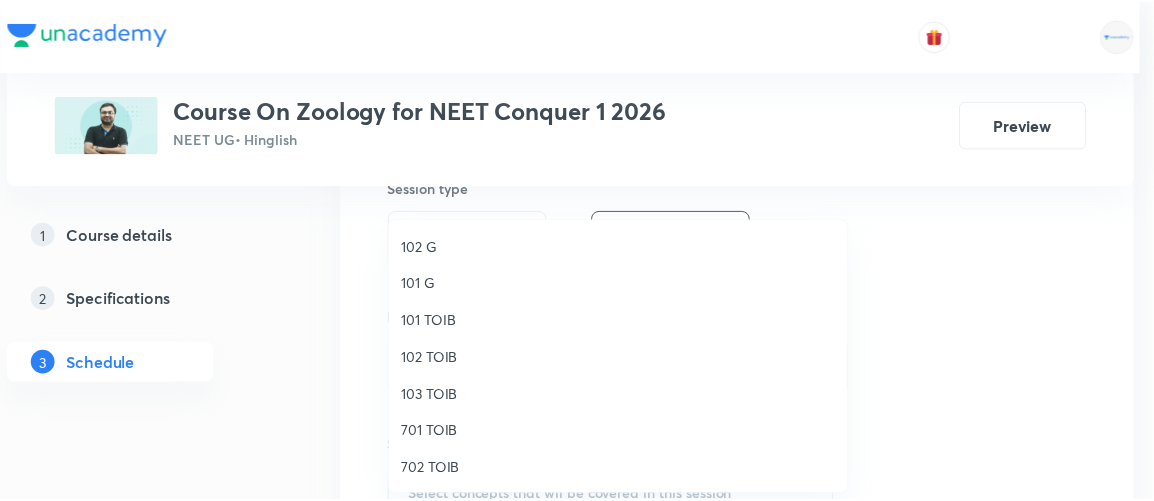 scroll, scrollTop: 25, scrollLeft: 0, axis: vertical 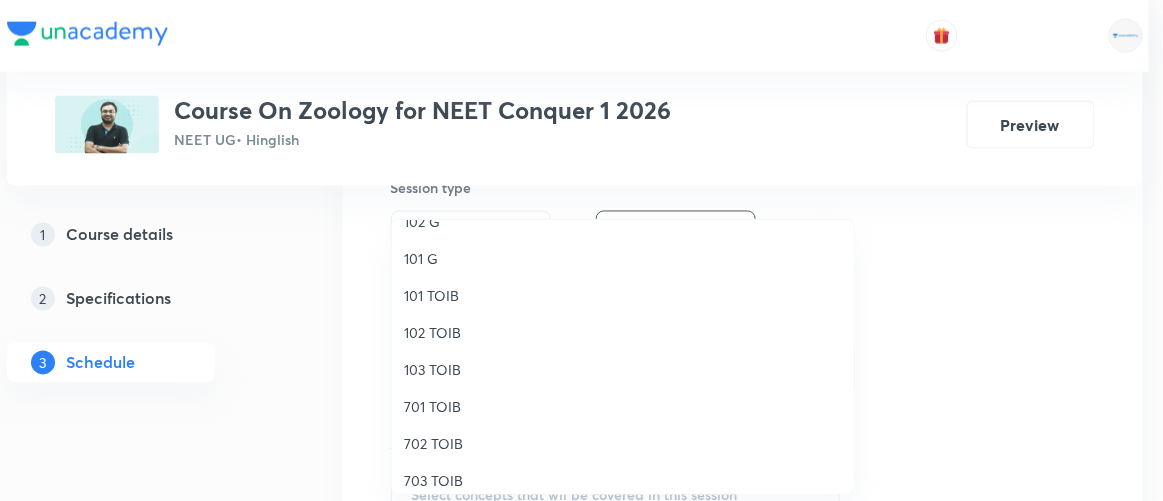 click on "701 TOIB" at bounding box center (623, 406) 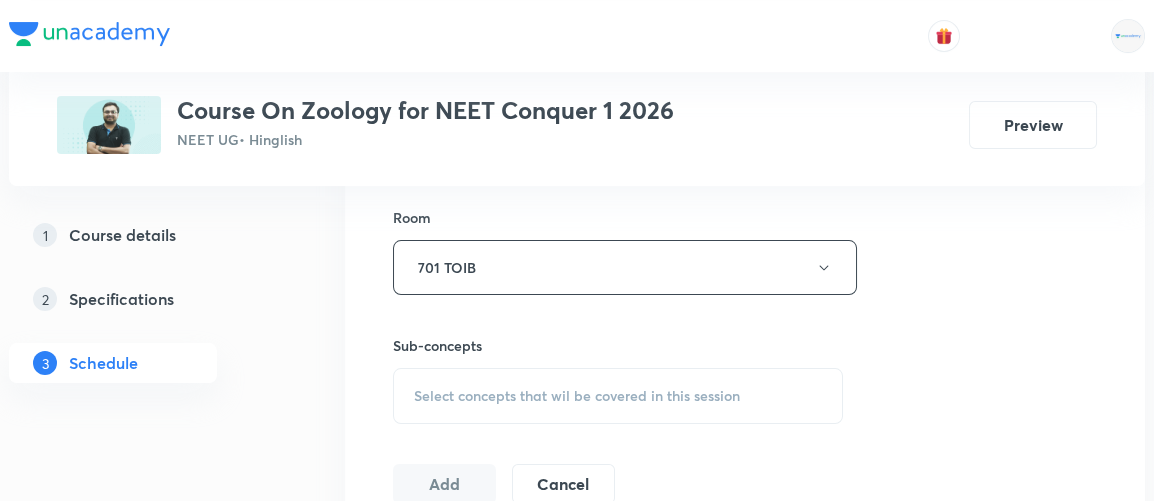 scroll, scrollTop: 869, scrollLeft: 0, axis: vertical 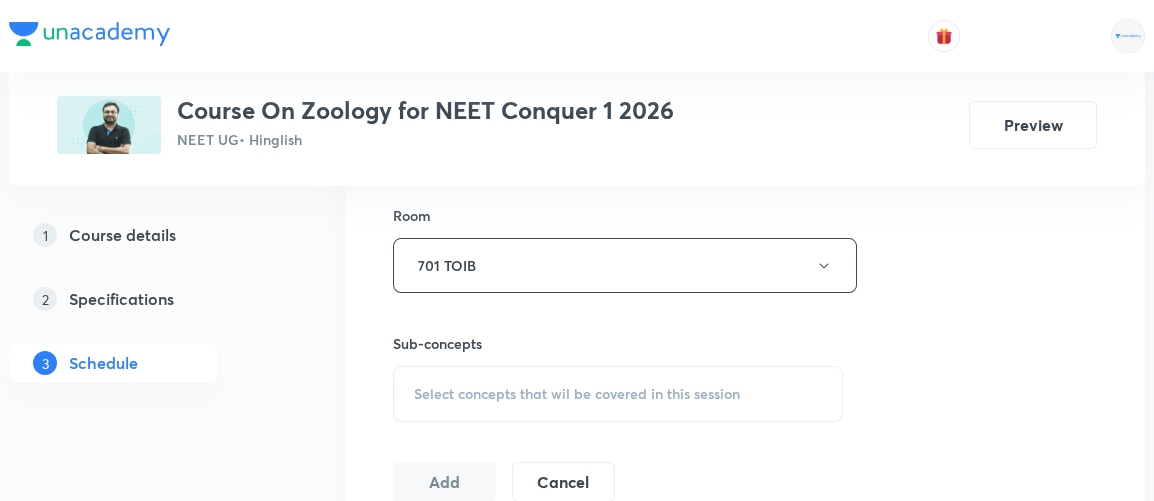 click on "Select concepts that wil be covered in this session" at bounding box center [577, 394] 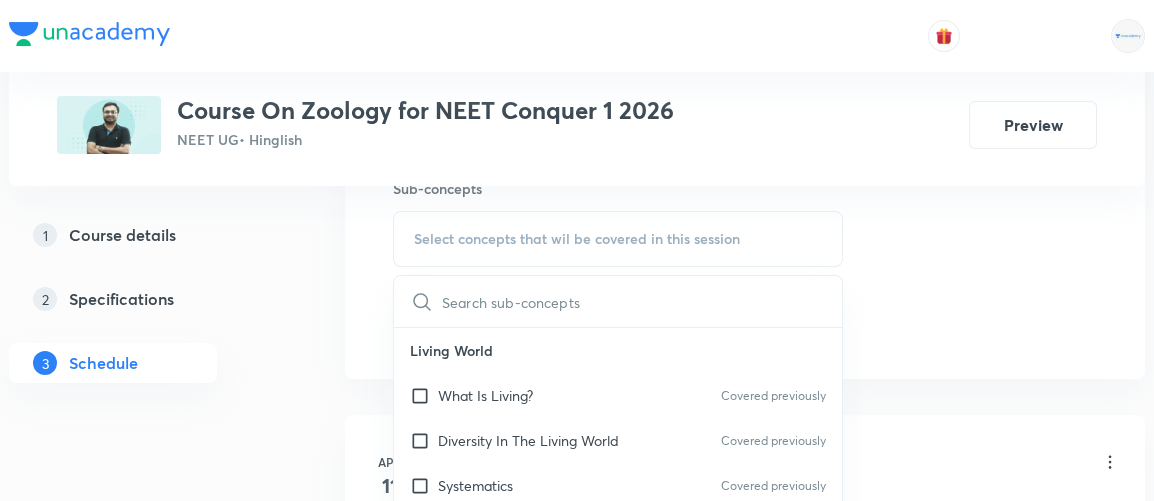 scroll, scrollTop: 1021, scrollLeft: 0, axis: vertical 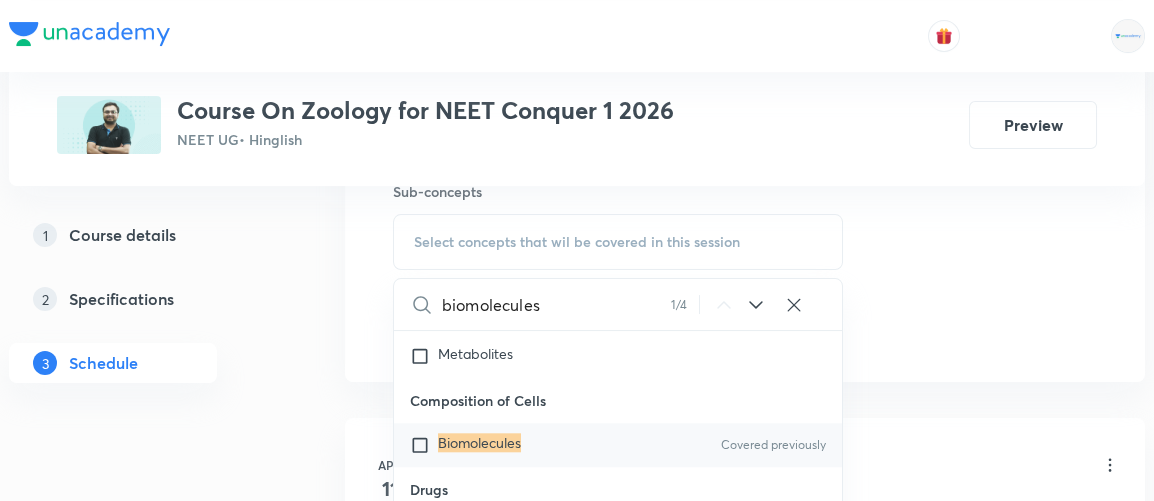 type on "biomolecules" 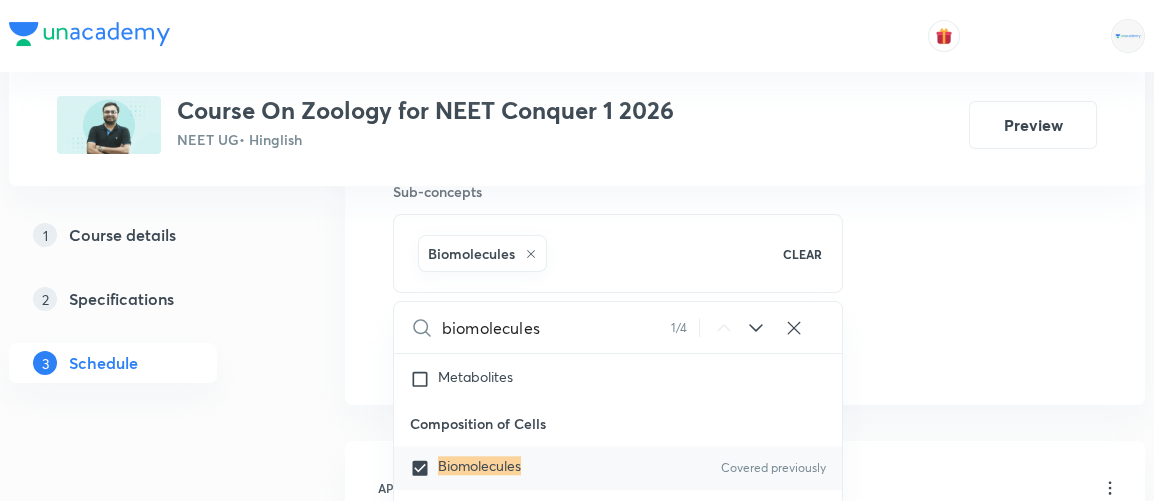 click on "Plus Courses Course On Zoology for NEET Conquer 1 2026 NEET UG  • Hinglish Preview 1 Course details 2 Specifications 3 Schedule Schedule 40  classes Session  41 Live class Session title 14/99 Biomolecules 8 ​ Schedule for Jul 31, 2025, 11:15 AM ​ Duration (in minutes) 90 ​   Session type Online Offline Room 701 TOIB Sub-concepts Biomolecules CLEAR biomolecules 1 / 4 ​ Living World What Is Living? Covered previously Diversity In The Living World Covered previously Systematics Covered previously Types Of Taxonomy Covered previously Fundamental Components Of Taxonomy Covered previously Taxonomic Categories Covered previously Taxonomical Aids Covered previously The Three Domains Of Life Covered previously Biological Nomenclature  Covered previously Biological Classification System Of Classification Covered previously Kingdom Monera Kingdom Protista Covered previously Kingdom Fungi Covered previously Kingdom Plantae Covered previously Kingdom Animalia Covered previously Linchens Mycorrhiza Virus Prions 7" at bounding box center [577, 2932] 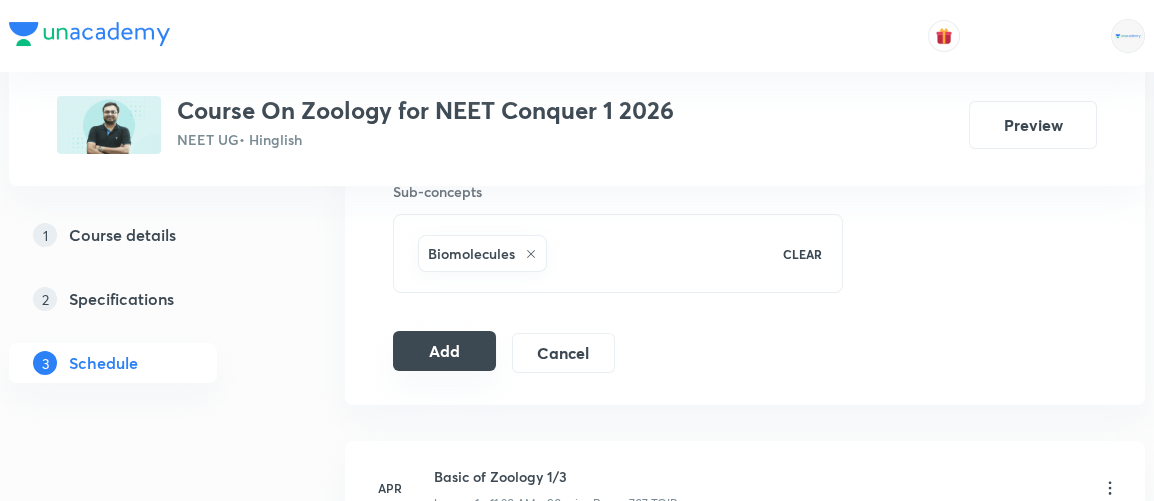 click on "Add" at bounding box center (444, 351) 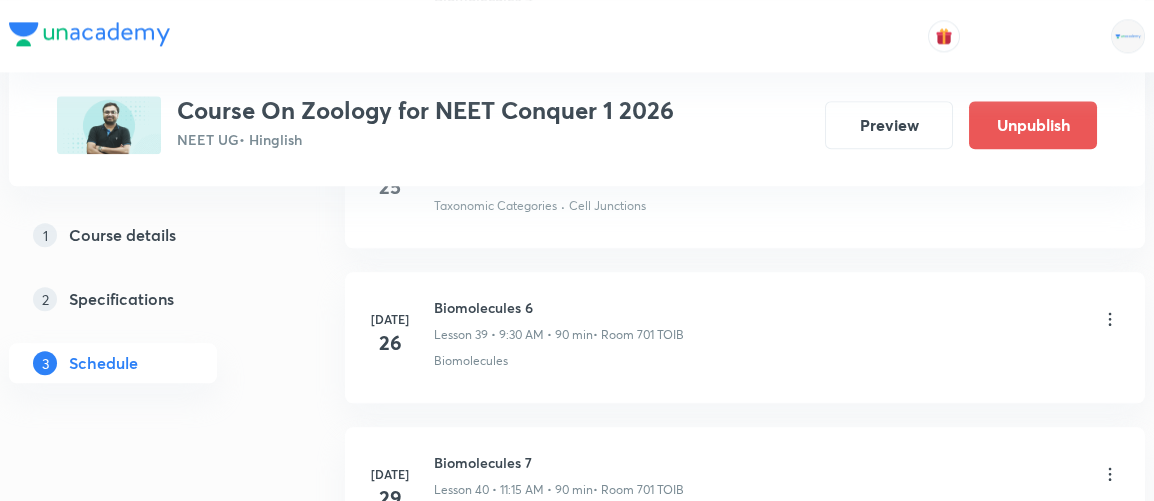 scroll, scrollTop: 6507, scrollLeft: 0, axis: vertical 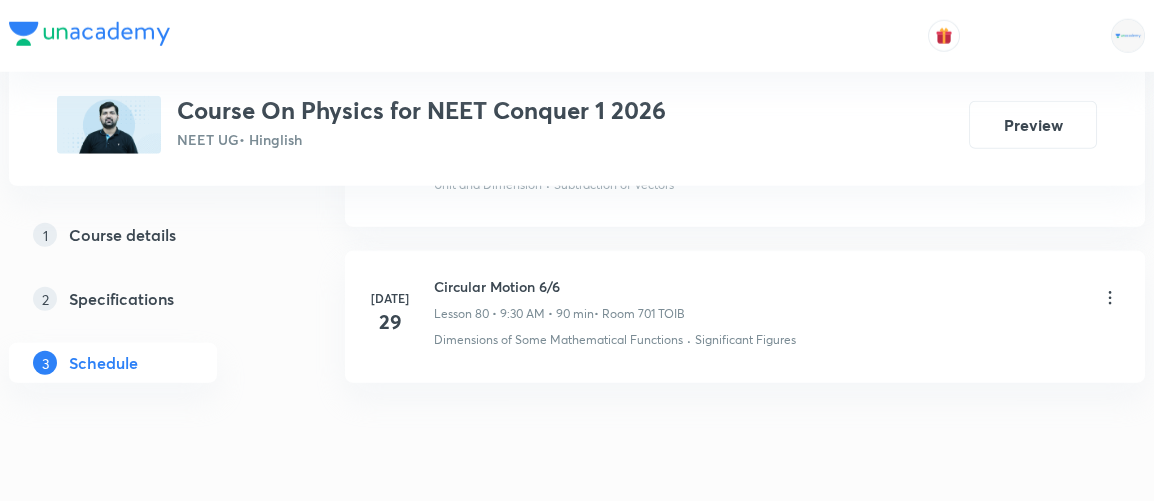 click 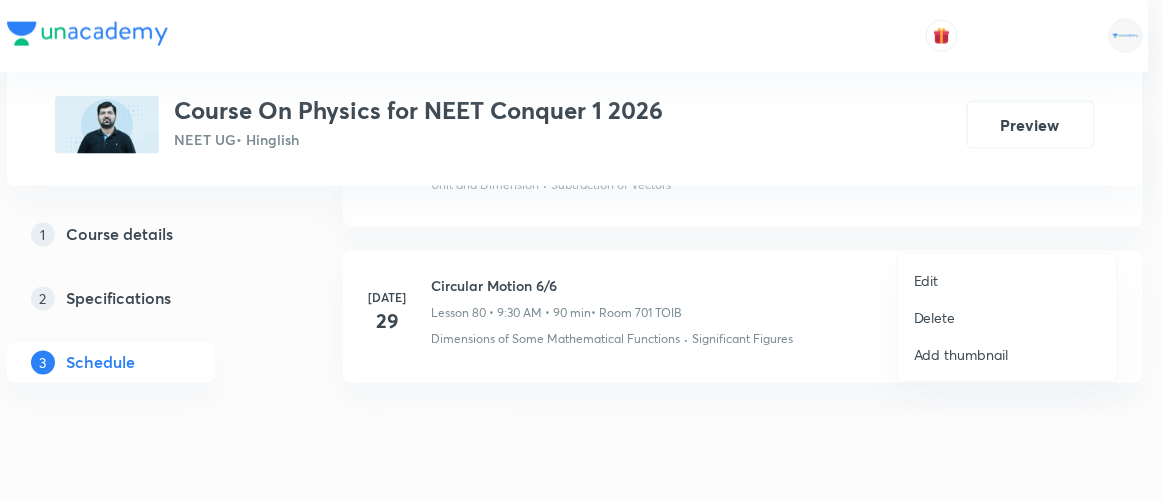 click on "Edit" at bounding box center (926, 280) 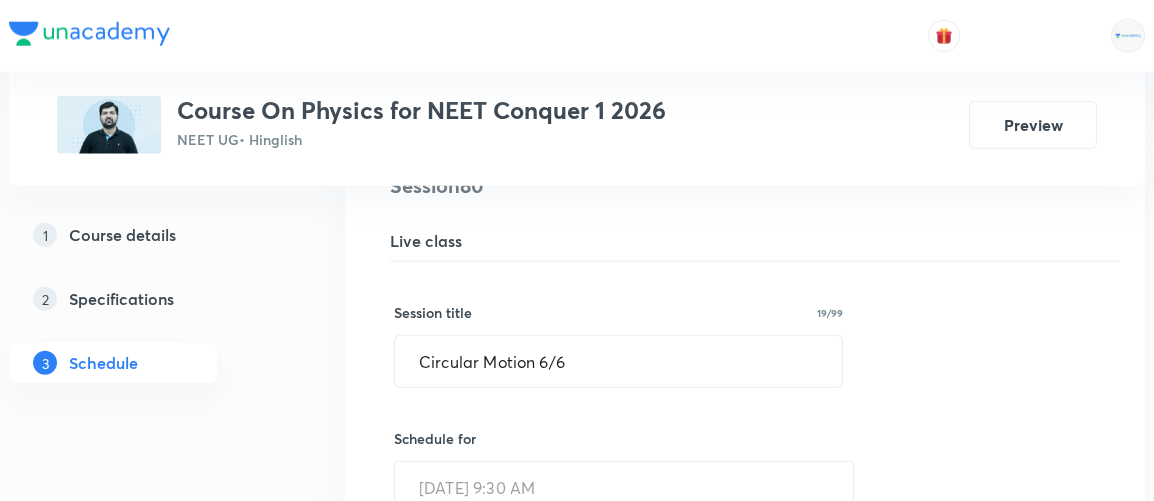 scroll, scrollTop: 12525, scrollLeft: 0, axis: vertical 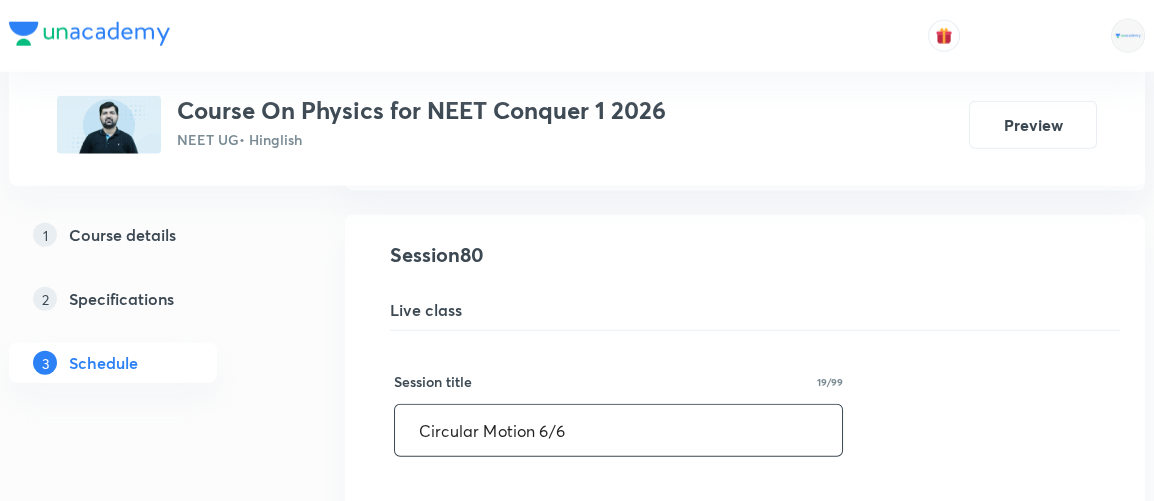 drag, startPoint x: 416, startPoint y: 362, endPoint x: 617, endPoint y: 343, distance: 201.89601 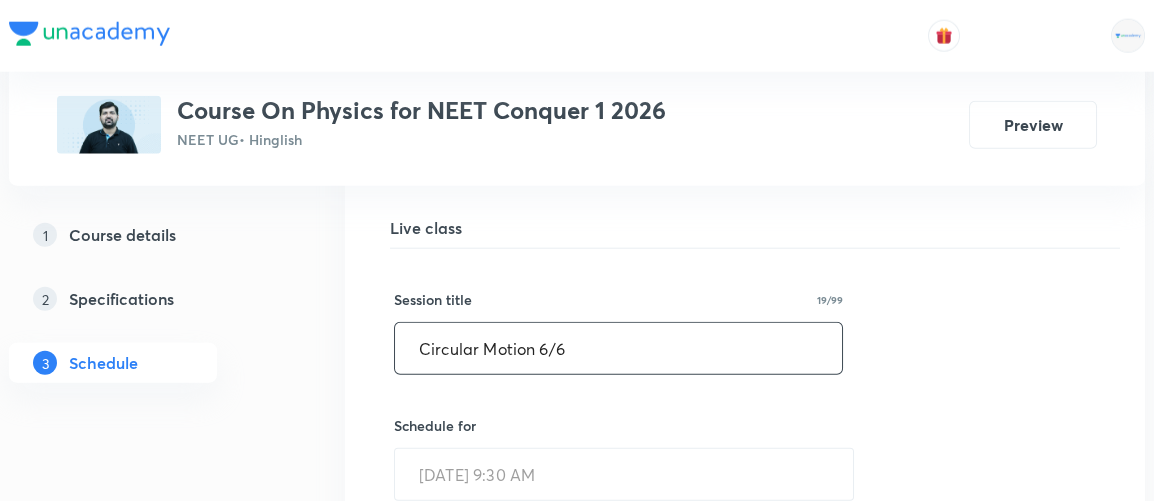 scroll, scrollTop: 12606, scrollLeft: 0, axis: vertical 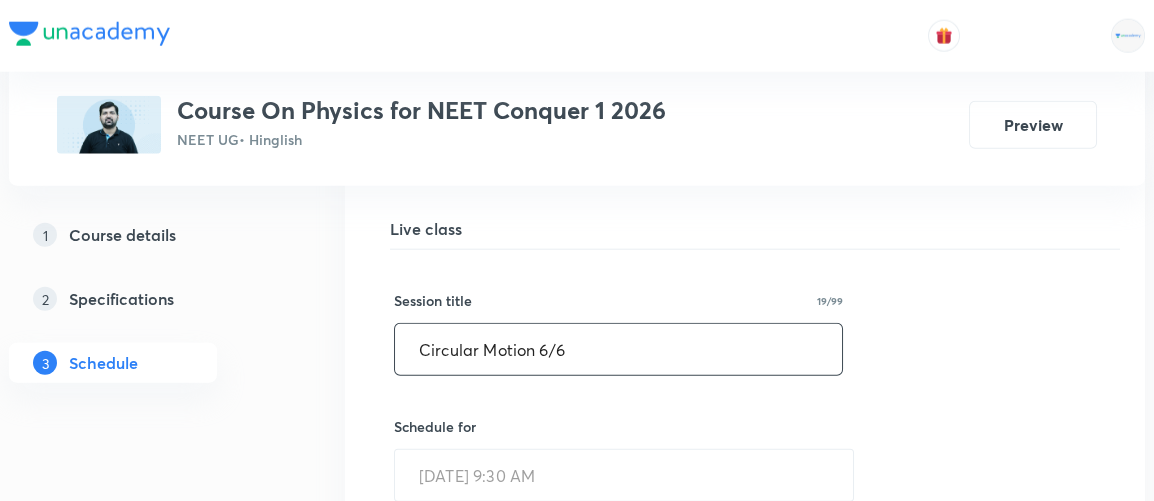 paste 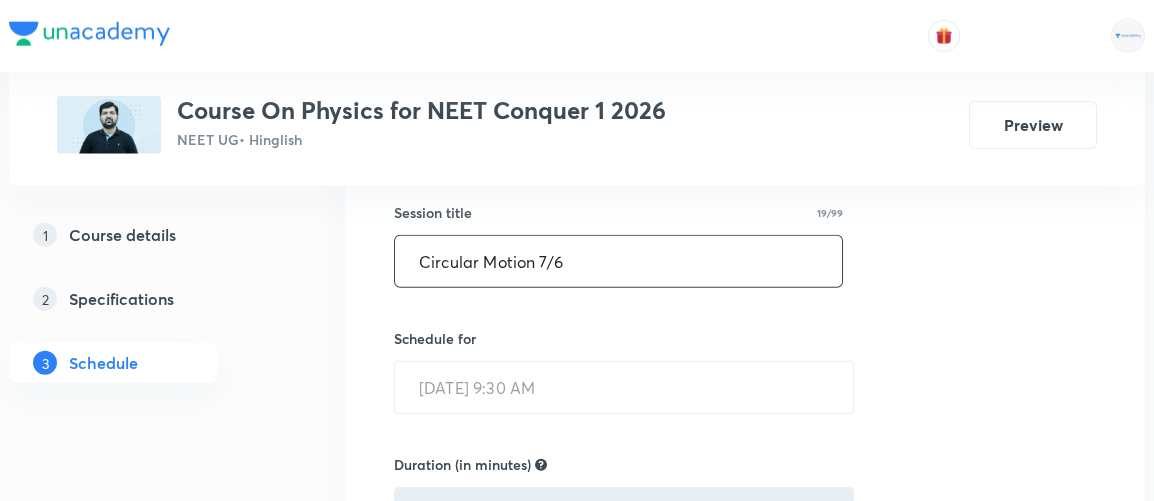 scroll, scrollTop: 12695, scrollLeft: 0, axis: vertical 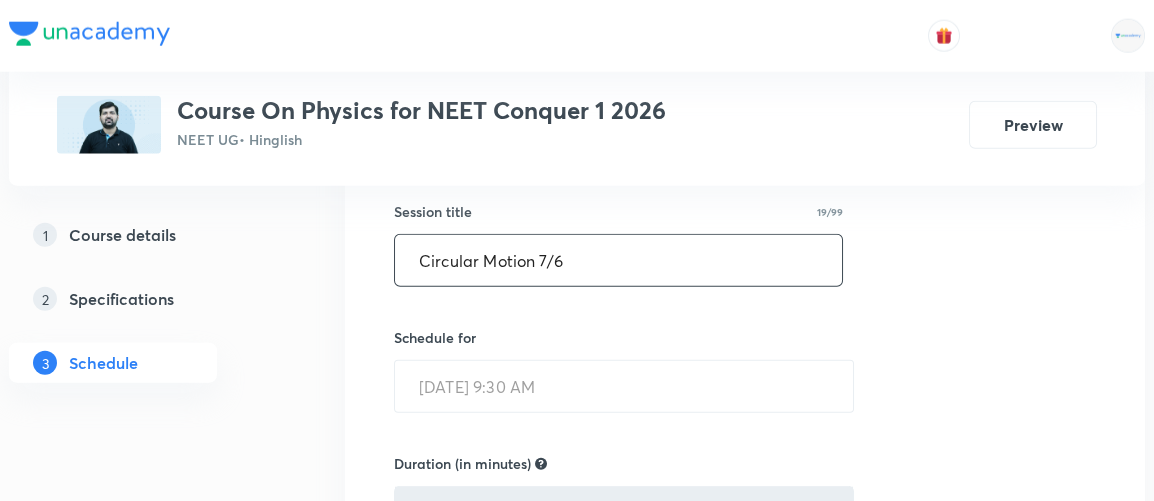 type on "Circular Motion 7/6" 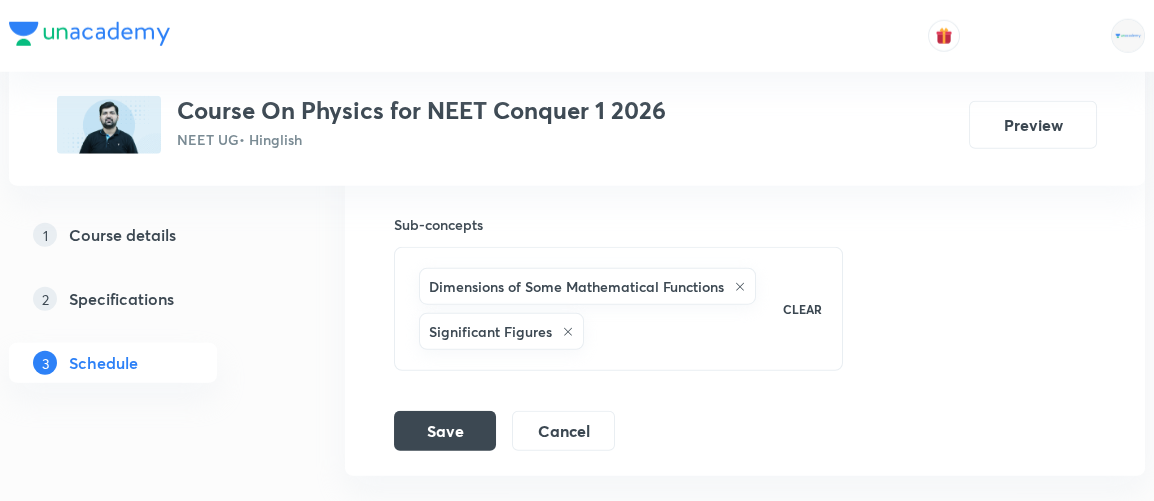 scroll, scrollTop: 13322, scrollLeft: 0, axis: vertical 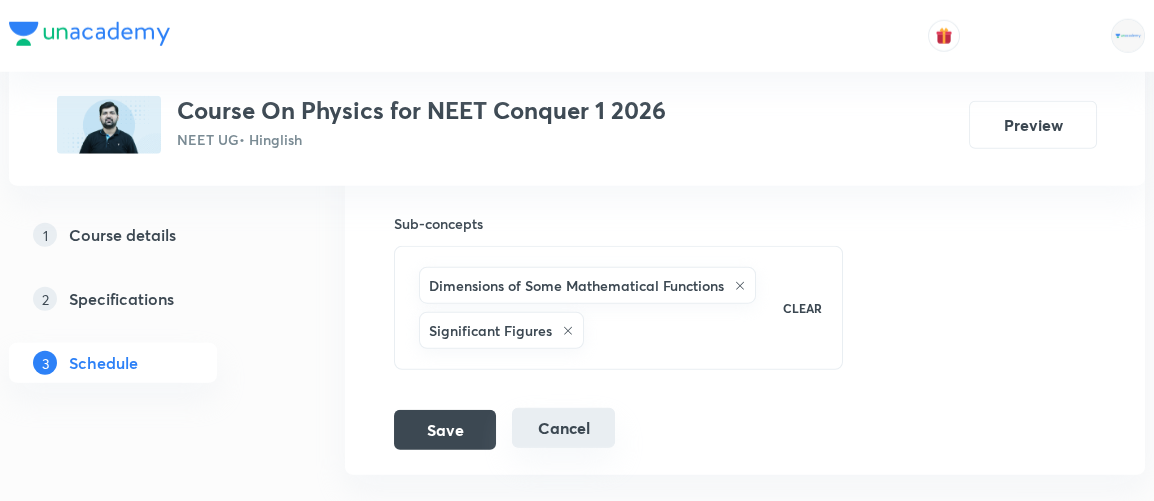 click on "Cancel" at bounding box center (563, 428) 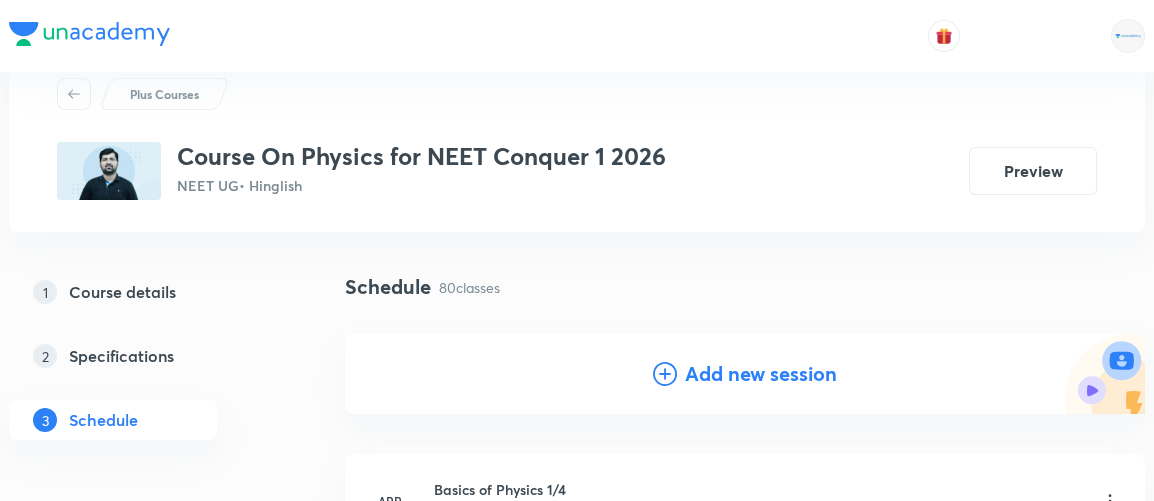 scroll, scrollTop: 67, scrollLeft: 0, axis: vertical 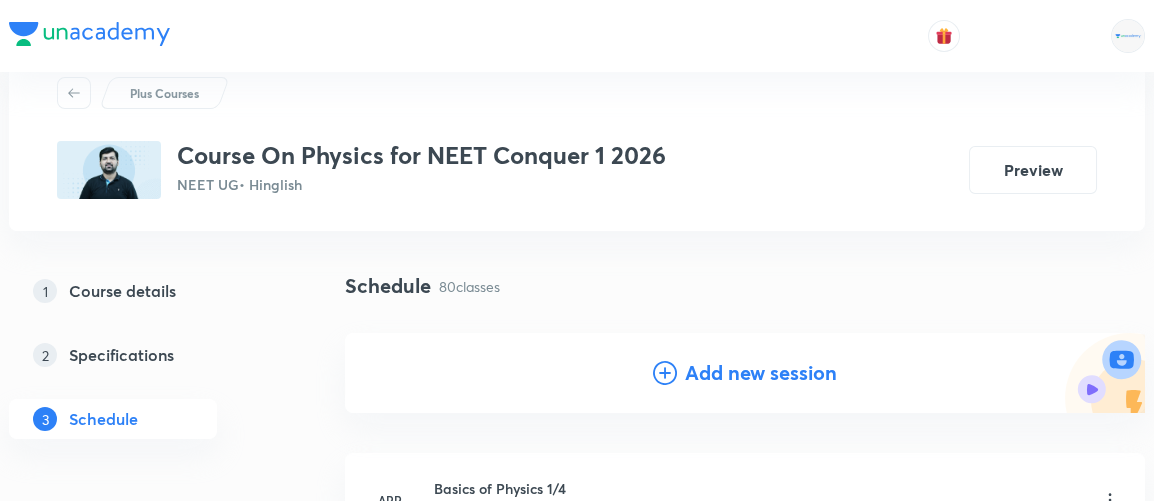 click on "Add new session" at bounding box center [761, 373] 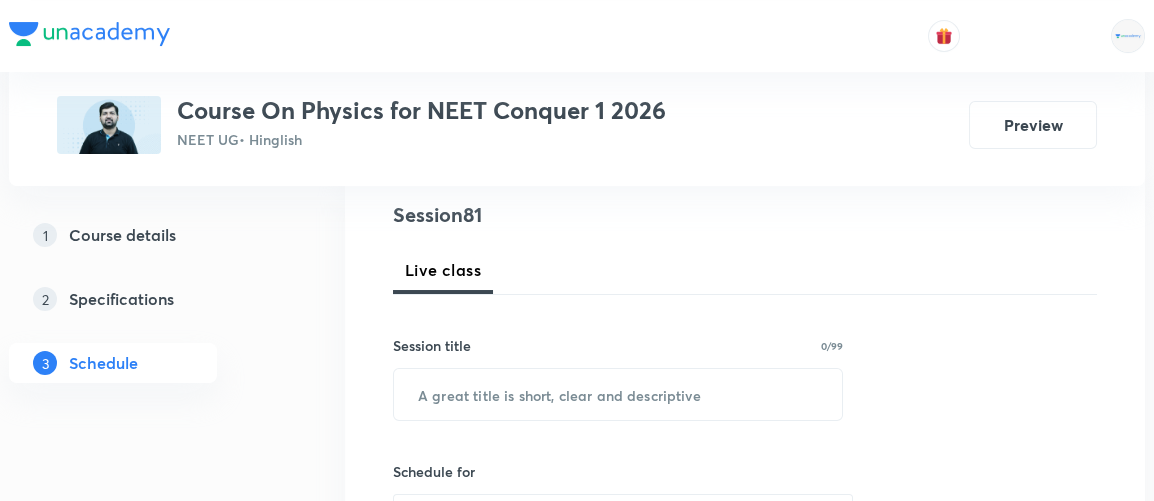 scroll, scrollTop: 241, scrollLeft: 0, axis: vertical 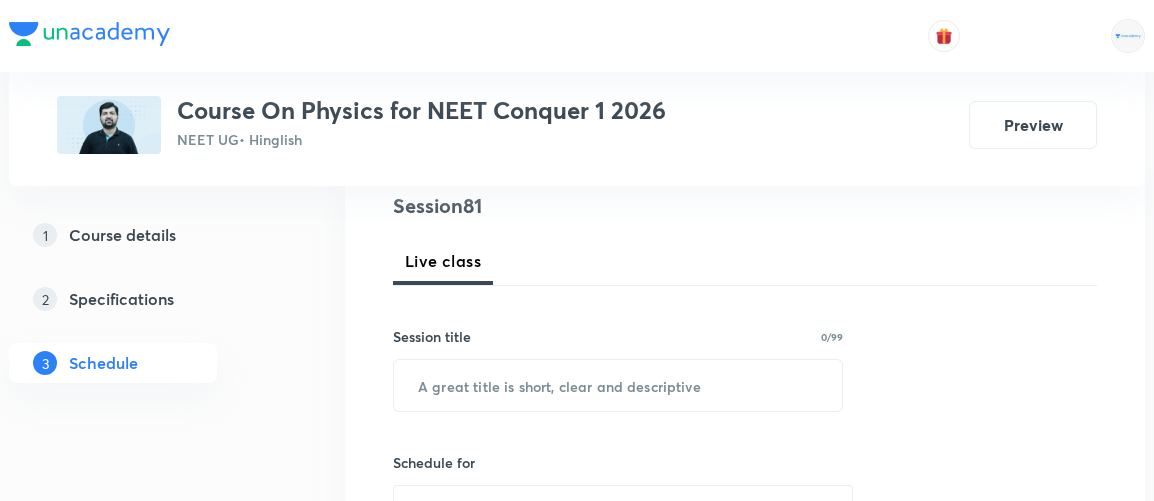 click at bounding box center [618, 385] 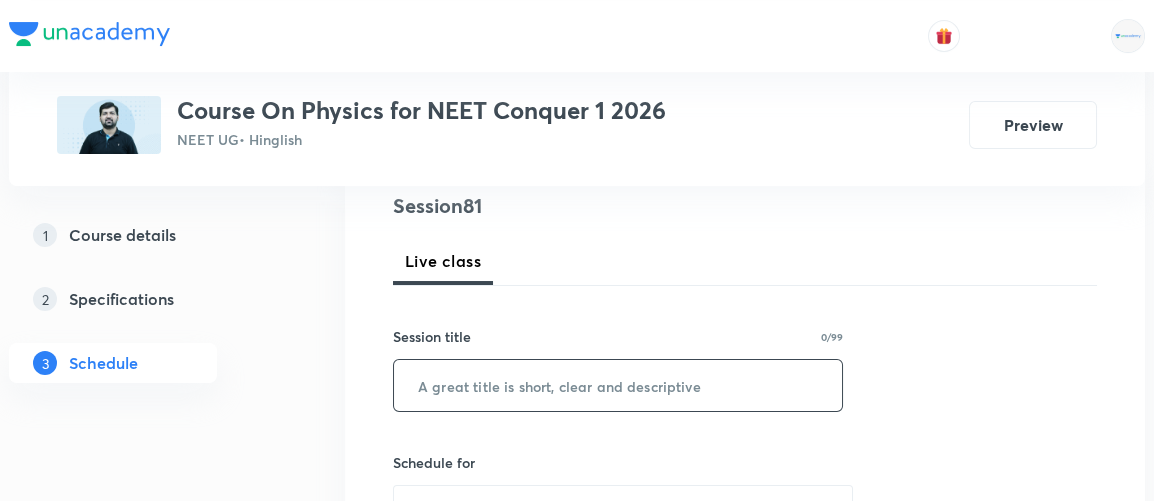 paste on "Circular Motion 6/6" 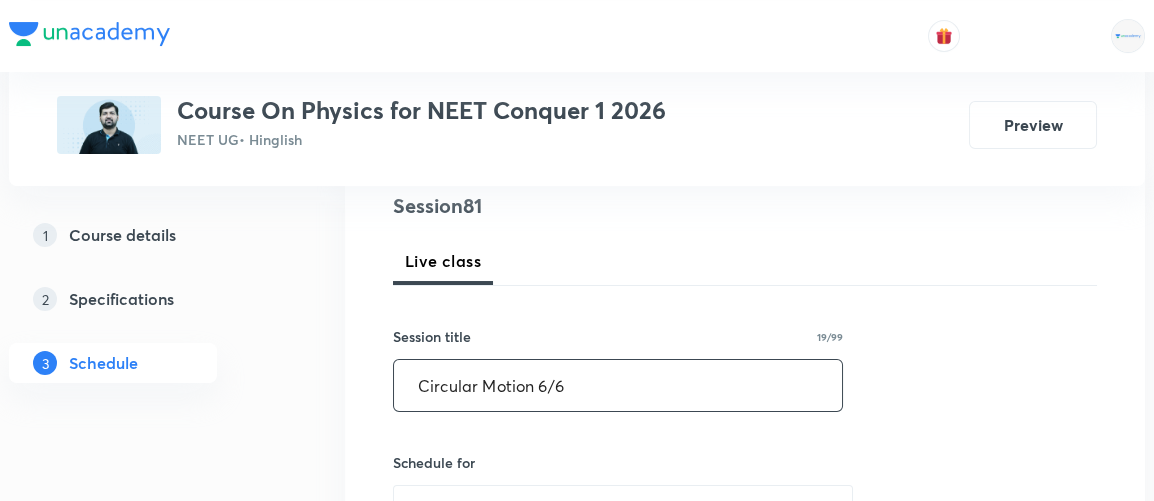 click on "Circular Motion 6/6" at bounding box center [618, 385] 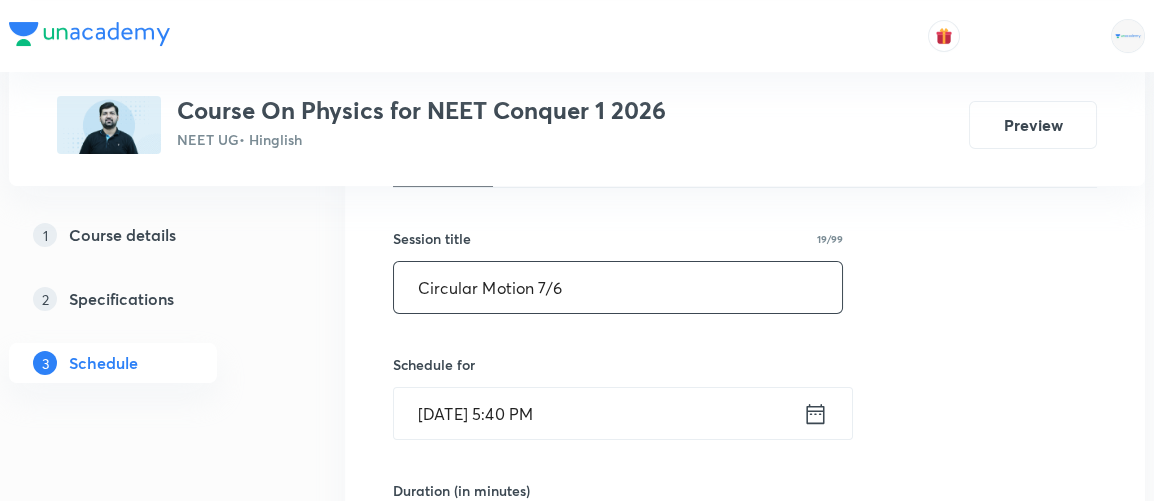 scroll, scrollTop: 379, scrollLeft: 0, axis: vertical 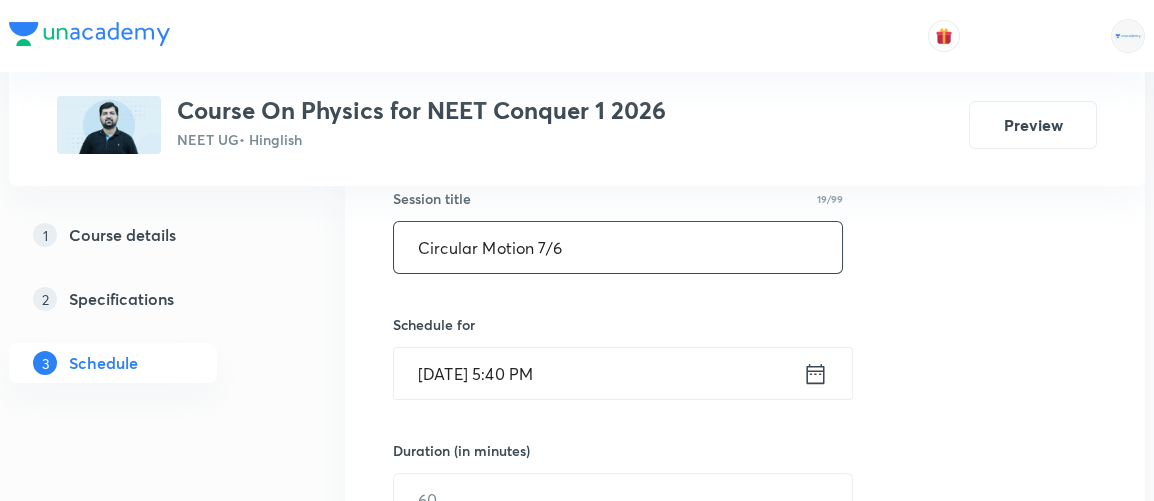 type on "Circular Motion 7/6" 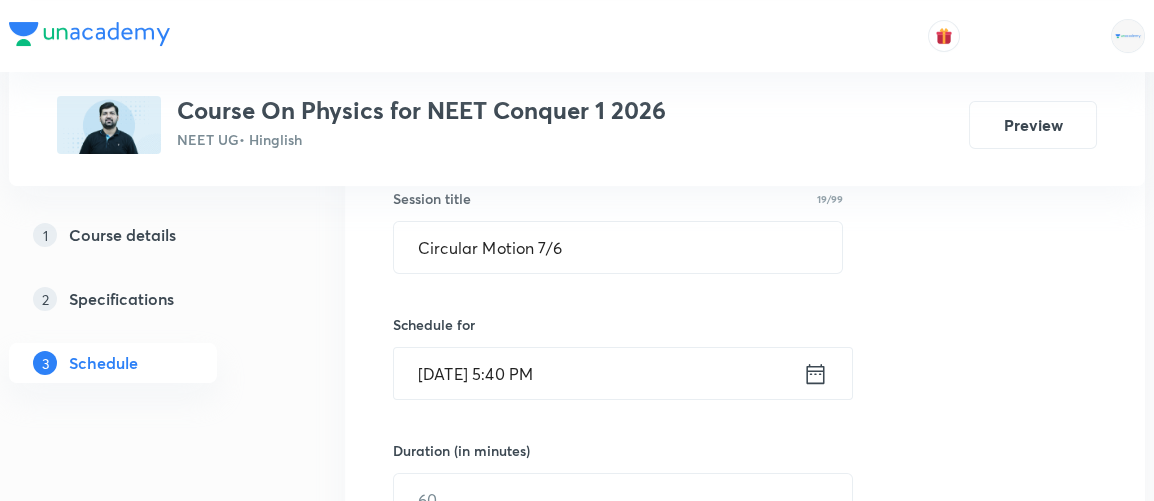 click 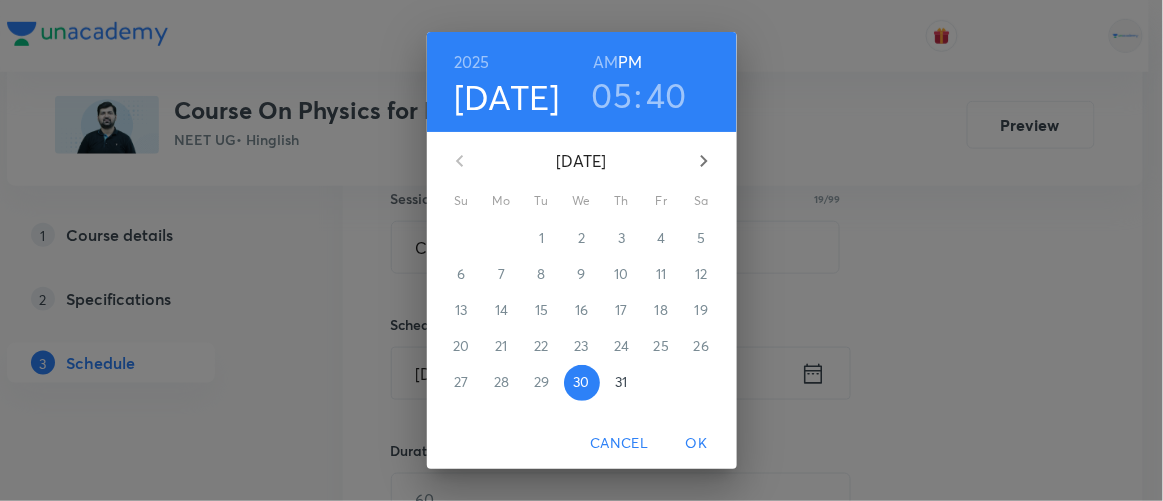 click on "31" at bounding box center (621, 382) 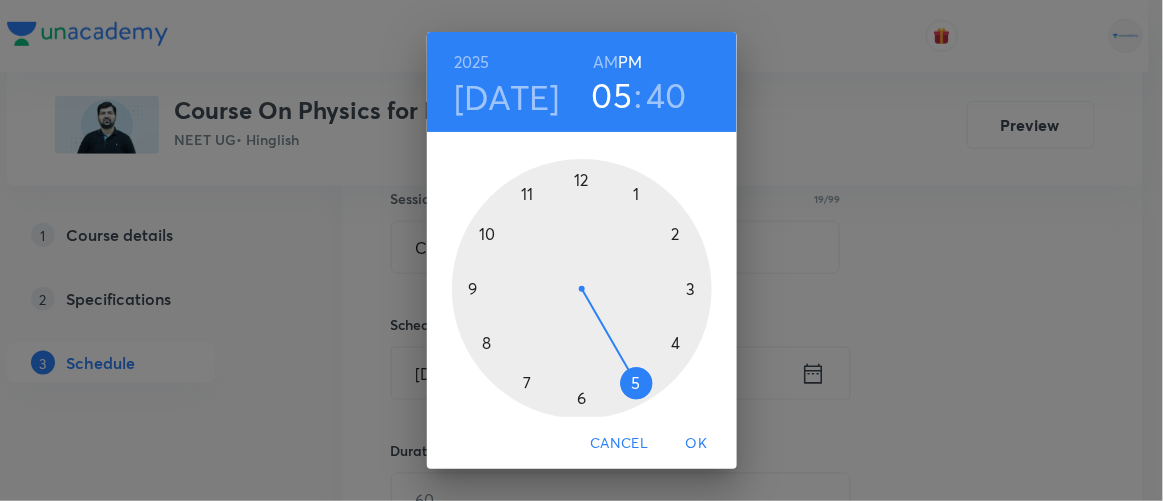 click on "AM" at bounding box center [605, 62] 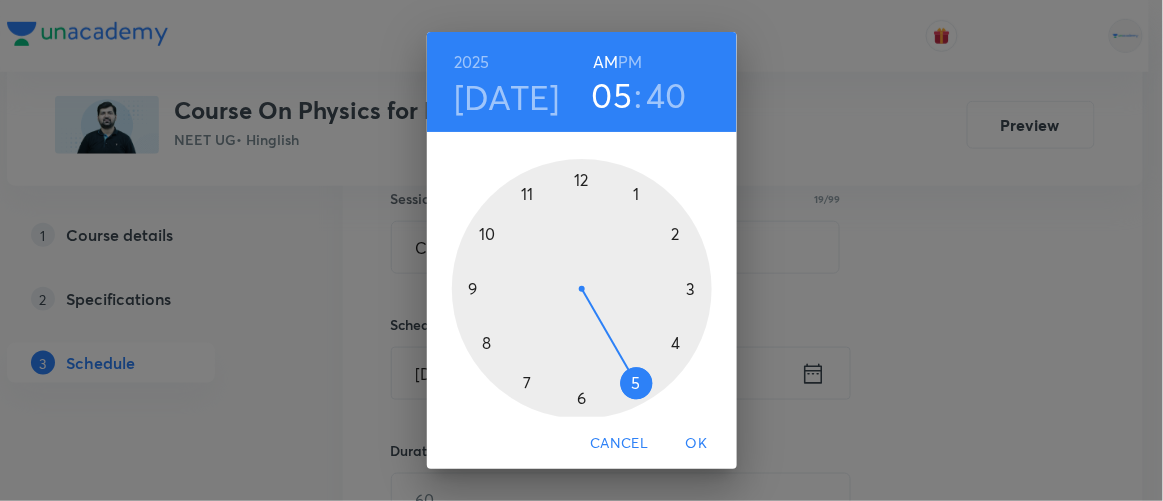 click at bounding box center [582, 289] 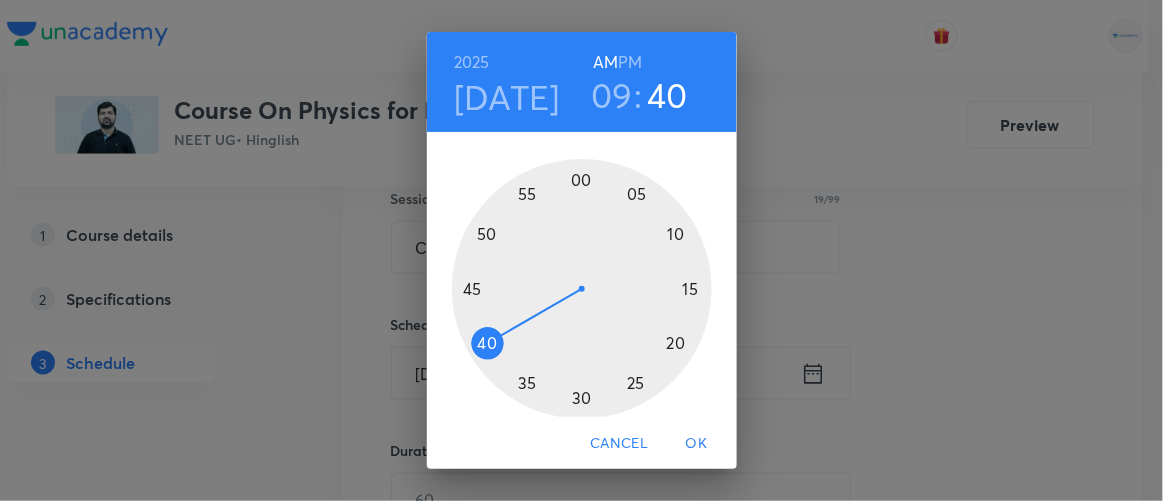 click at bounding box center (582, 289) 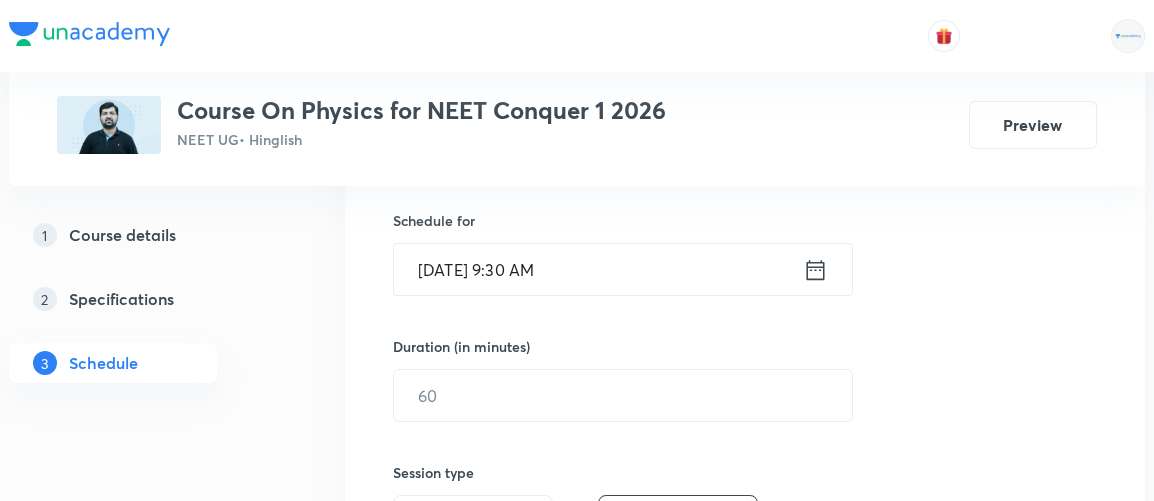scroll, scrollTop: 484, scrollLeft: 0, axis: vertical 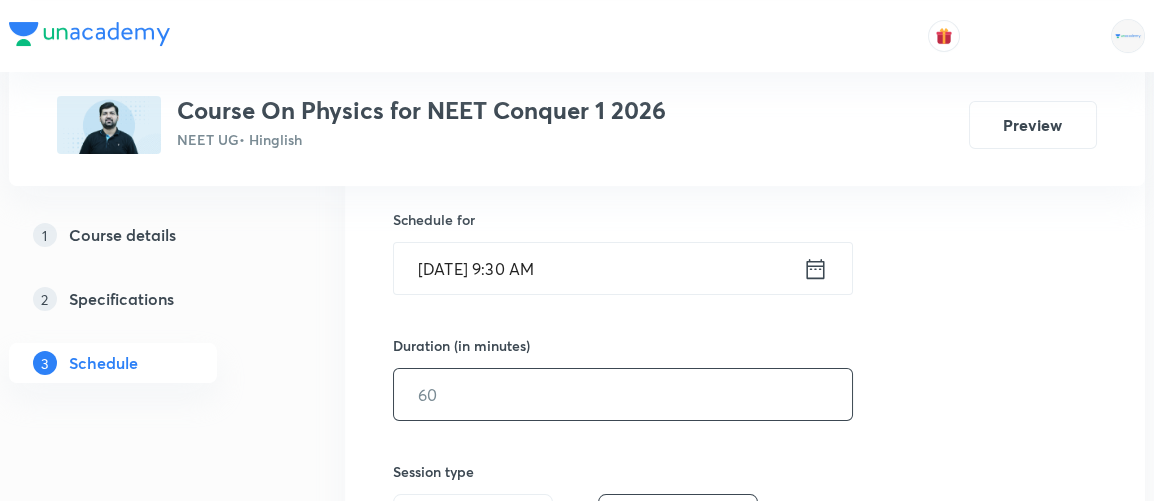 click at bounding box center [623, 394] 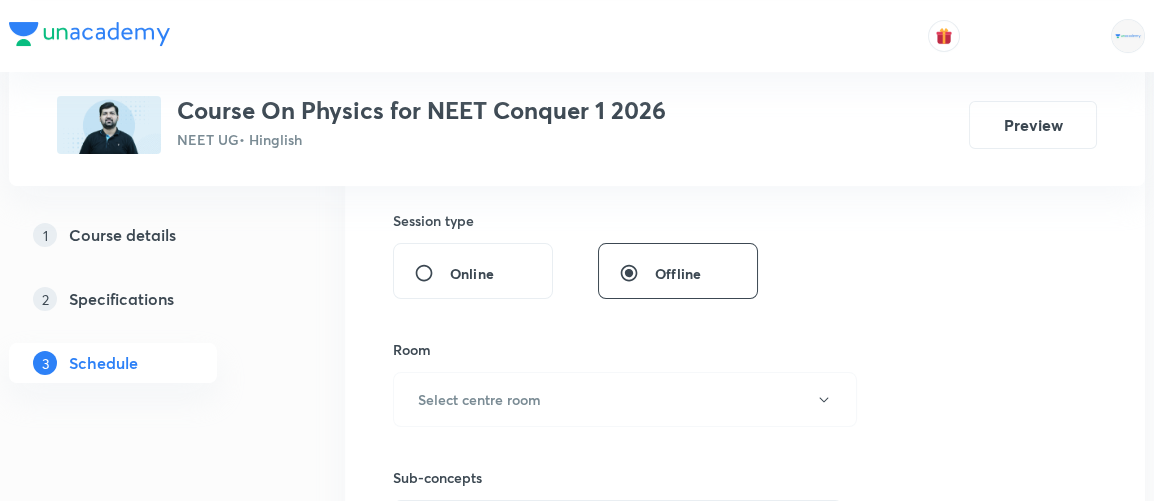 scroll, scrollTop: 737, scrollLeft: 0, axis: vertical 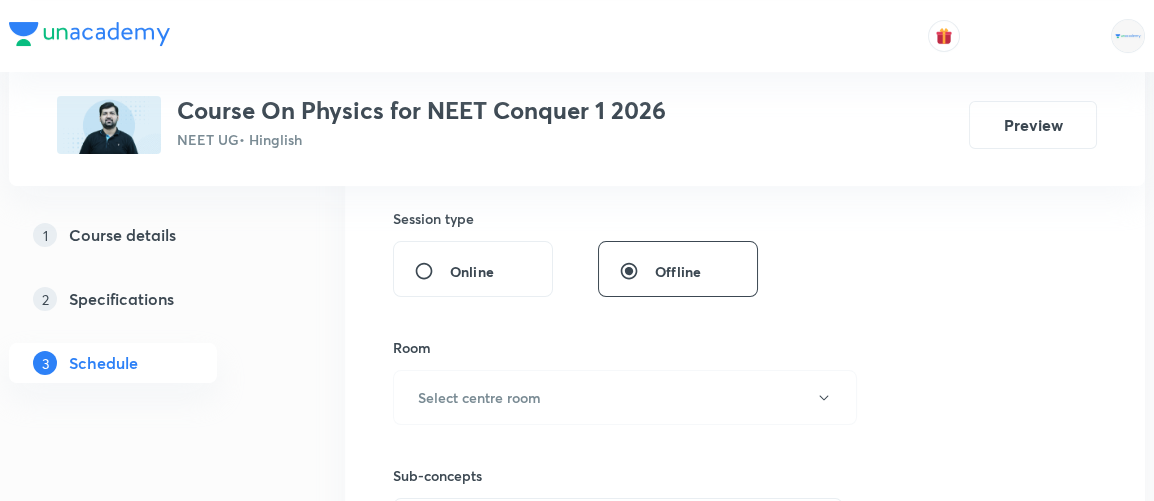 type on "90" 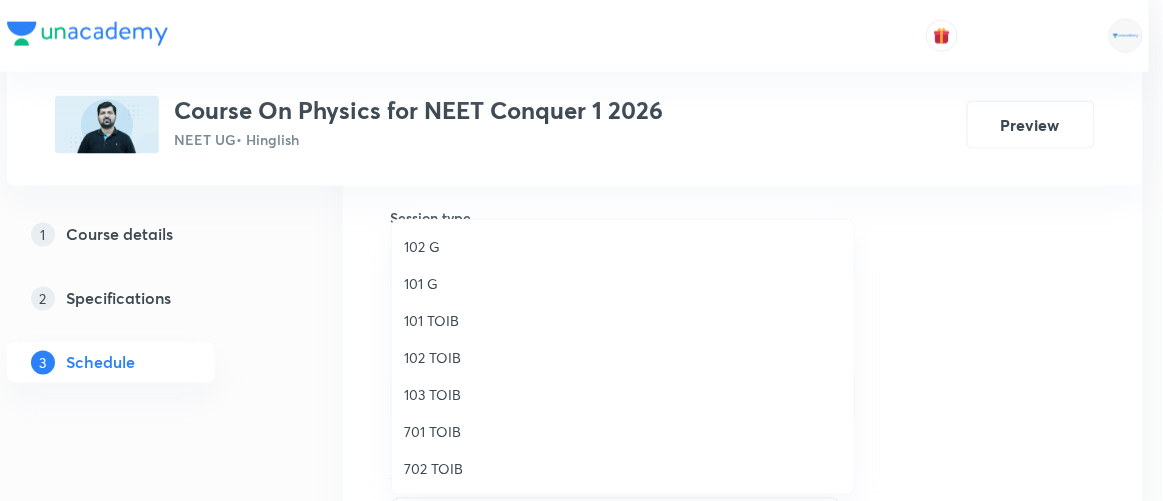 click on "701 TOIB" at bounding box center (623, 431) 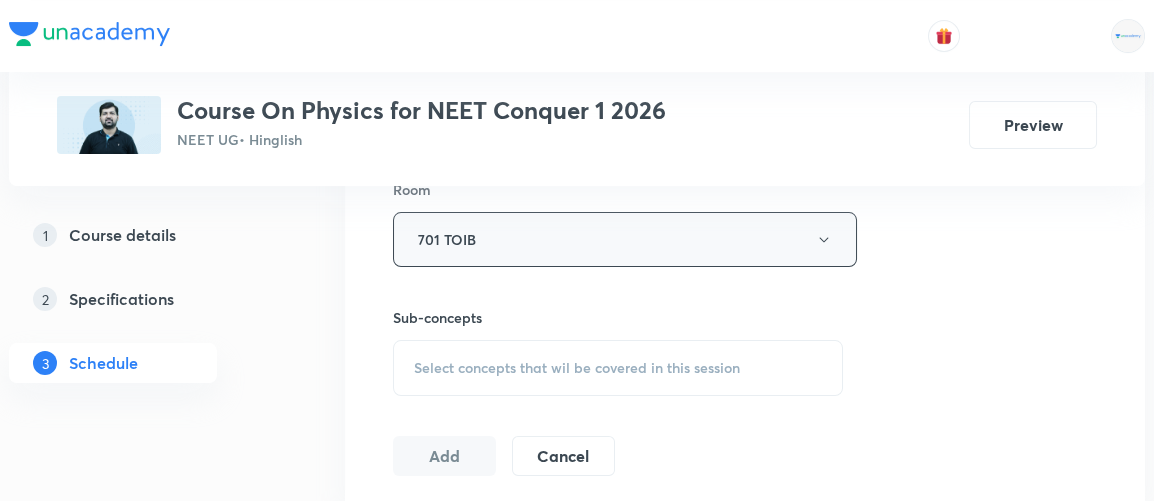 scroll, scrollTop: 899, scrollLeft: 0, axis: vertical 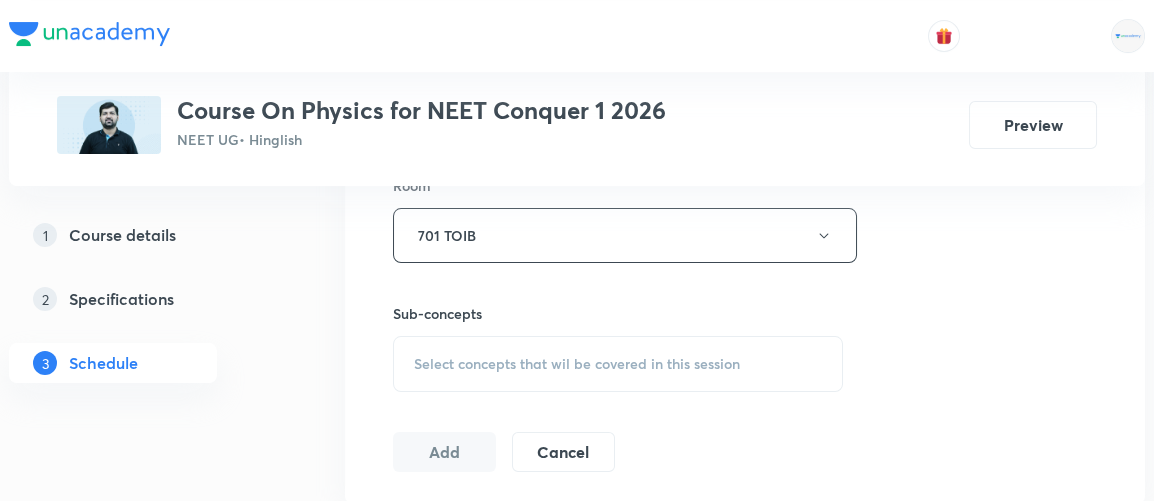 click on "Select concepts that wil be covered in this session" at bounding box center [577, 364] 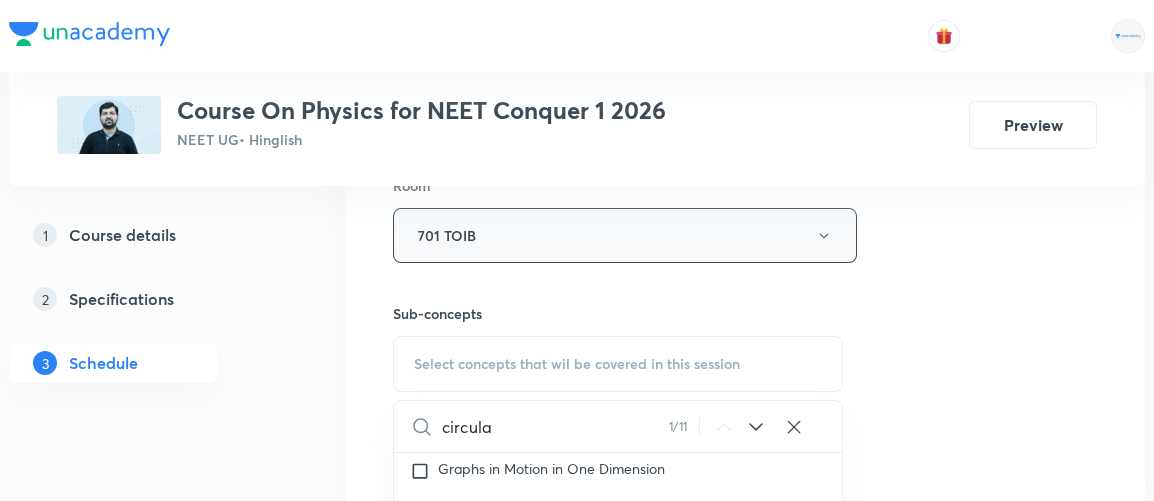 scroll, scrollTop: 3684, scrollLeft: 0, axis: vertical 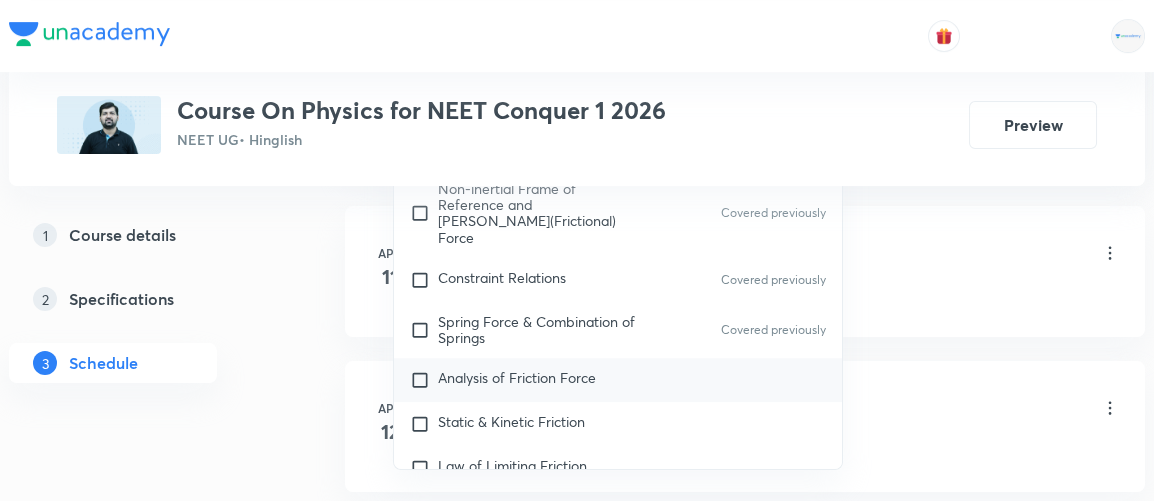 type on "circular" 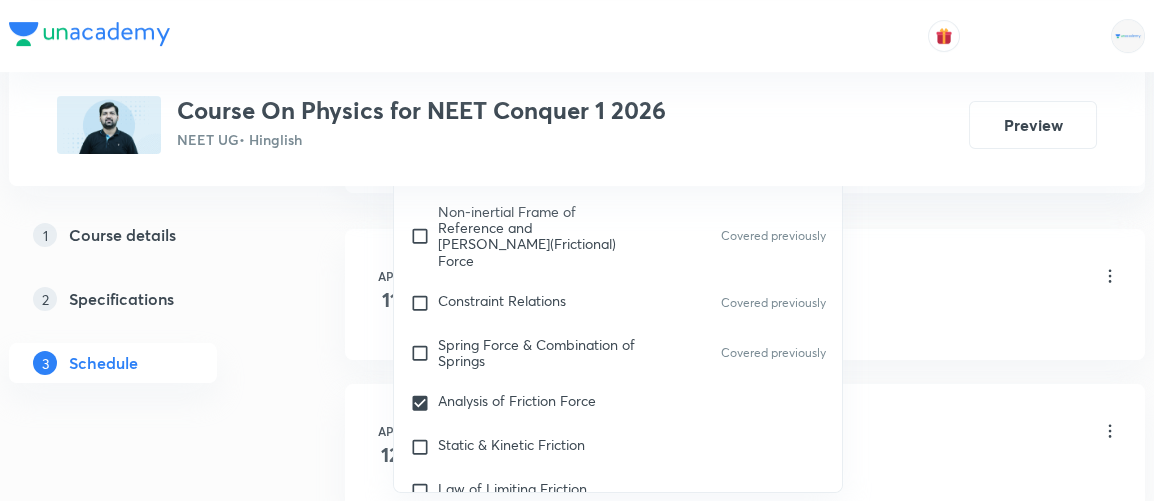 click on "Plus Courses Course On Physics for NEET Conquer 1 2026 NEET UG  • Hinglish Preview 1 Course details 2 Specifications 3 Schedule Schedule 80  classes Session  81 Live class Session title 19/99 Circular Motion 7/6 ​ Schedule for Jul 31, 2025, 9:30 AM ​ Duration (in minutes) 90 ​   Session type Online Offline Room 701 TOIB Sub-concepts Analysis of Friction Force CLEAR circular 1 / 11 ​ Units & Dimensions Physical quantity Covered previously Applications of Dimensional Analysis Covered previously Significant Figures Covered previously Units of Physical Quantities Covered previously System of Units Covered previously Dimensions of Some Mathematical Functions Covered previously Unit and Dimension Covered previously Product of Two Vectors Covered previously Subtraction of Vectors Covered previously Cross Product Covered previously Least Count Analysis Errors of Measurement Covered previously Vernier Callipers Covered previously Screw Gauge Zero Error Covered previously Basic Mathematics Elementary Algebra" at bounding box center (577, 5862) 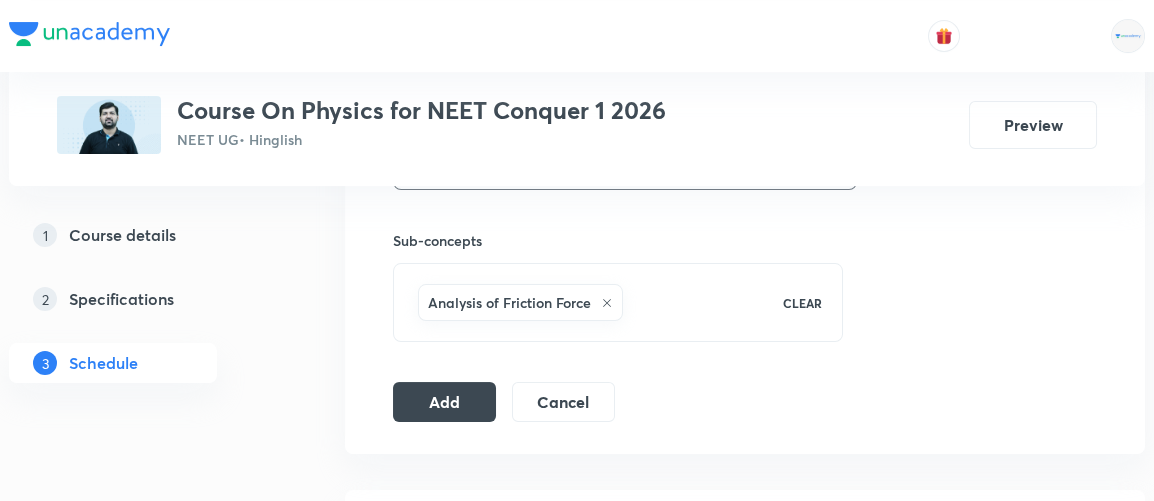 scroll, scrollTop: 972, scrollLeft: 0, axis: vertical 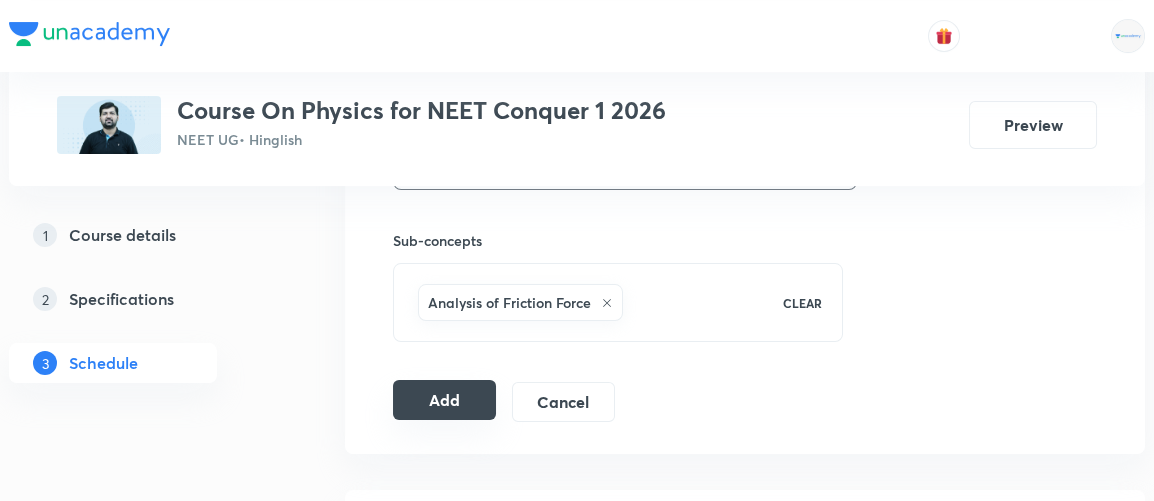 click on "Add" at bounding box center [444, 400] 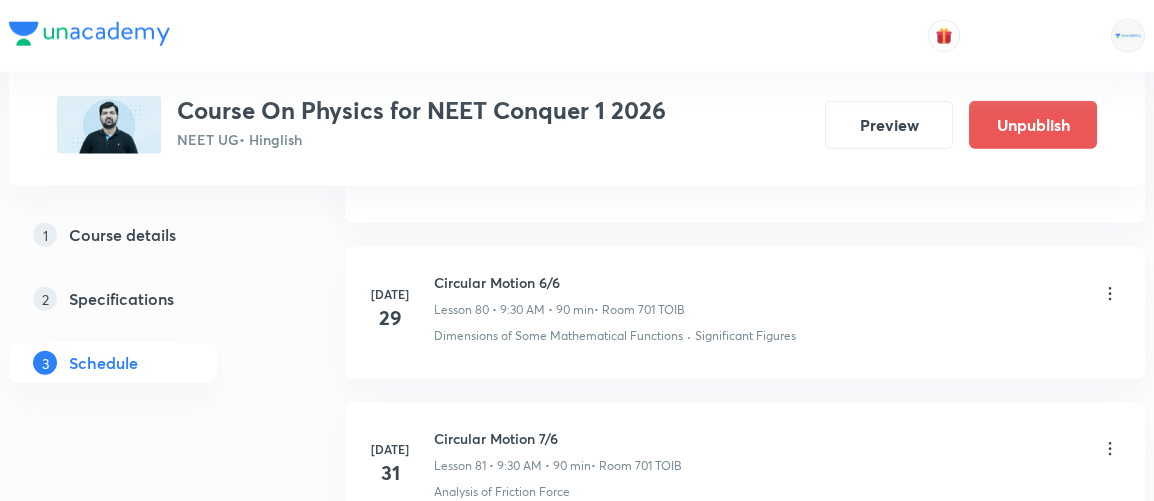scroll, scrollTop: 12759, scrollLeft: 0, axis: vertical 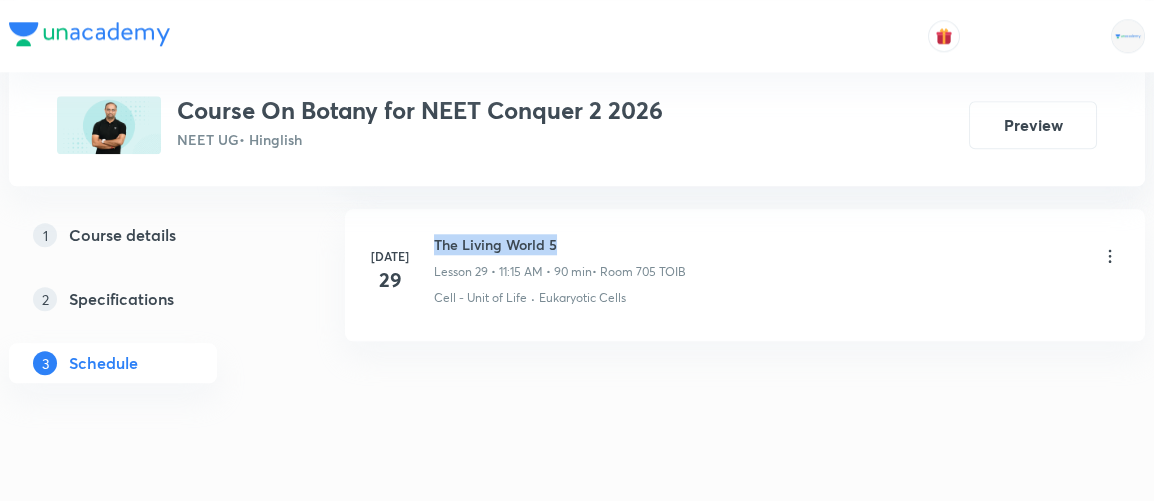 drag, startPoint x: 435, startPoint y: 217, endPoint x: 703, endPoint y: 193, distance: 269.07248 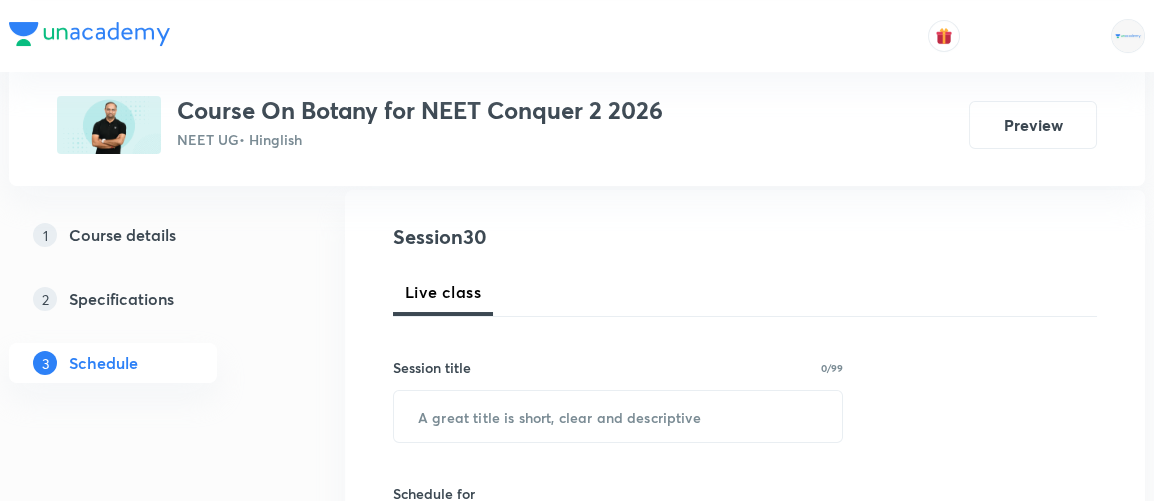 scroll, scrollTop: 216, scrollLeft: 0, axis: vertical 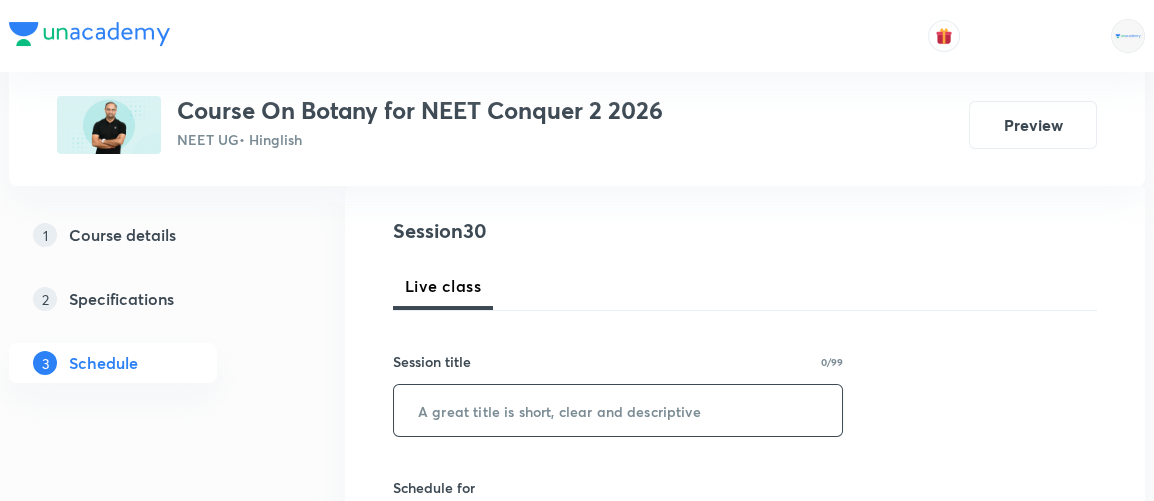 click at bounding box center (618, 410) 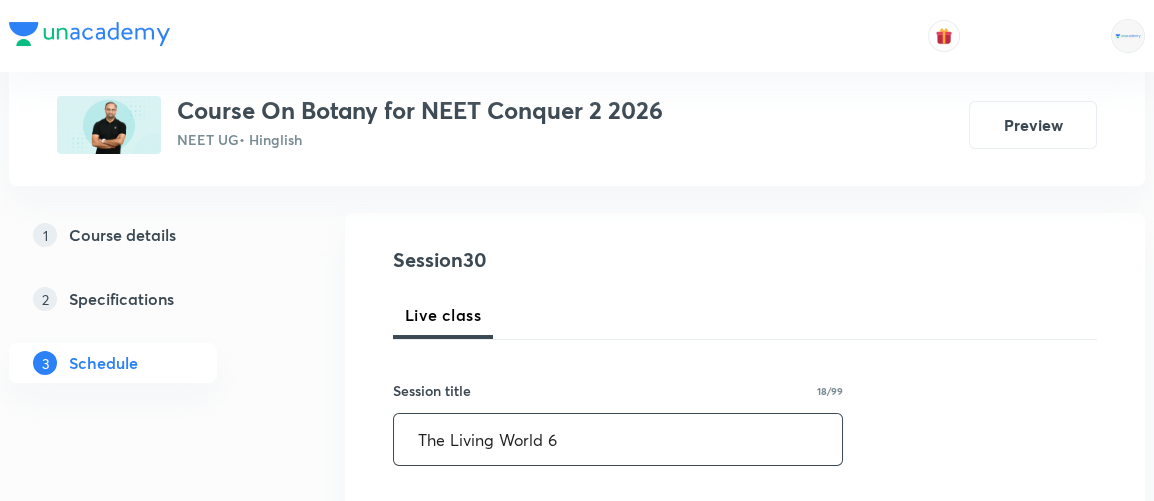 scroll, scrollTop: 194, scrollLeft: 0, axis: vertical 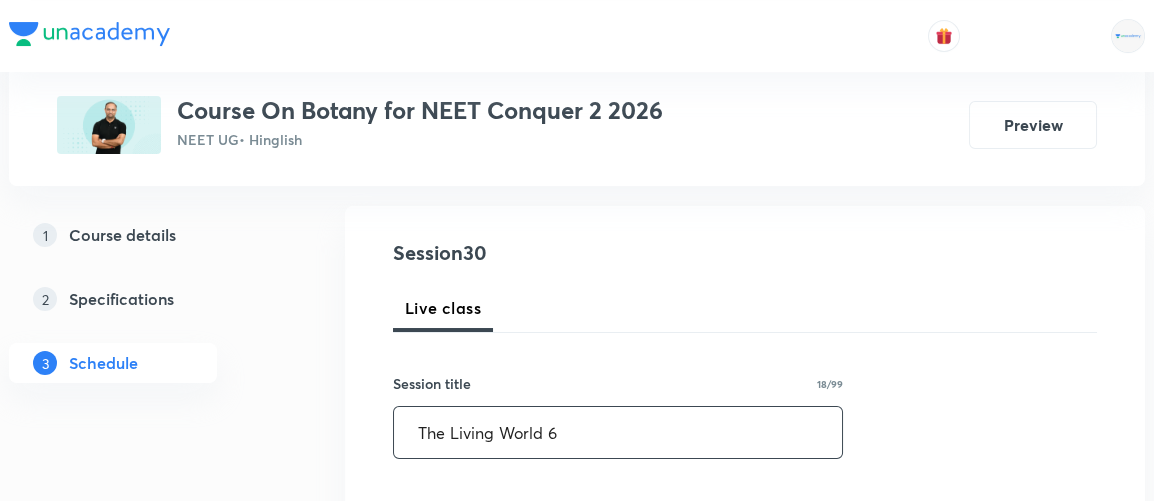 click on "The Living World 6" at bounding box center [618, 432] 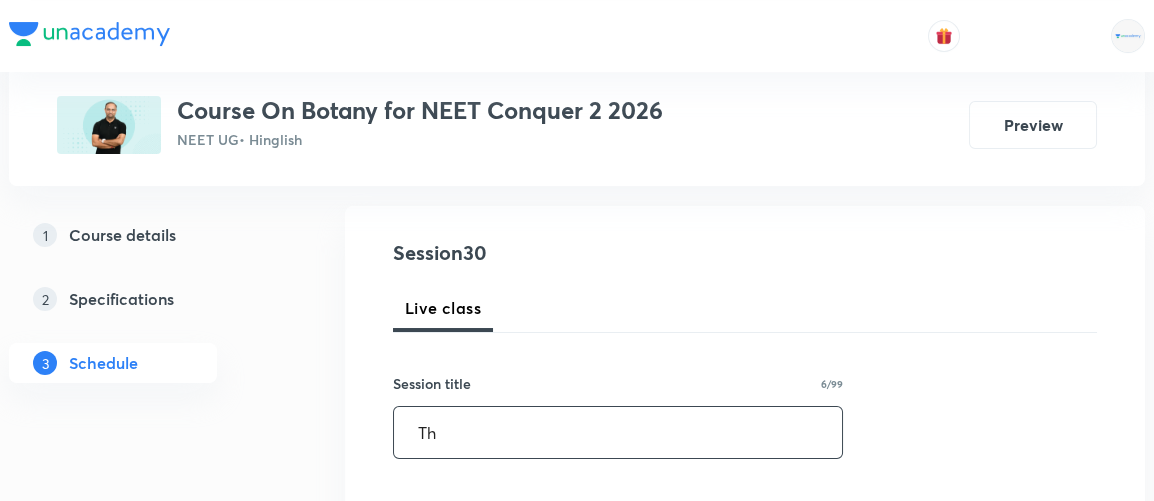 type on "T" 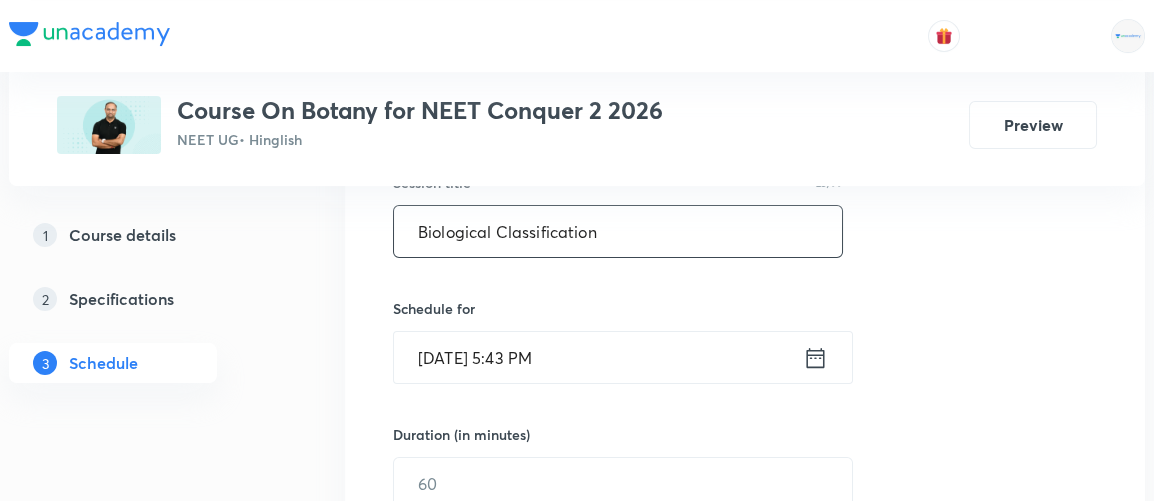 scroll, scrollTop: 397, scrollLeft: 0, axis: vertical 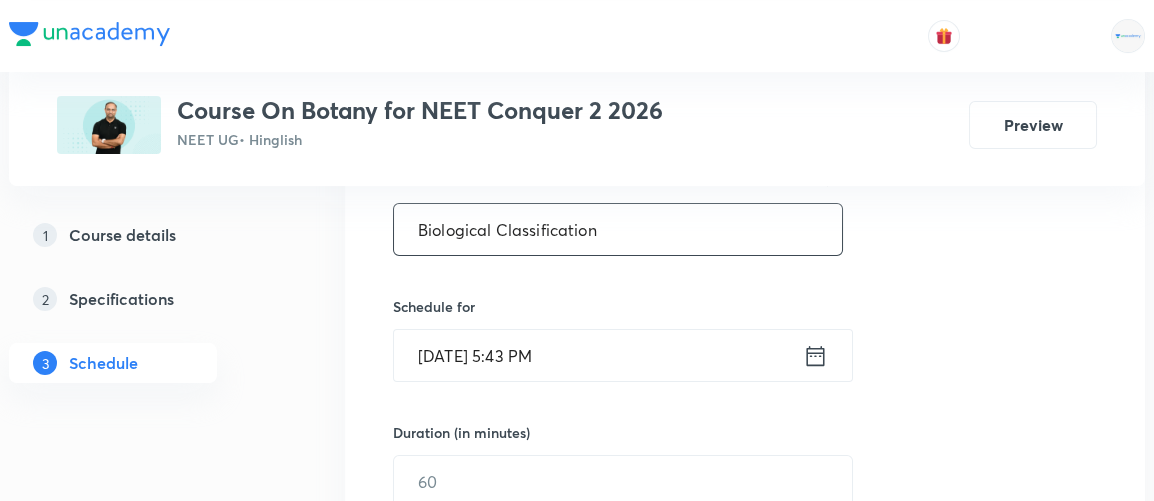 type on "Biological Classification" 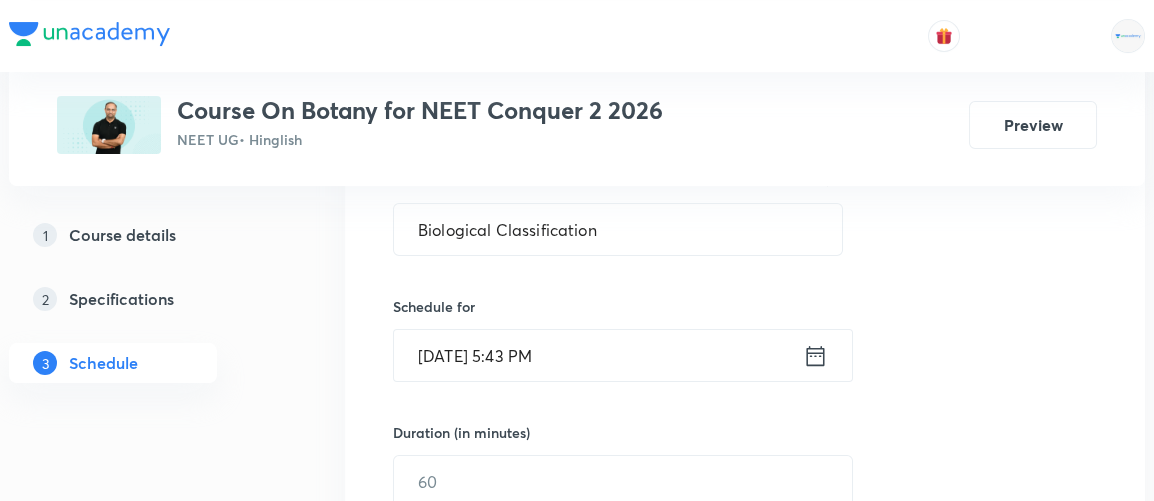 click 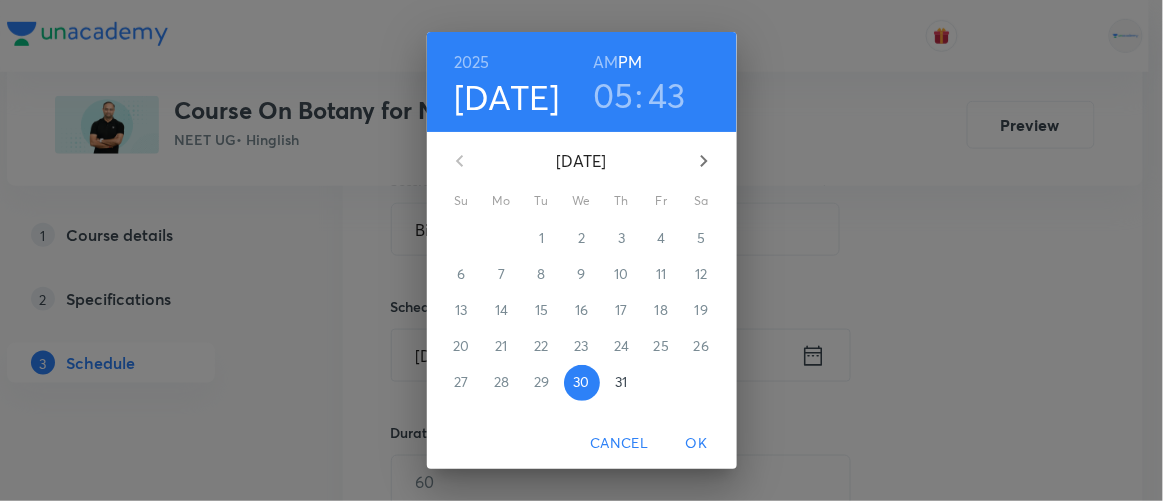 click on "31" at bounding box center (621, 382) 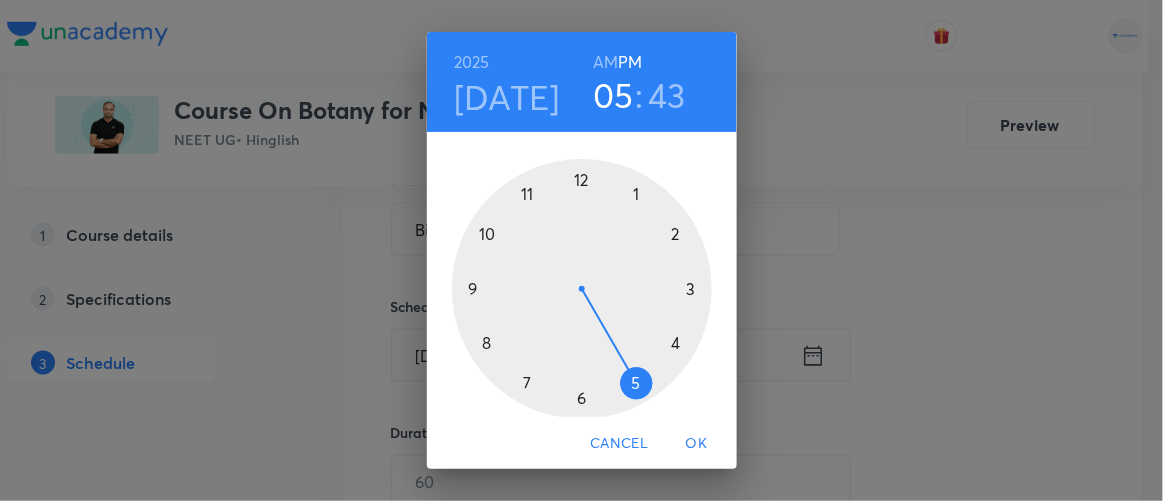 click on "AM" at bounding box center (605, 62) 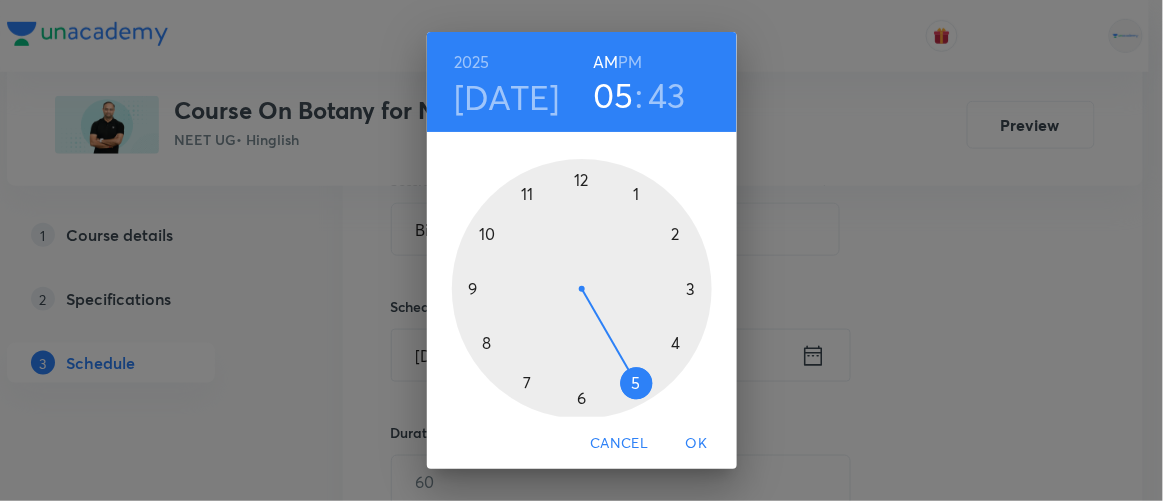 click at bounding box center (582, 289) 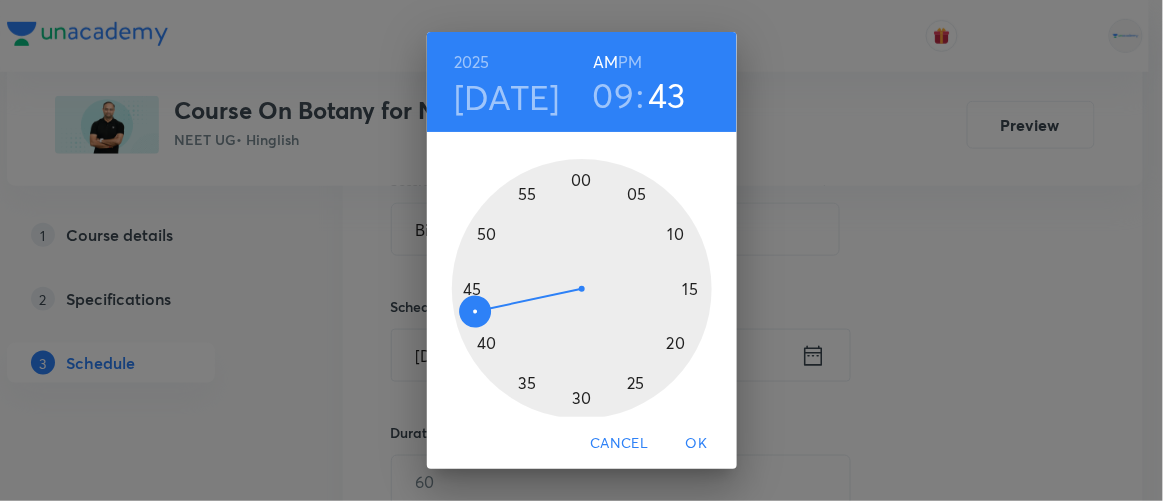 click at bounding box center [582, 289] 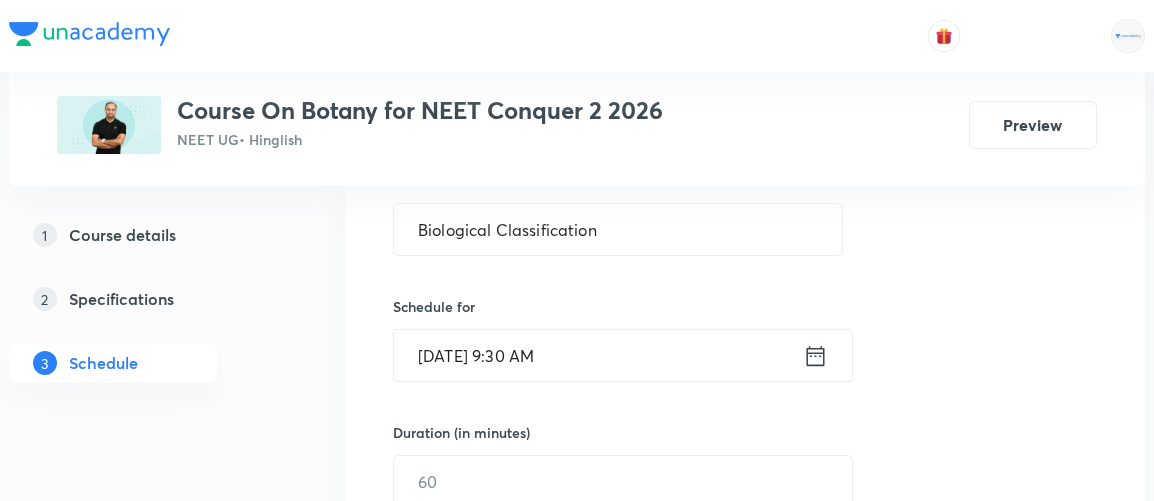 scroll, scrollTop: 549, scrollLeft: 0, axis: vertical 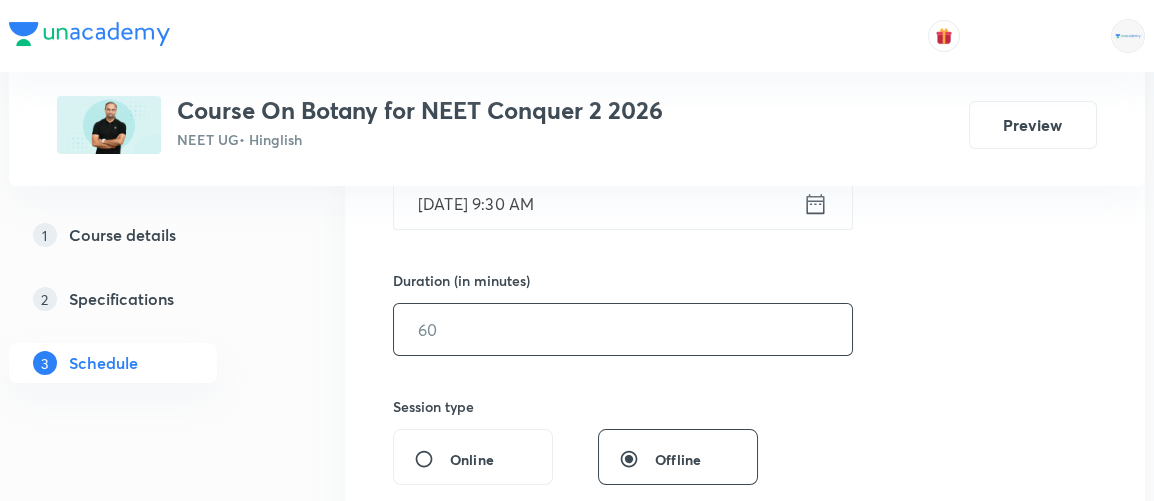 click at bounding box center [623, 329] 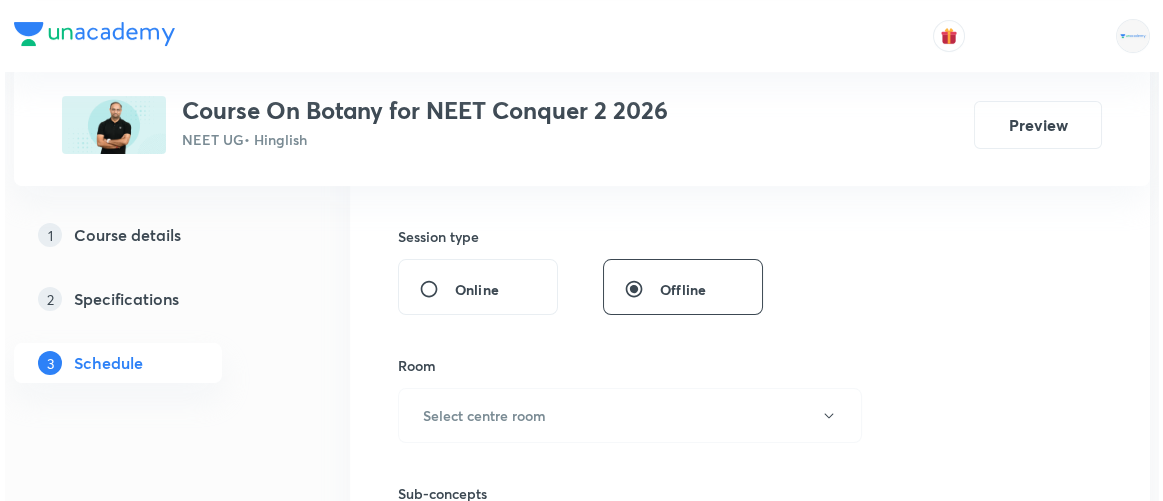 scroll, scrollTop: 719, scrollLeft: 0, axis: vertical 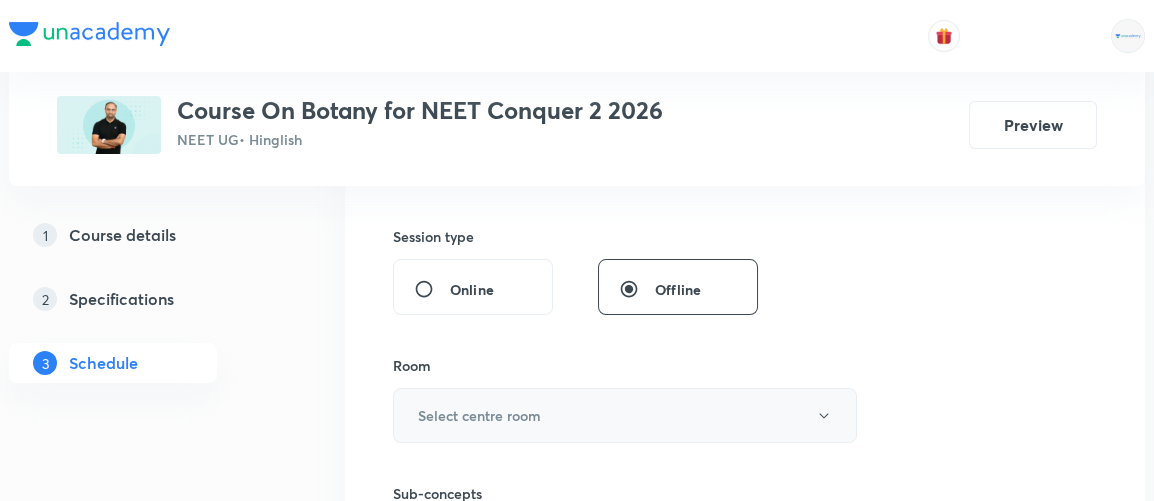 type on "90" 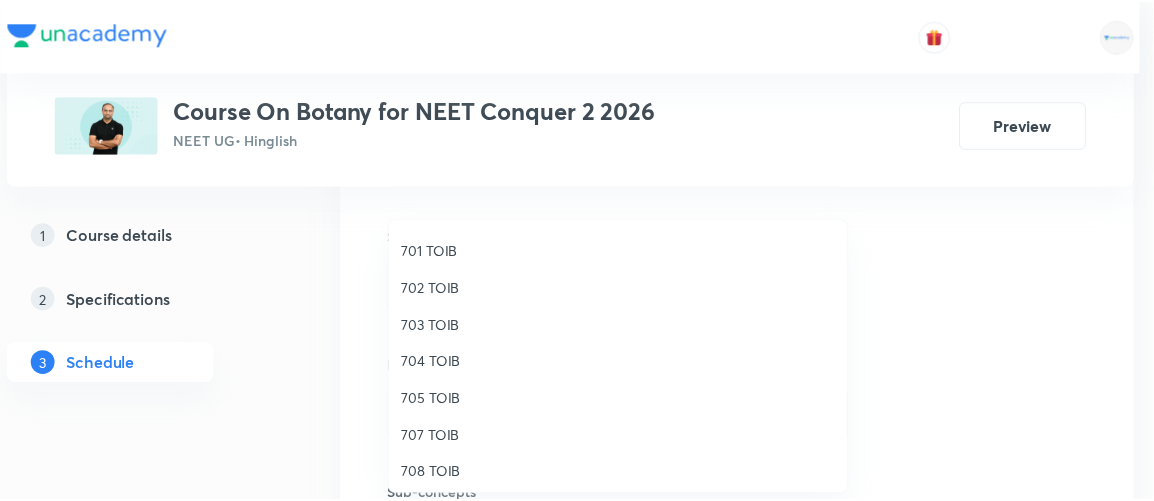 scroll, scrollTop: 184, scrollLeft: 0, axis: vertical 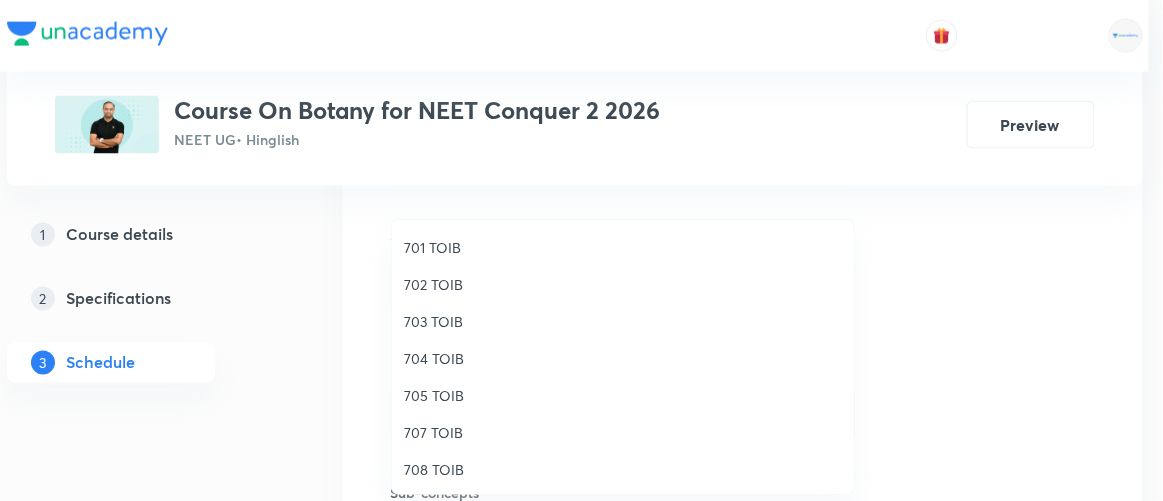 click on "705 TOIB" at bounding box center [623, 395] 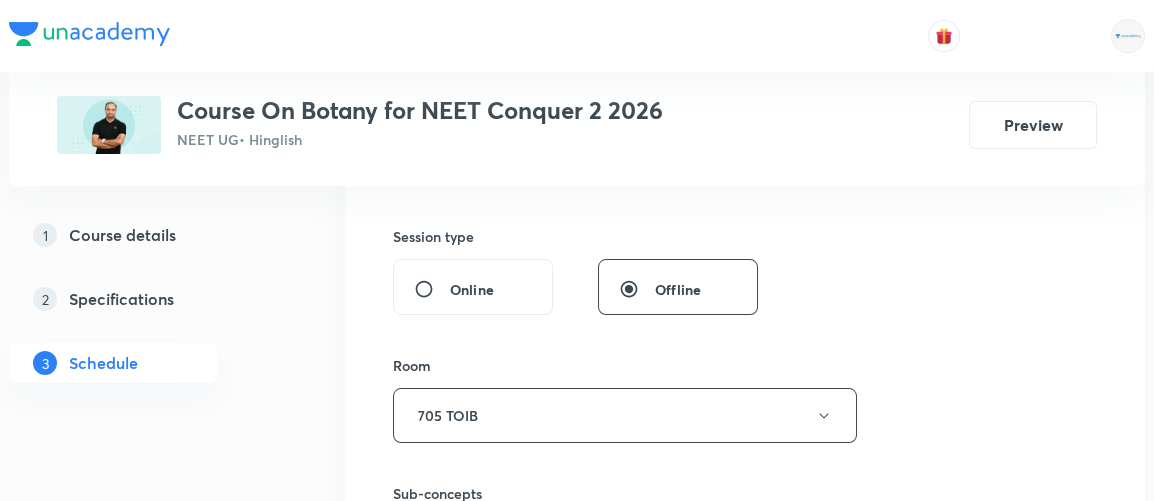click on "Session  30 Live class Session title 25/99 Biological Classification ​ Schedule for Jul 31, 2025, 9:30 AM ​ Duration (in minutes) 90 ​   Session type Online Offline Room 705 TOIB Sub-concepts Select concepts that wil be covered in this session Add Cancel" at bounding box center [745, 182] 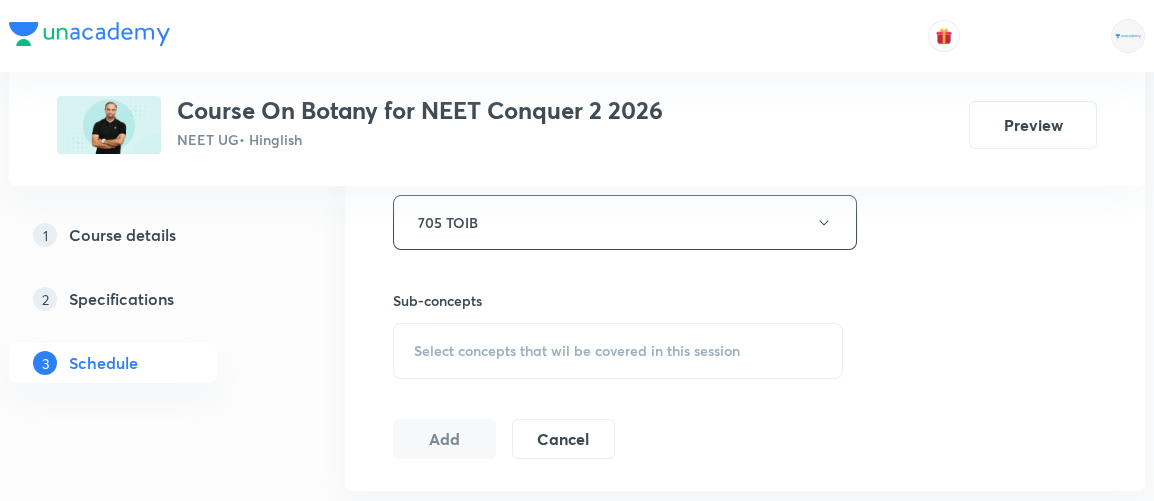 scroll, scrollTop: 915, scrollLeft: 0, axis: vertical 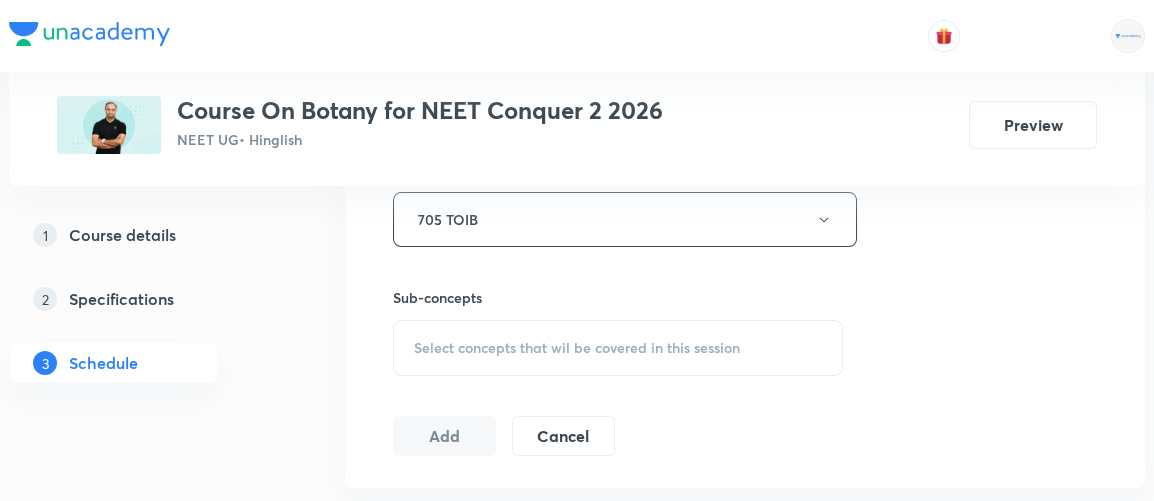 click on "Select concepts that wil be covered in this session" at bounding box center (577, 348) 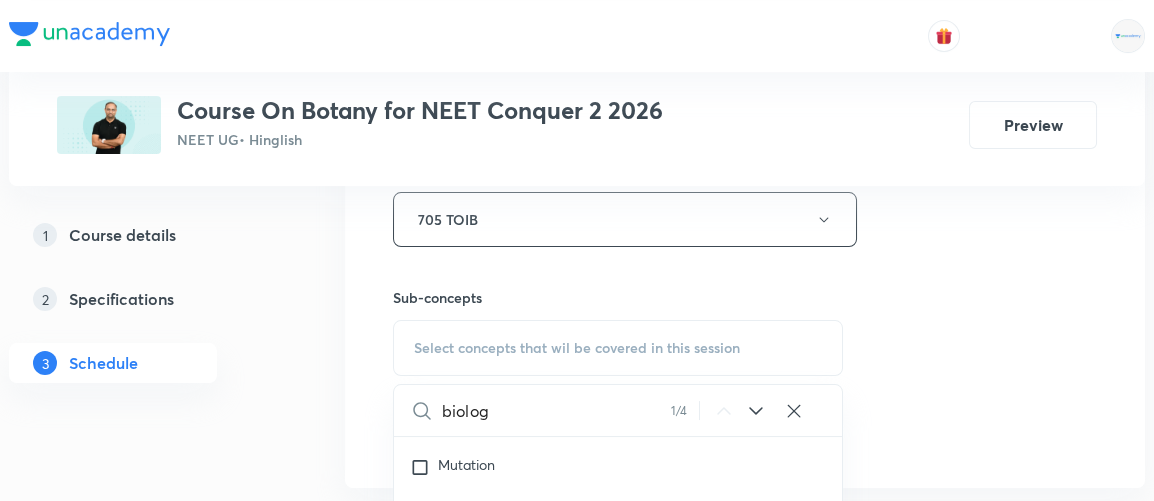 scroll, scrollTop: 9730, scrollLeft: 0, axis: vertical 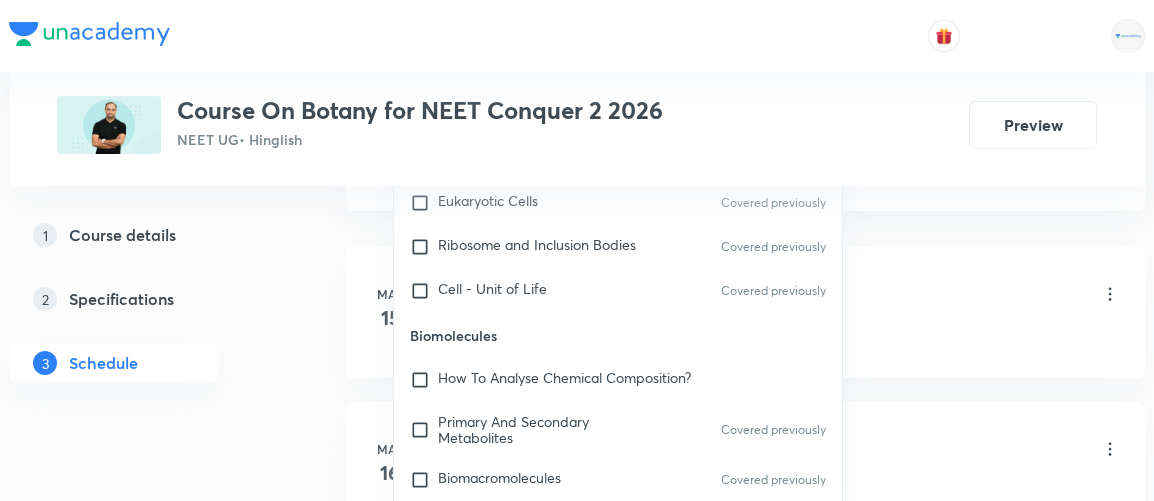 type on "biological" 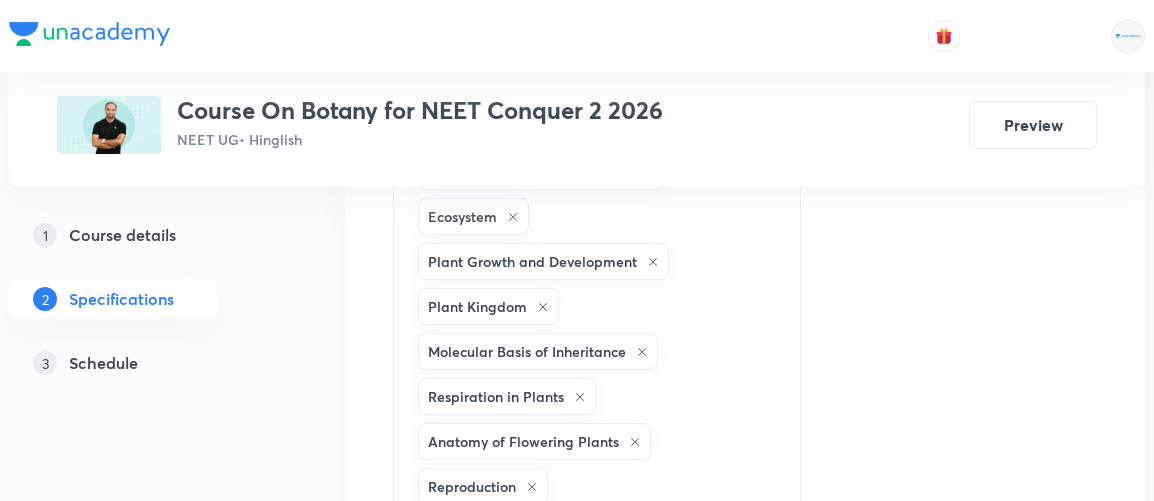 scroll, scrollTop: 987, scrollLeft: 0, axis: vertical 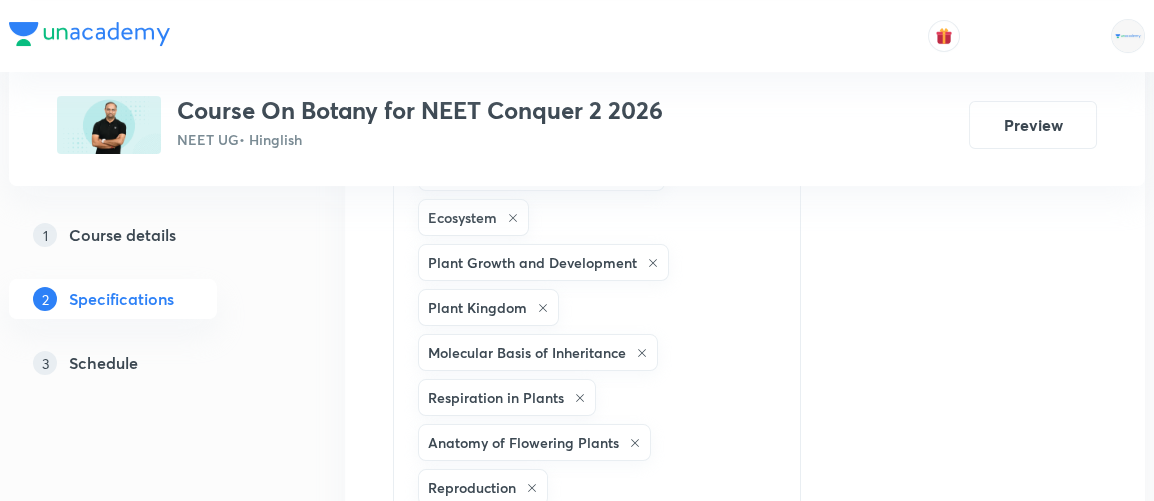 click on "Botany Plant Physiology Transport in Plants Microbes in Human Welfare Strategies for Enhancement in Food Production Cell Structure & Function Environmental Issues Organism, Population and Community Morphology of Flowering Plants Cell Cycle & Cell Division Sexual Reproduction in Flowering plants Cell Cycle and Cell Division Genetics & Evolution Environment & Ecology Cell - The Unit of Life Biodiversity and Conservation Photosynthesis in Higher Plants Ecosystem Plant Growth and Development Plant Kingdom Molecular Basis of Inheritance Respiration in Plants Anatomy of Flowering Plants Reproduction" at bounding box center [569, -29] 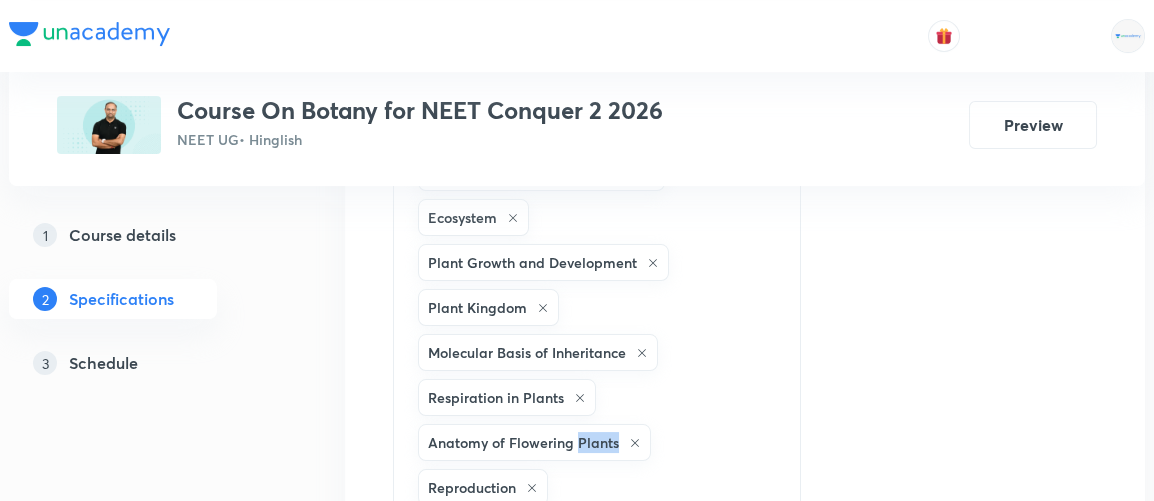 click on "Botany Plant Physiology Transport in Plants Microbes in Human Welfare Strategies for Enhancement in Food Production Cell Structure & Function Environmental Issues Organism, Population and Community Morphology of Flowering Plants Cell Cycle & Cell Division Sexual Reproduction in Flowering plants Cell Cycle and Cell Division Genetics & Evolution Environment & Ecology Cell - The Unit of Life Biodiversity and Conservation Photosynthesis in Higher Plants Ecosystem Plant Growth and Development Plant Kingdom Molecular Basis of Inheritance Respiration in Plants Anatomy of Flowering Plants Reproduction" at bounding box center [569, -29] 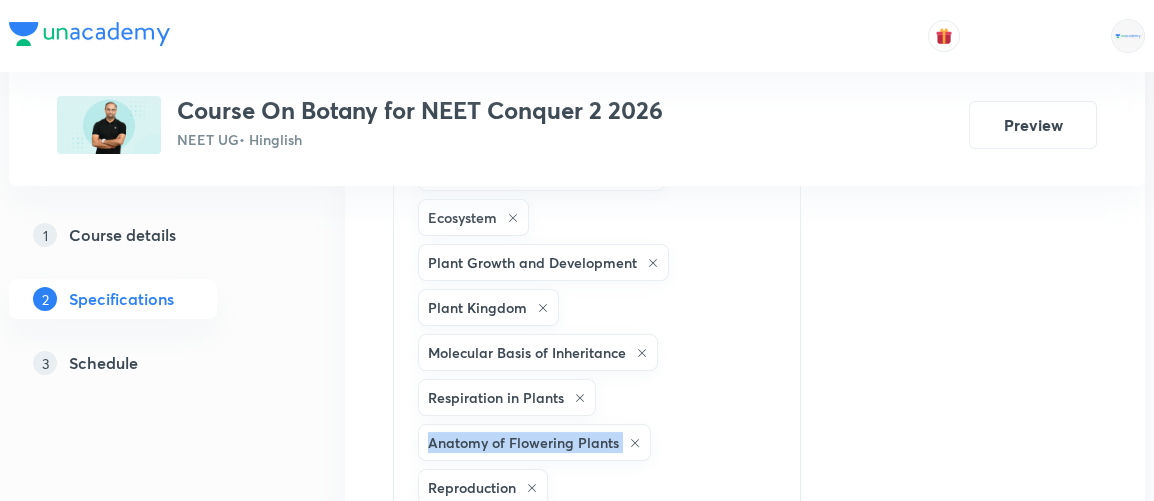 click on "Botany Plant Physiology Transport in Plants Microbes in Human Welfare Strategies for Enhancement in Food Production Cell Structure & Function Environmental Issues Organism, Population and Community Morphology of Flowering Plants Cell Cycle & Cell Division Sexual Reproduction in Flowering plants Cell Cycle and Cell Division Genetics & Evolution Environment & Ecology Cell - The Unit of Life Biodiversity and Conservation Photosynthesis in Higher Plants Ecosystem Plant Growth and Development Plant Kingdom Molecular Basis of Inheritance Respiration in Plants Anatomy of Flowering Plants Reproduction" at bounding box center (569, -29) 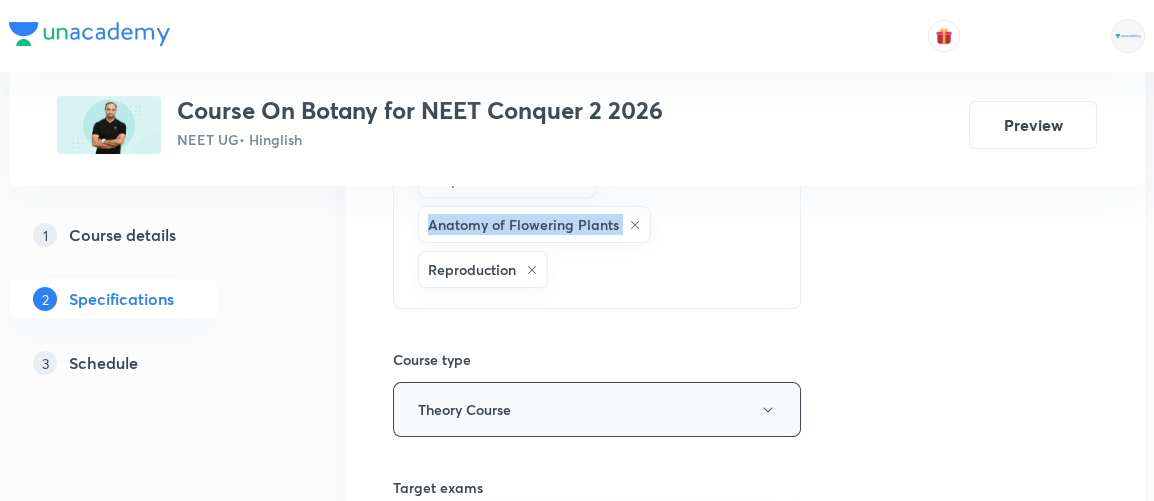 scroll, scrollTop: 1210, scrollLeft: 0, axis: vertical 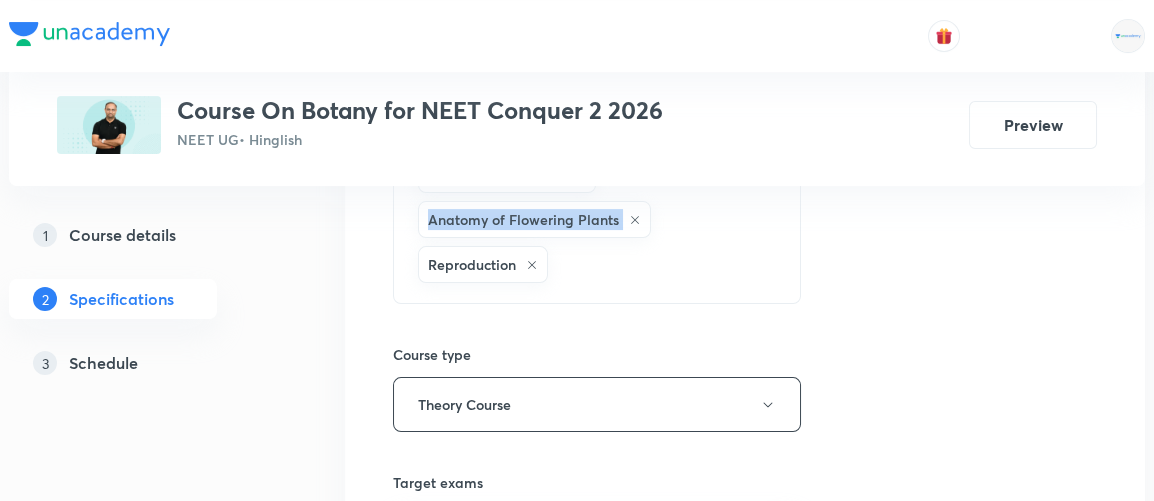 click on "Schedule" at bounding box center (103, 363) 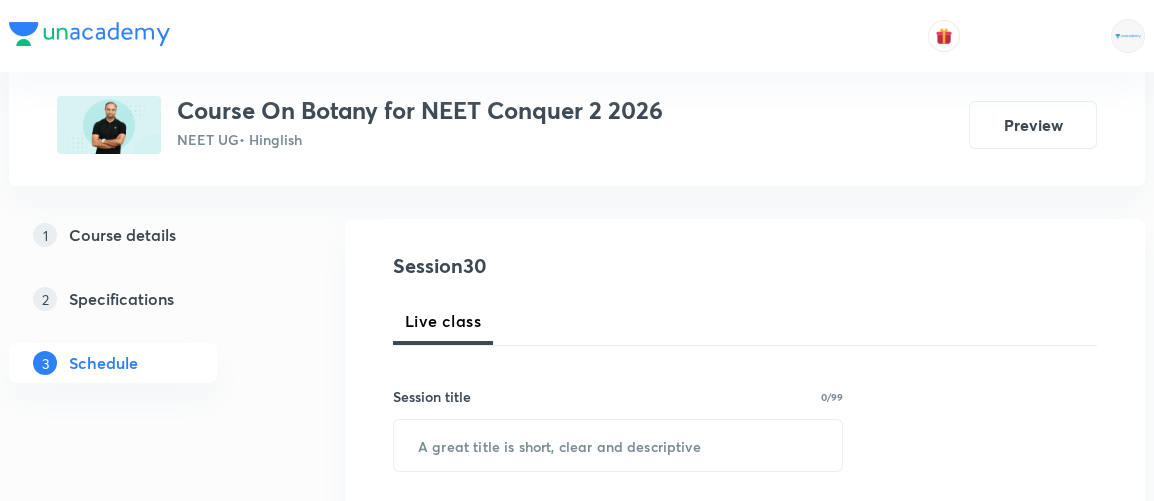 scroll, scrollTop: 181, scrollLeft: 0, axis: vertical 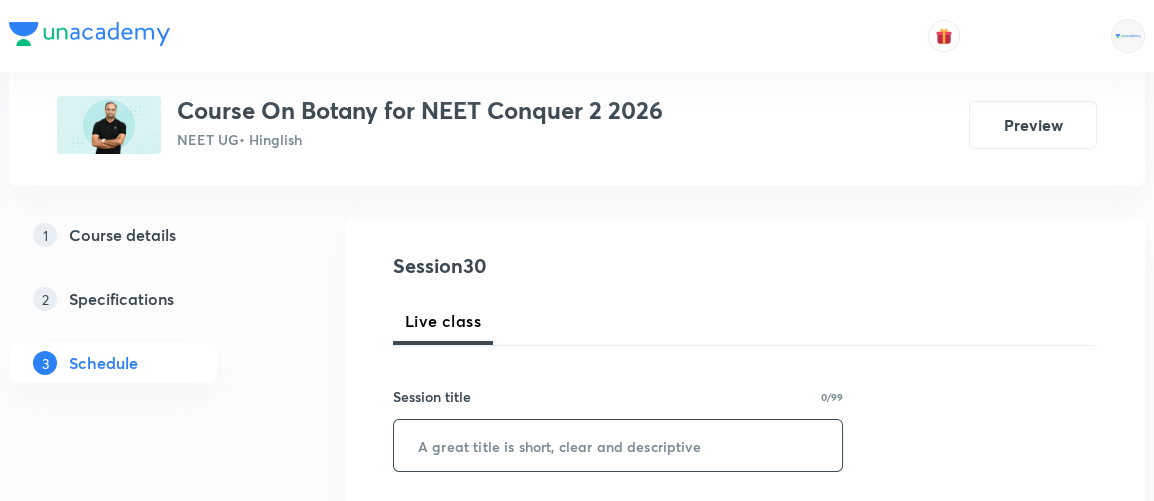 click at bounding box center (618, 445) 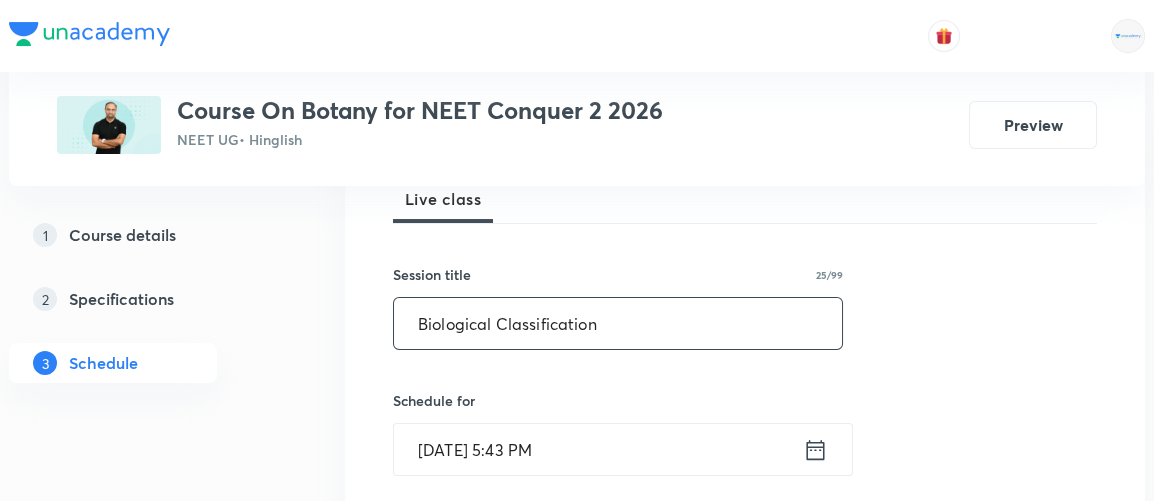 scroll, scrollTop: 347, scrollLeft: 0, axis: vertical 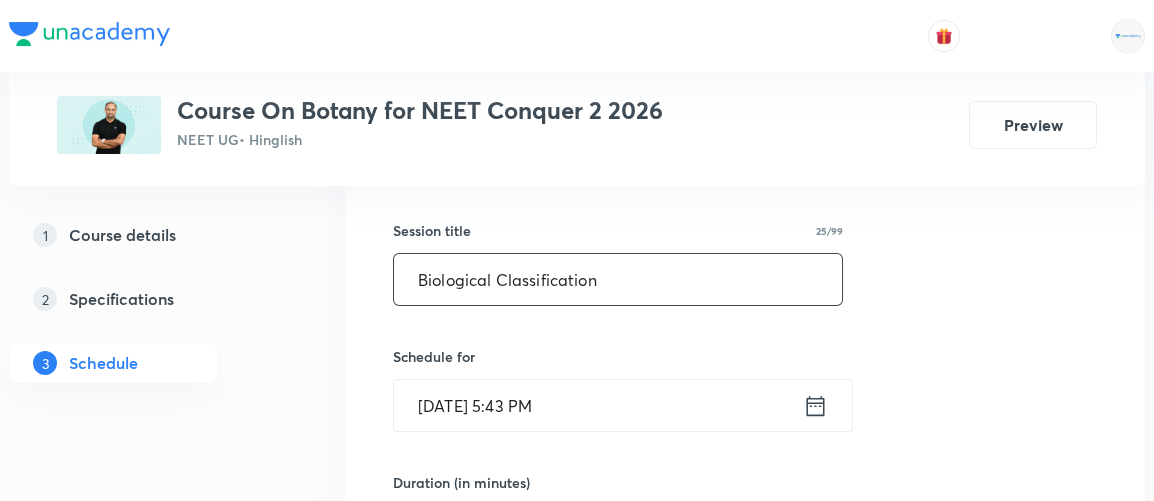 type on "Biological Classification" 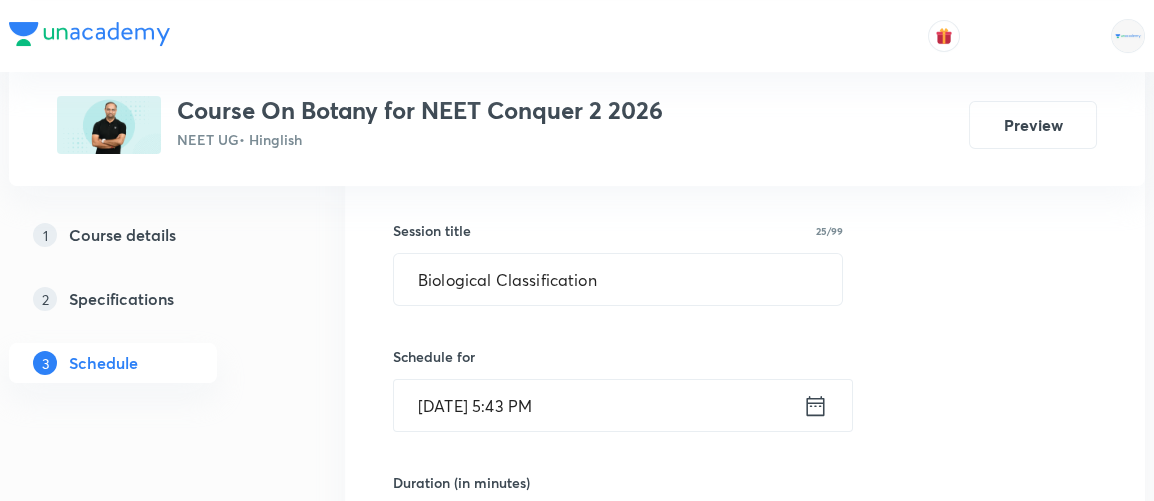 click 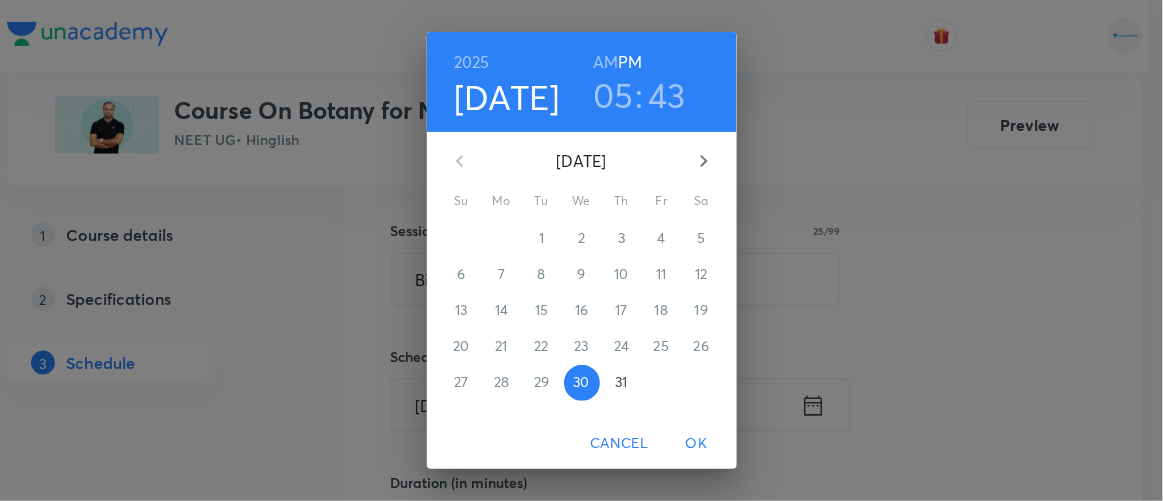 click on "31" at bounding box center [621, 382] 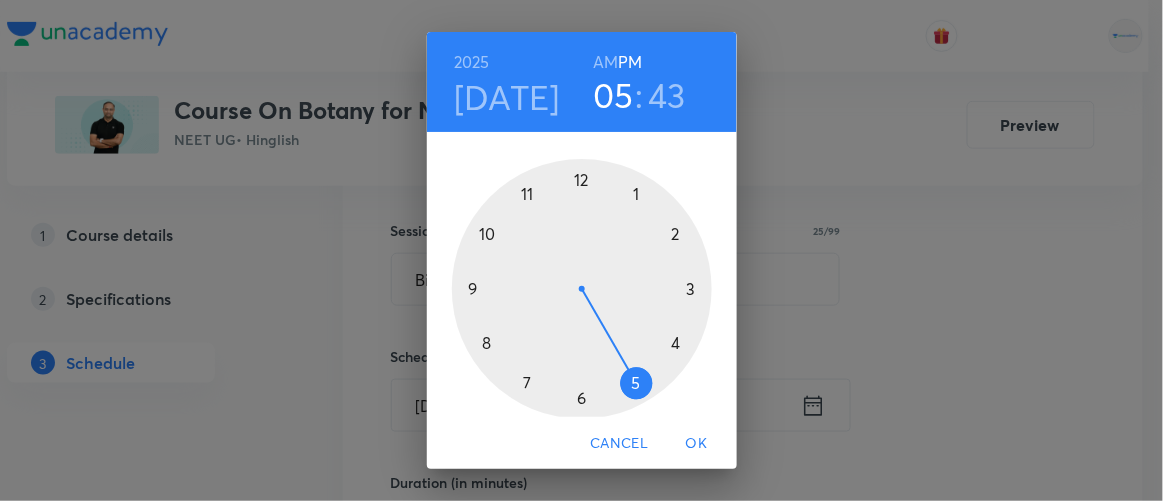 click on "AM" at bounding box center (605, 62) 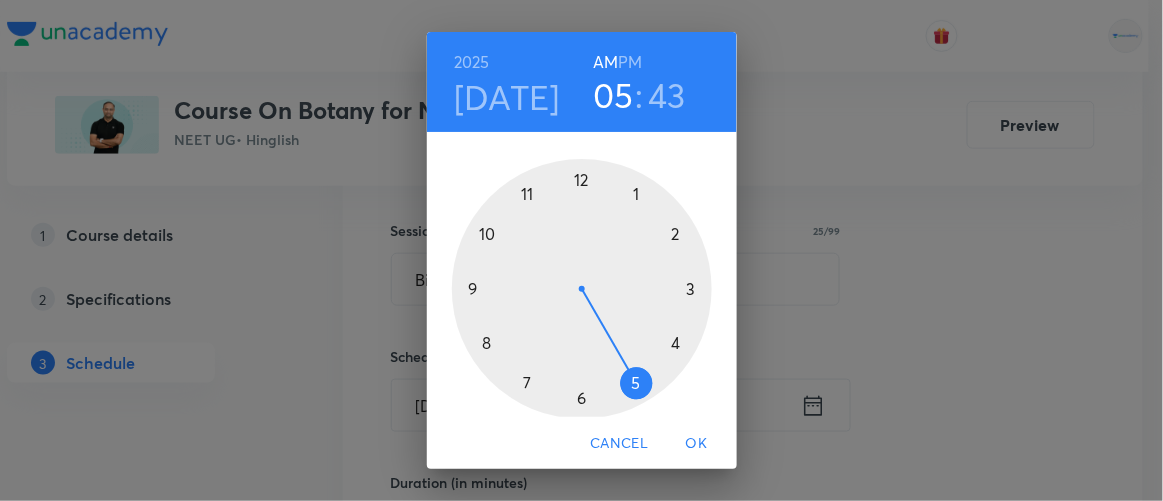 click at bounding box center (582, 289) 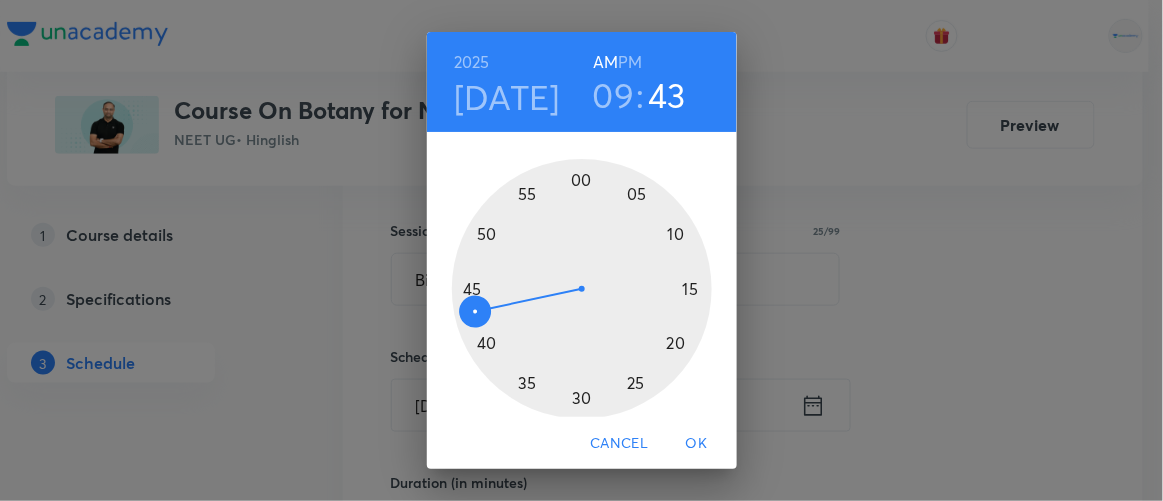 click at bounding box center (582, 289) 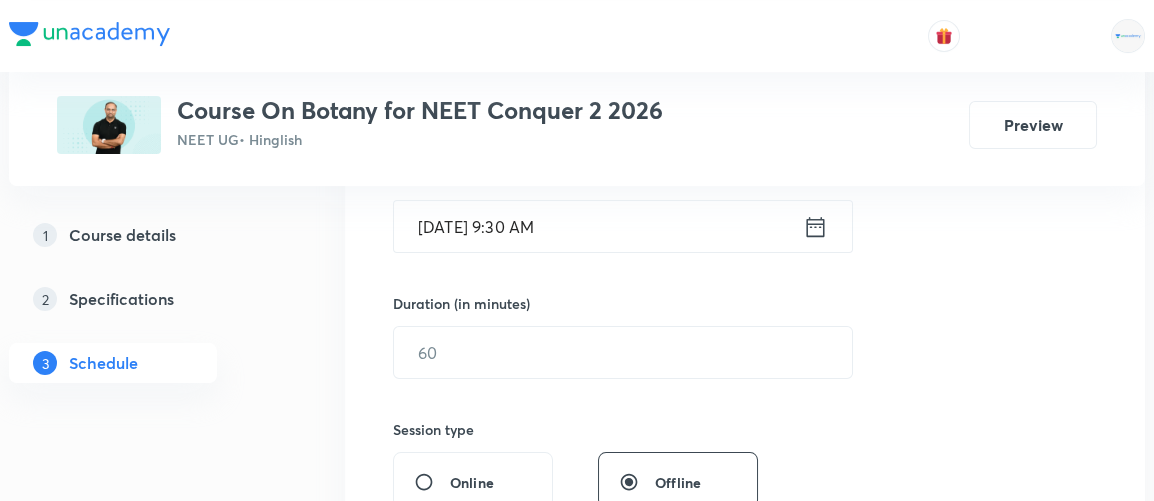 scroll, scrollTop: 536, scrollLeft: 0, axis: vertical 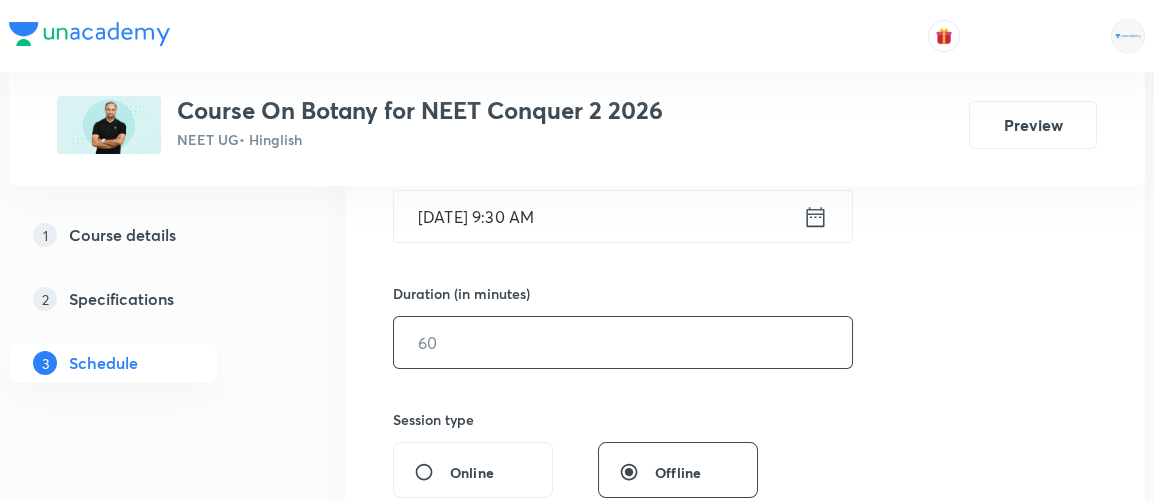 click at bounding box center [623, 342] 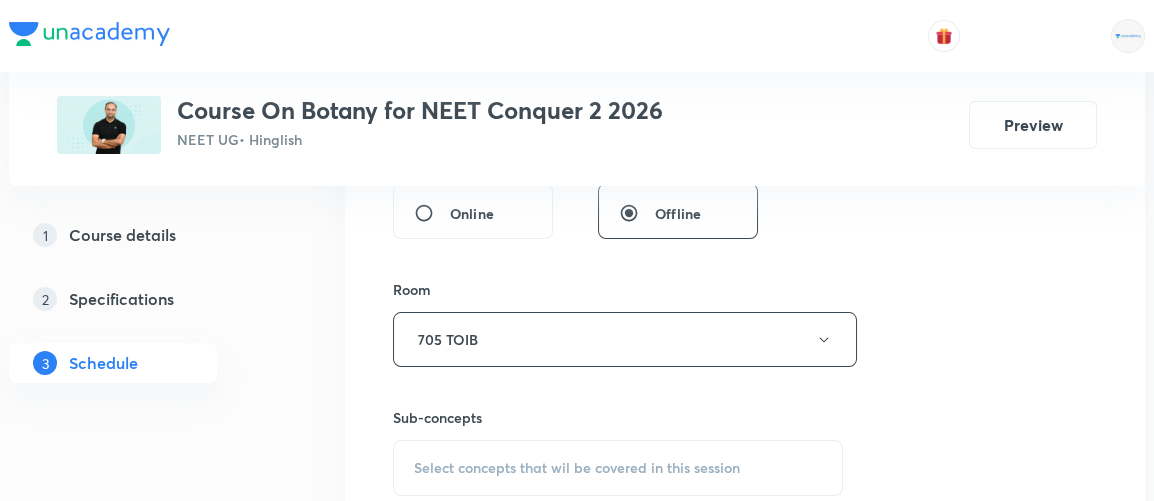 scroll, scrollTop: 868, scrollLeft: 0, axis: vertical 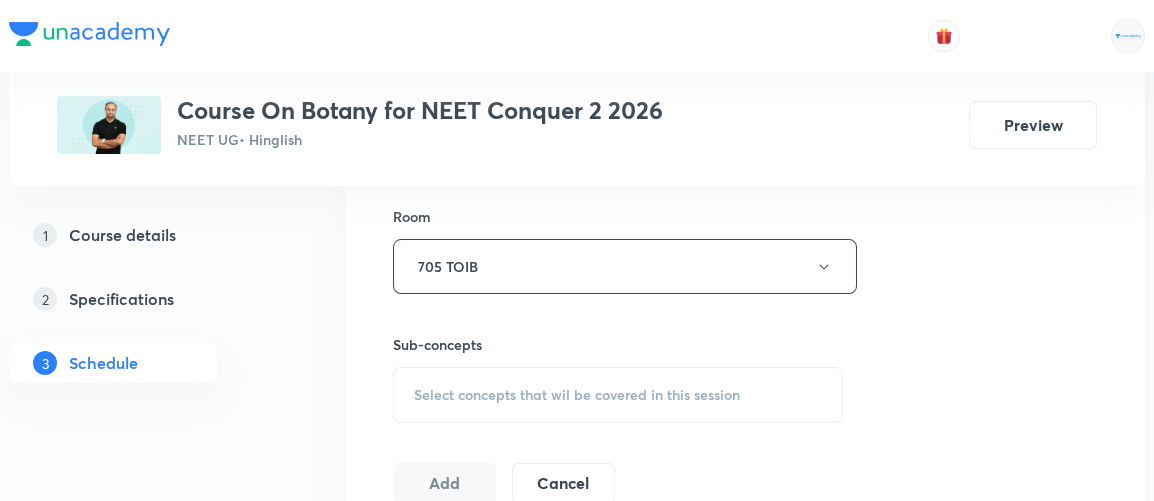 type on "90" 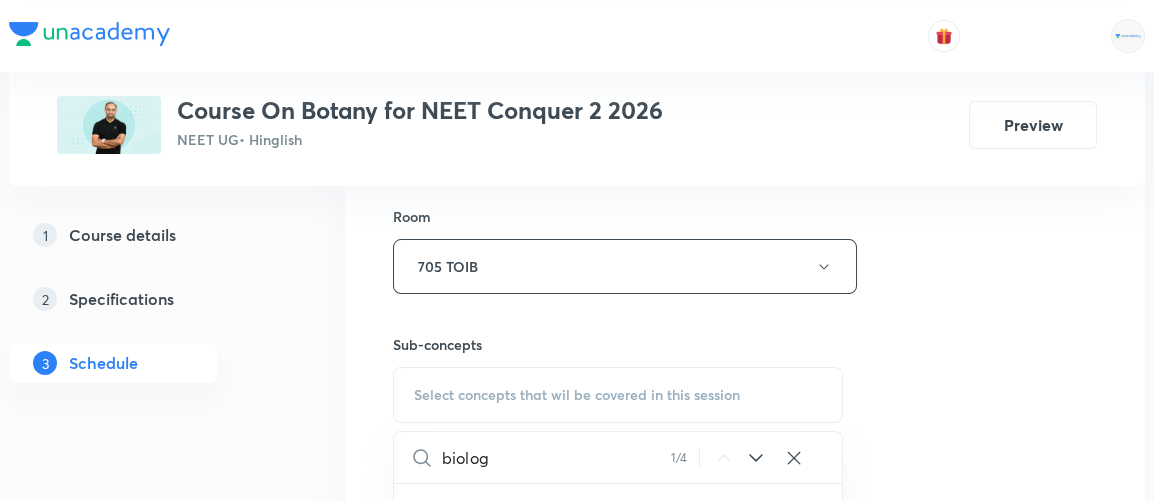scroll, scrollTop: 9730, scrollLeft: 0, axis: vertical 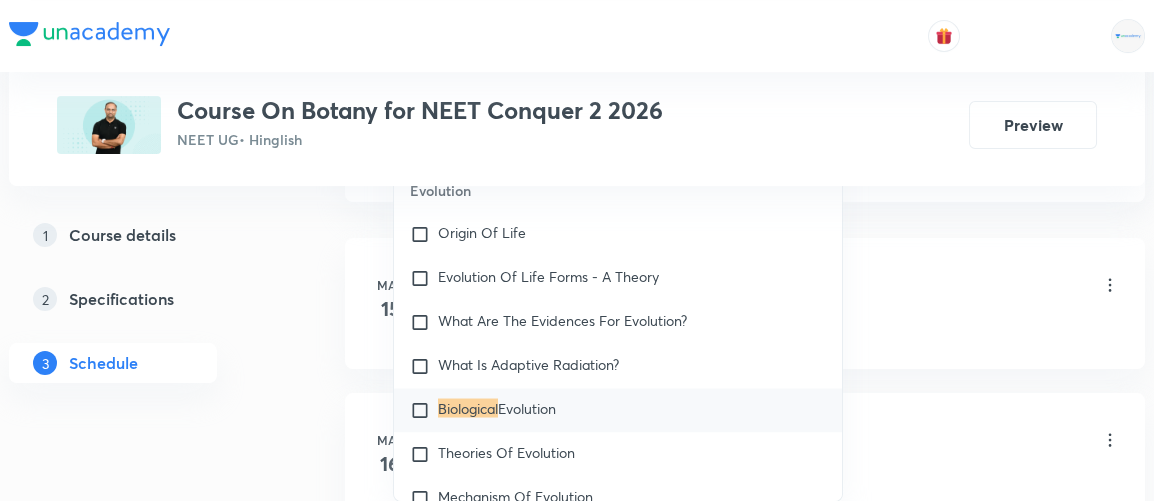 type on "biological" 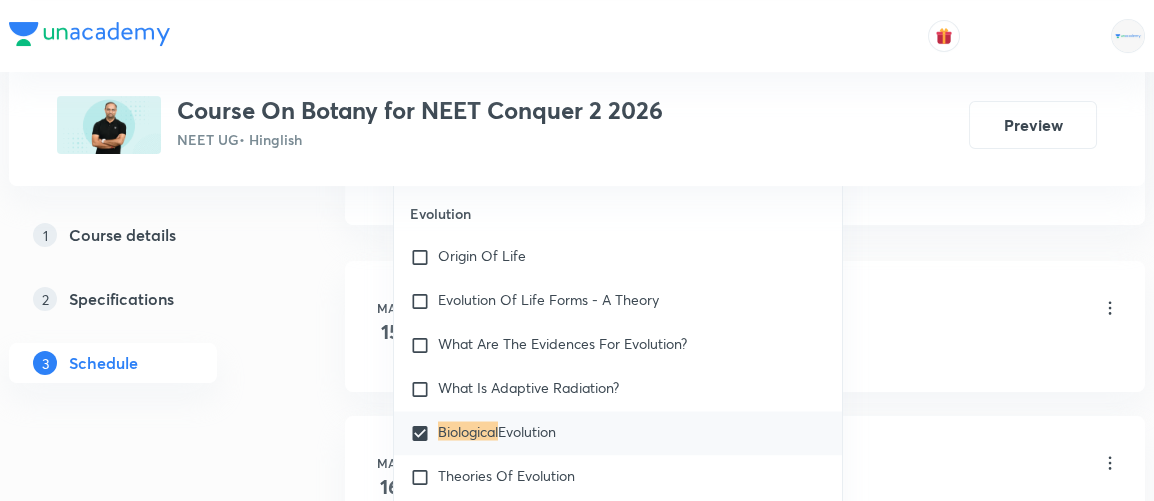 click on "Specifications" at bounding box center [121, 299] 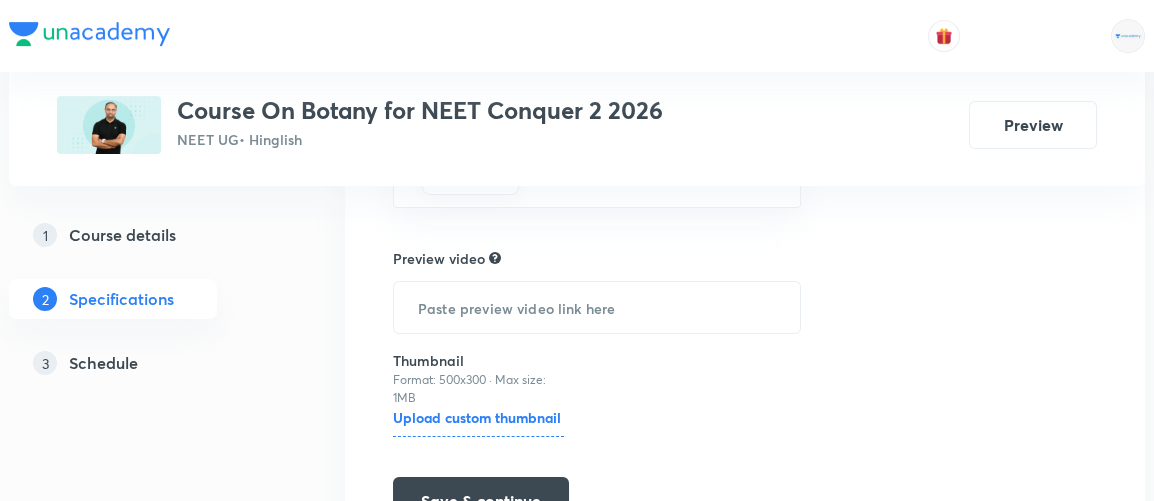 scroll, scrollTop: 1699, scrollLeft: 0, axis: vertical 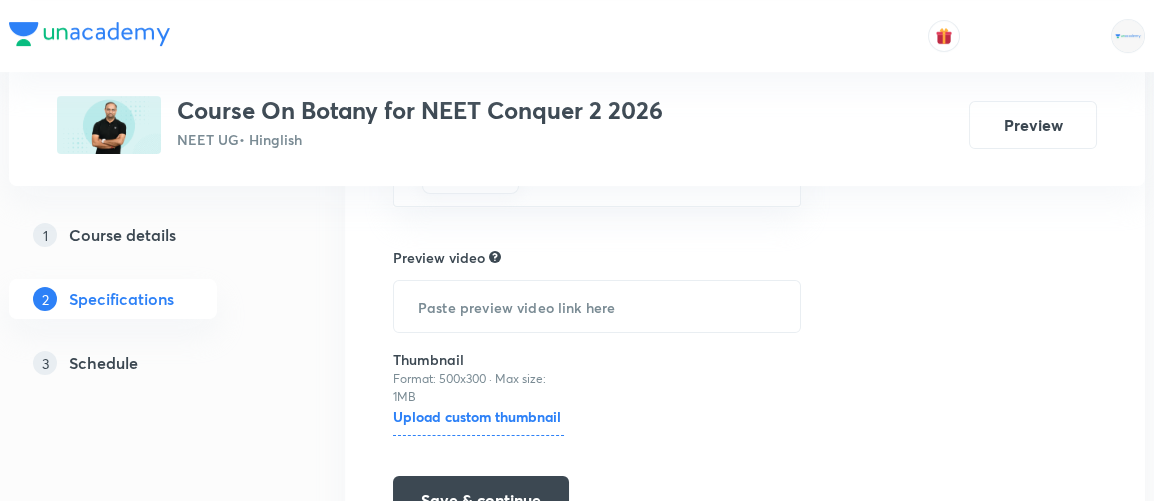 click on "Schedule" at bounding box center (103, 363) 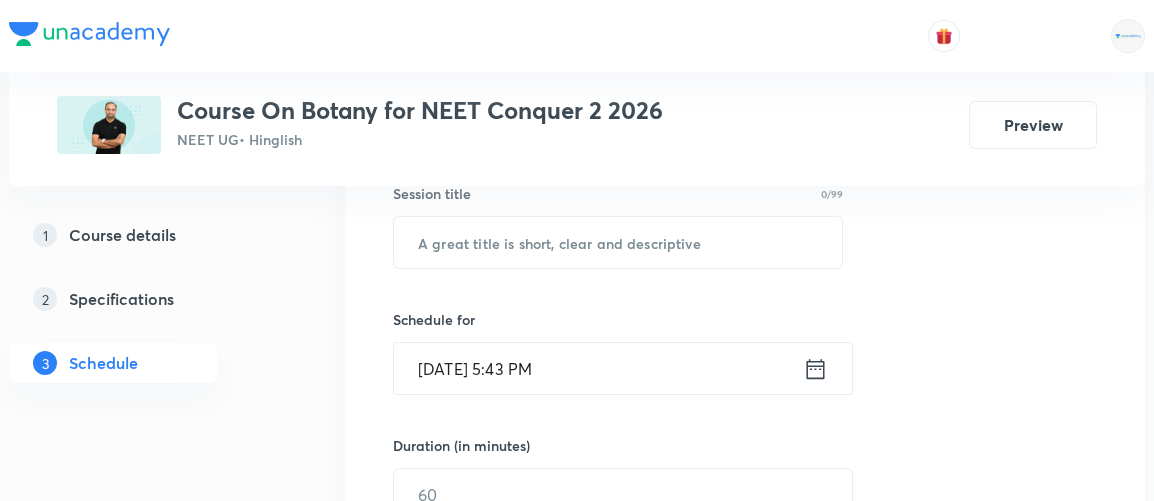 scroll, scrollTop: 383, scrollLeft: 0, axis: vertical 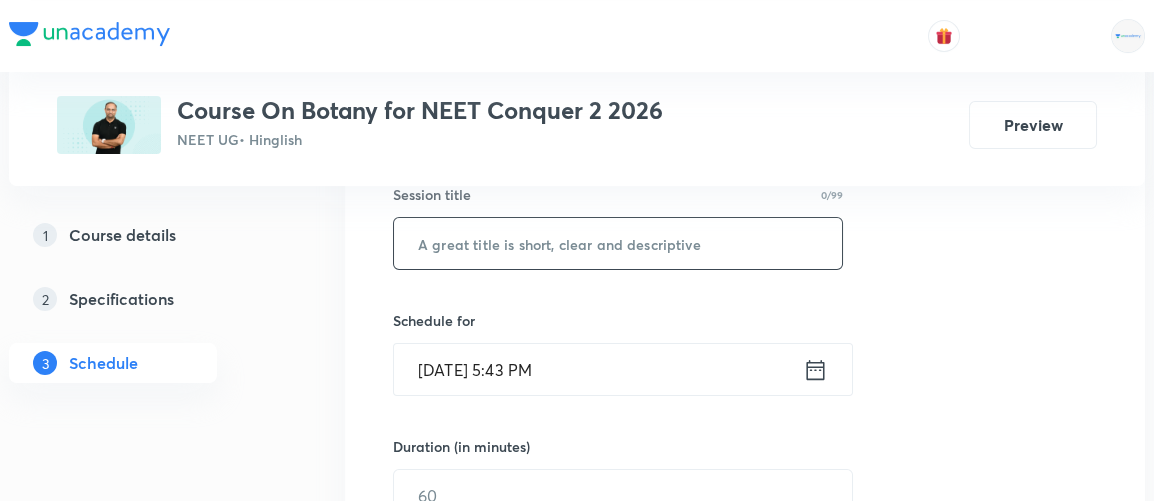 click at bounding box center [618, 243] 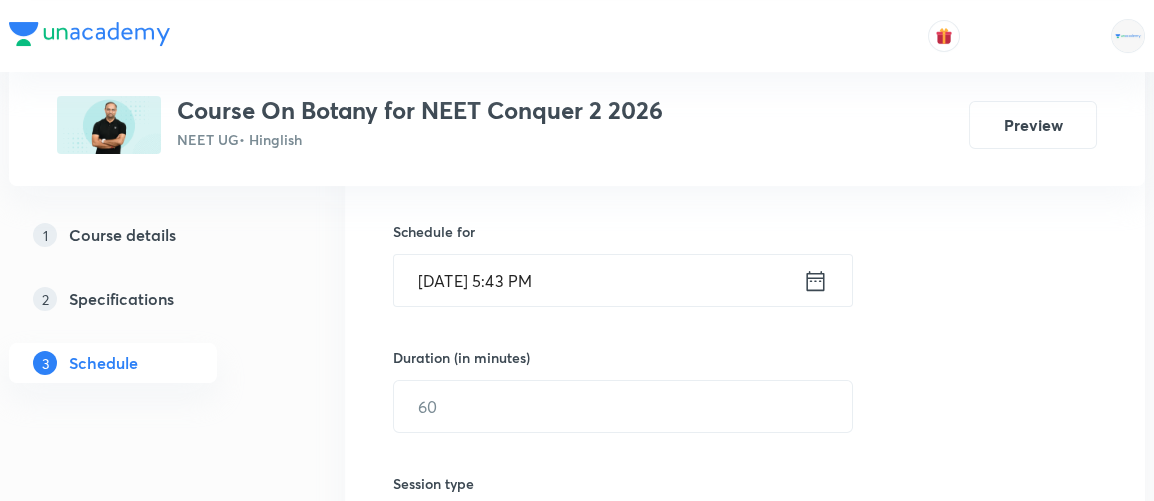 scroll, scrollTop: 470, scrollLeft: 0, axis: vertical 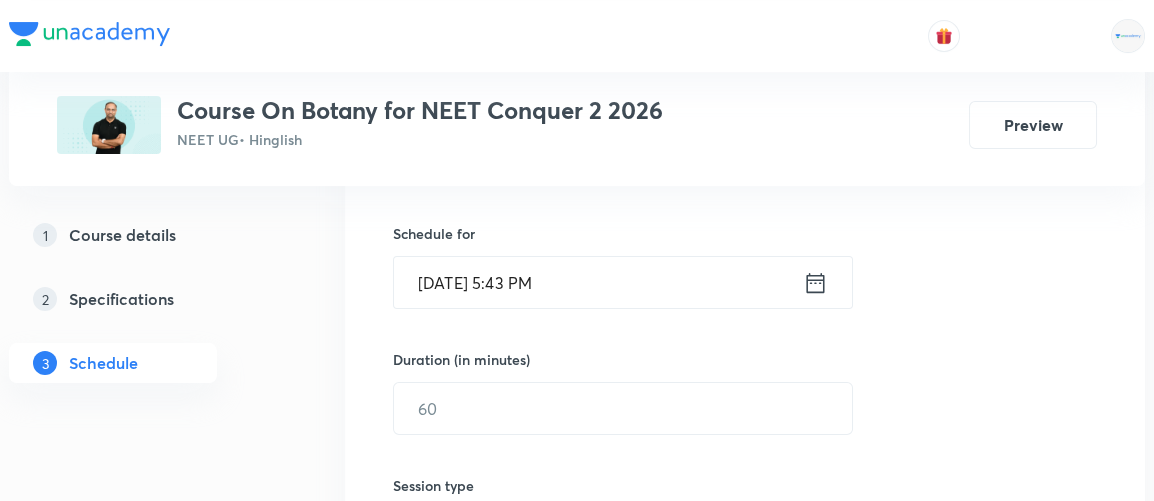 type on "Biological Classification" 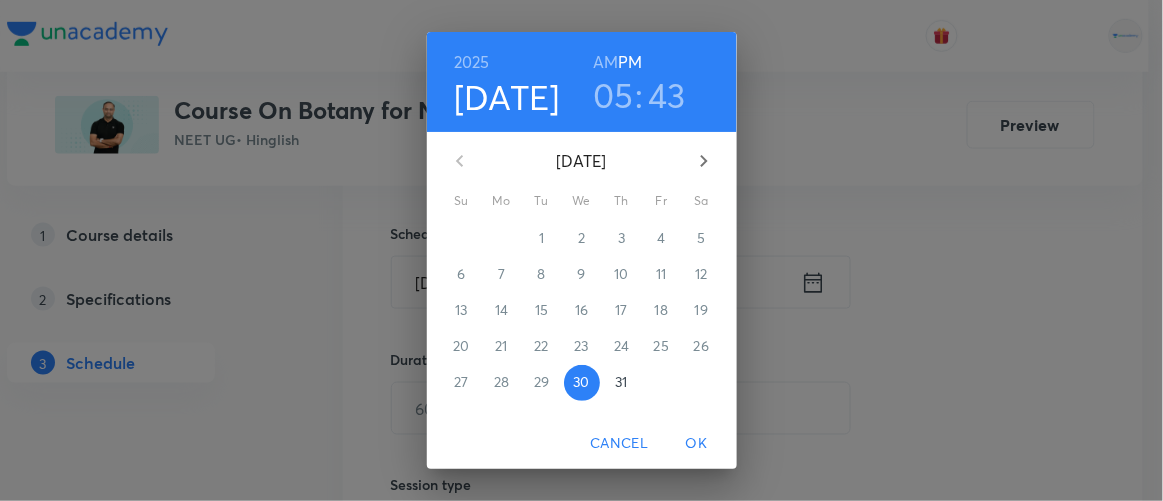 click on "31" at bounding box center [621, 382] 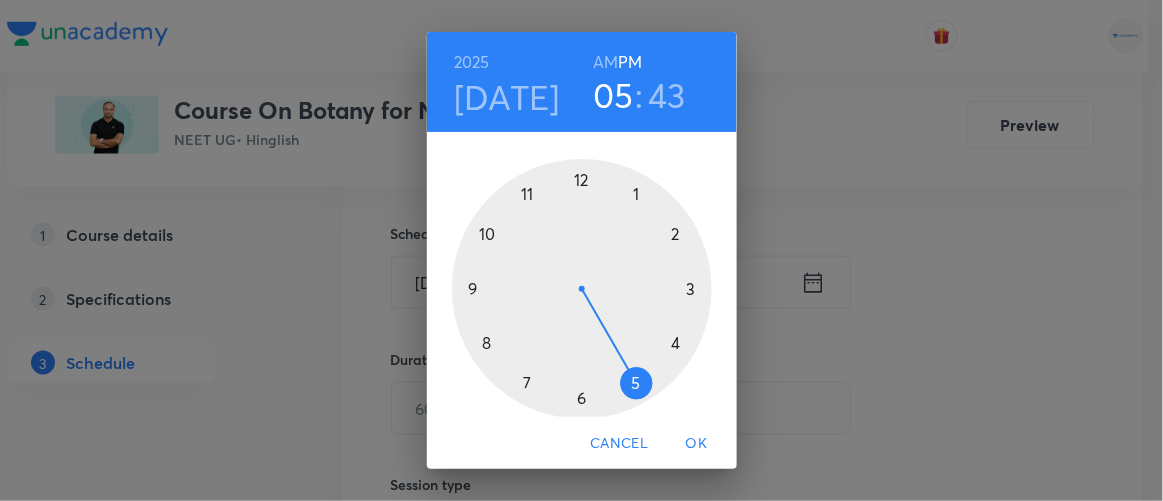 click on "AM" at bounding box center [605, 62] 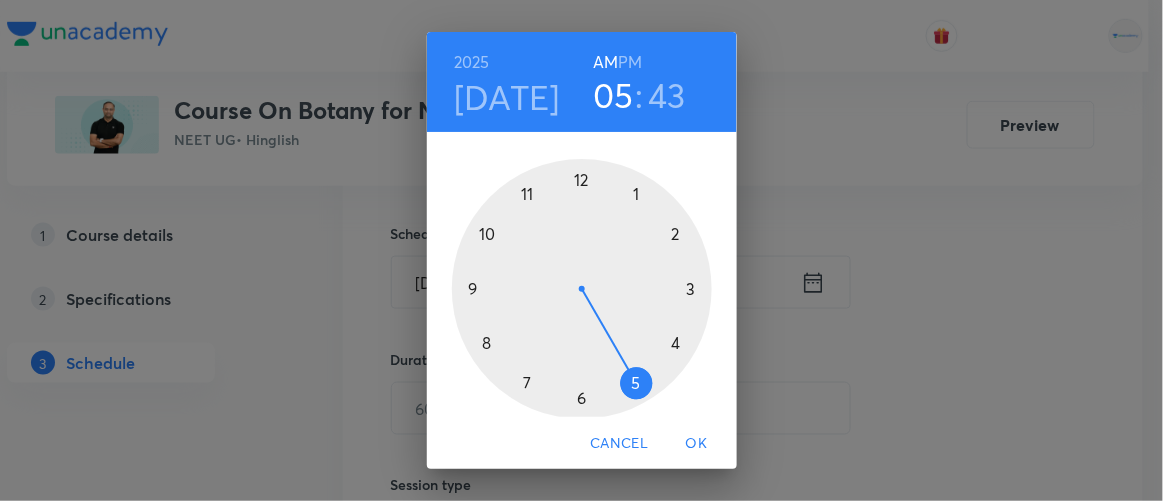 click at bounding box center [582, 289] 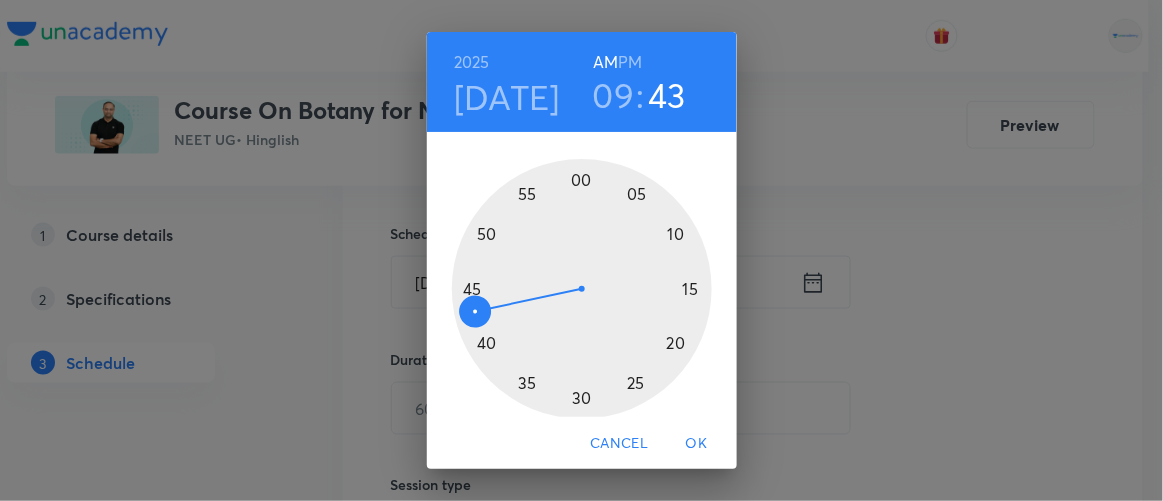 click at bounding box center [582, 289] 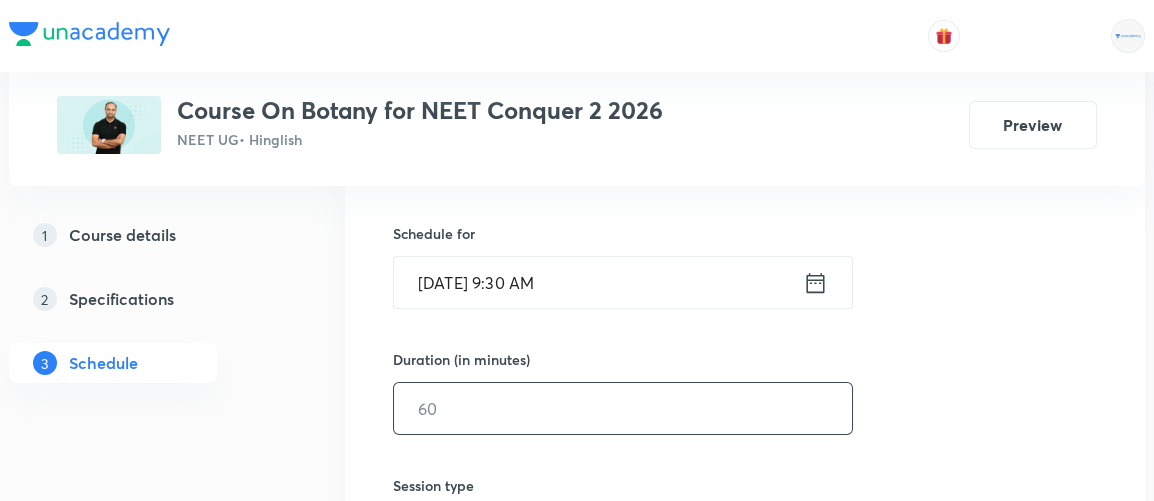 click at bounding box center (623, 408) 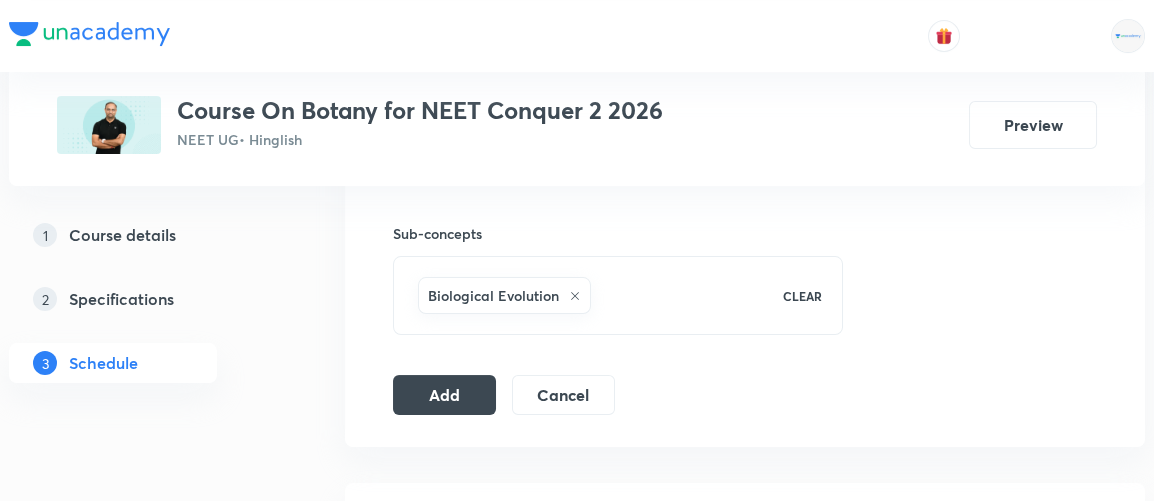 scroll, scrollTop: 979, scrollLeft: 0, axis: vertical 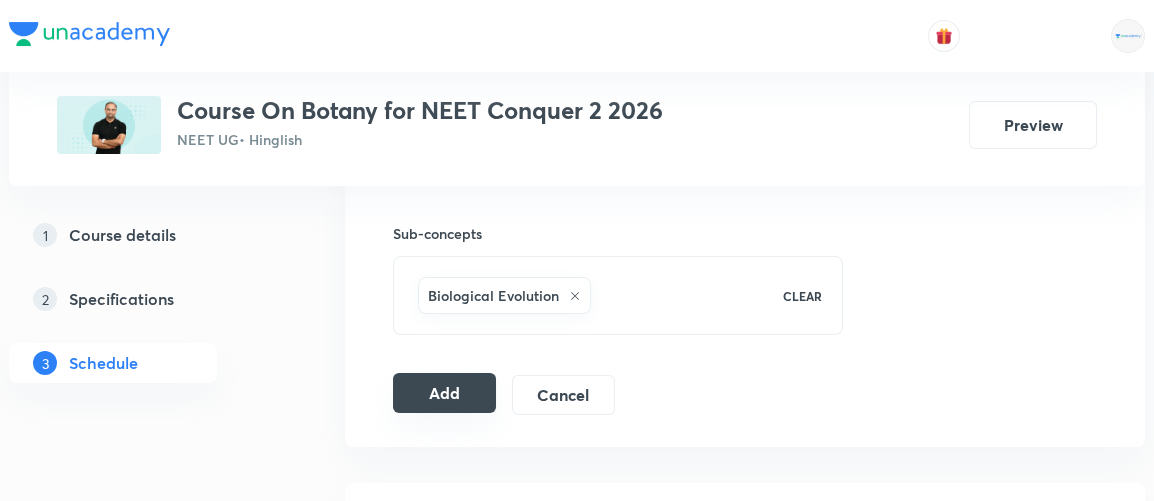 type on "90" 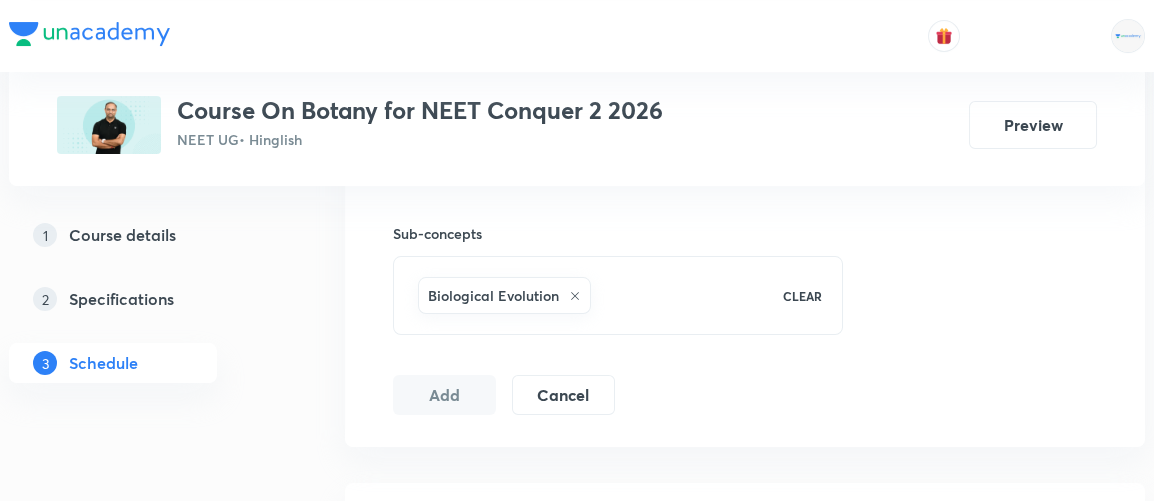 click on "Biological Evolution CLEAR" at bounding box center (618, 295) 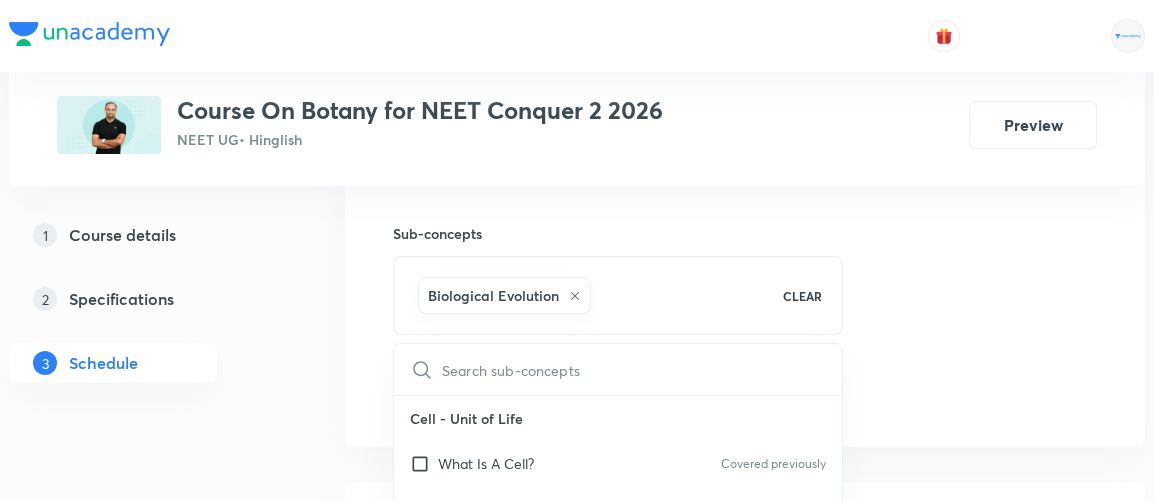 checkbox on "false" 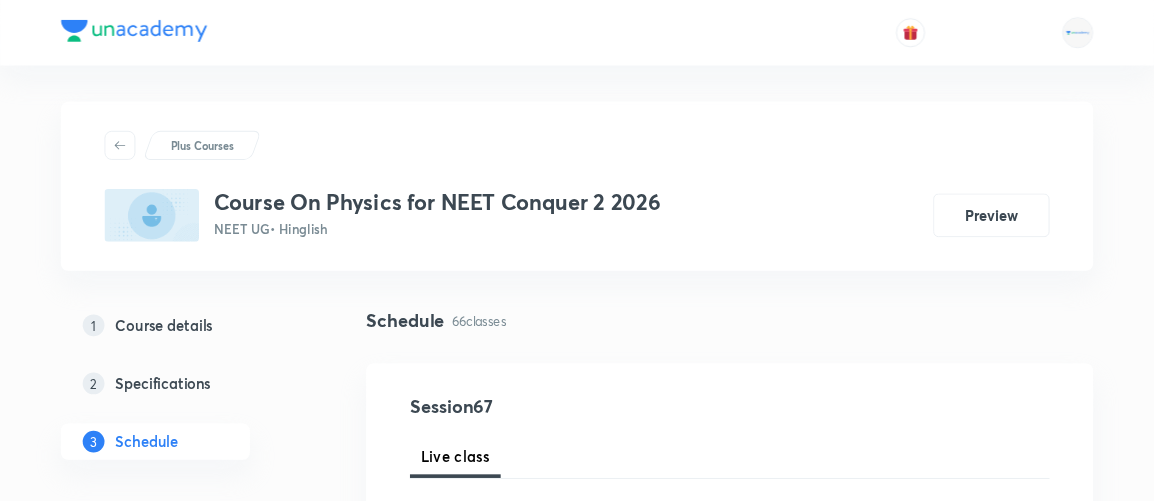 scroll, scrollTop: 0, scrollLeft: 0, axis: both 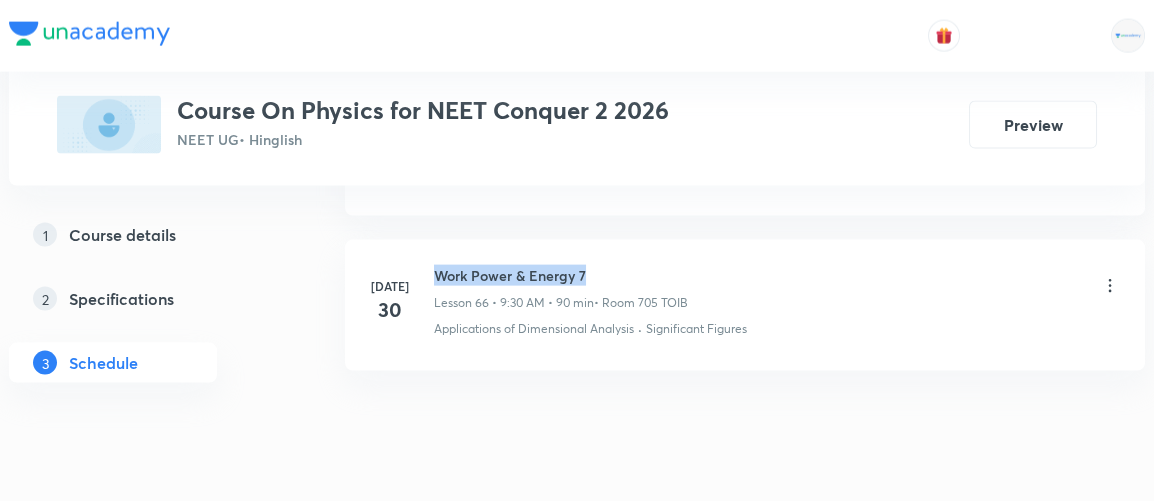 drag, startPoint x: 435, startPoint y: 216, endPoint x: 590, endPoint y: 217, distance: 155.00322 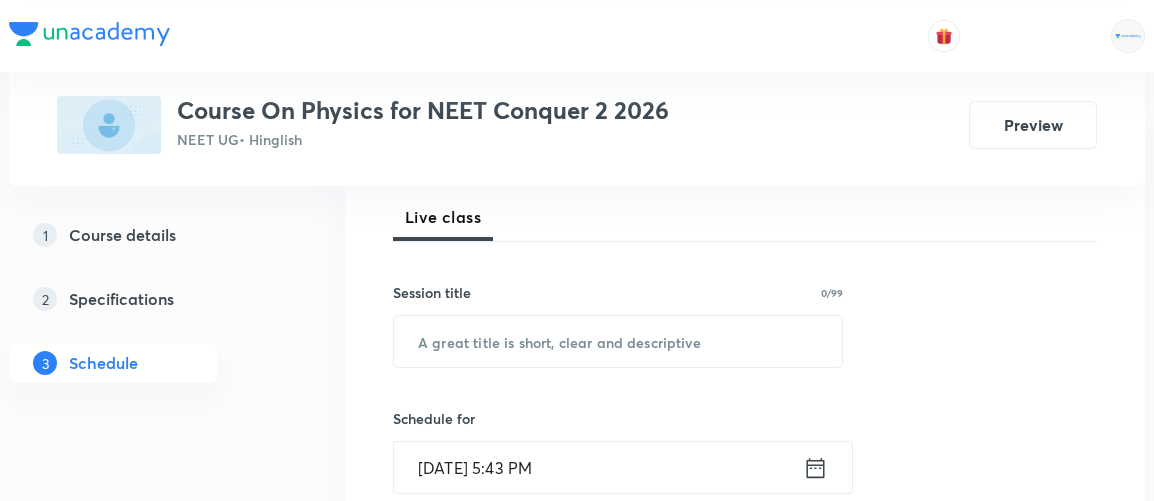 scroll, scrollTop: 298, scrollLeft: 0, axis: vertical 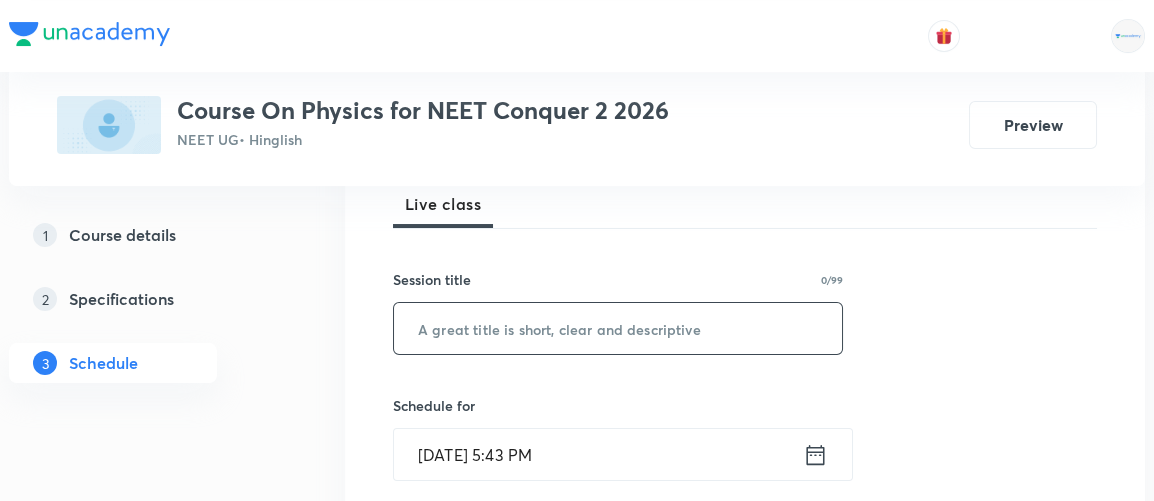 click at bounding box center (618, 328) 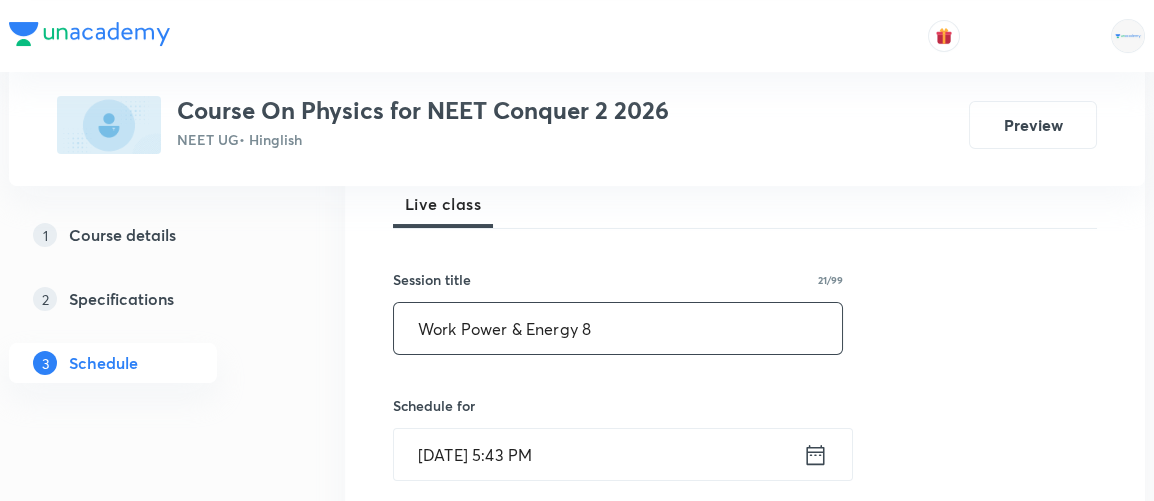 scroll, scrollTop: 490, scrollLeft: 0, axis: vertical 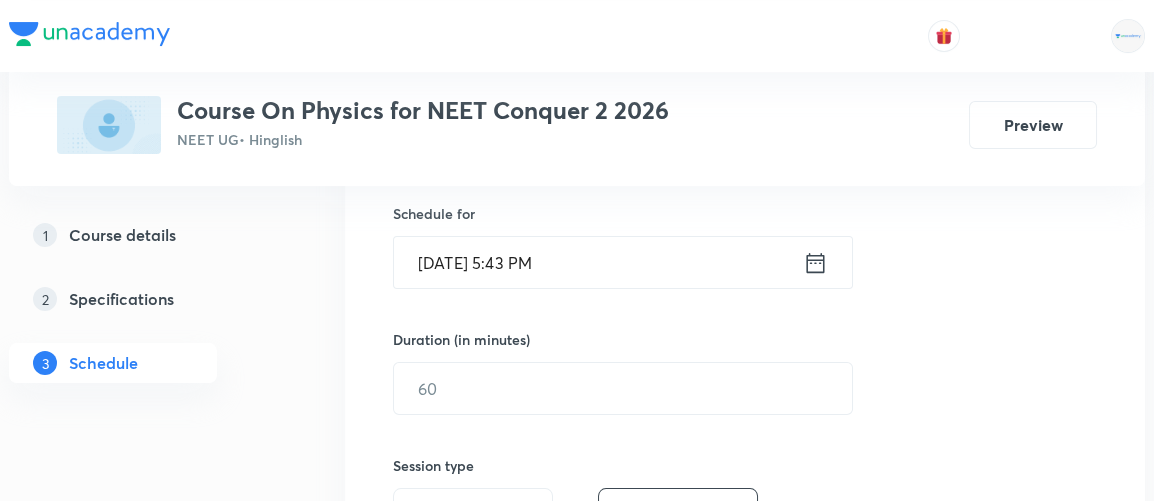 type on "Work Power & Energy 8" 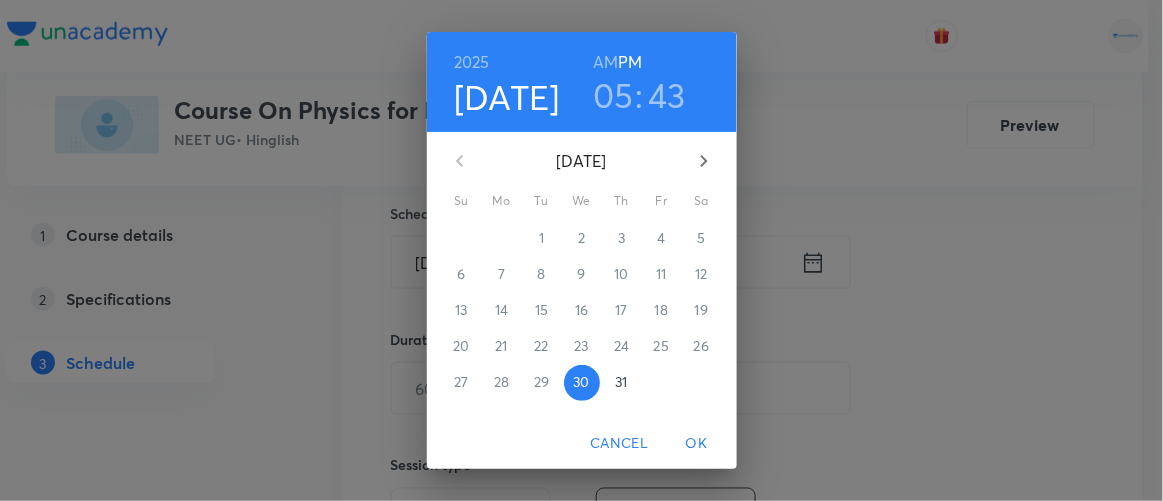 click on "31" at bounding box center [621, 382] 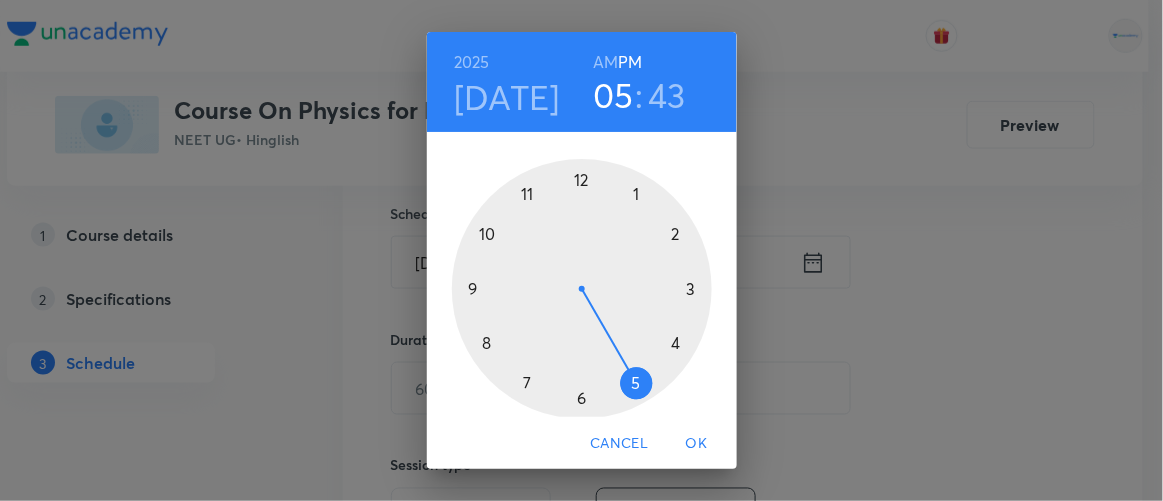 click on "AM" at bounding box center (605, 62) 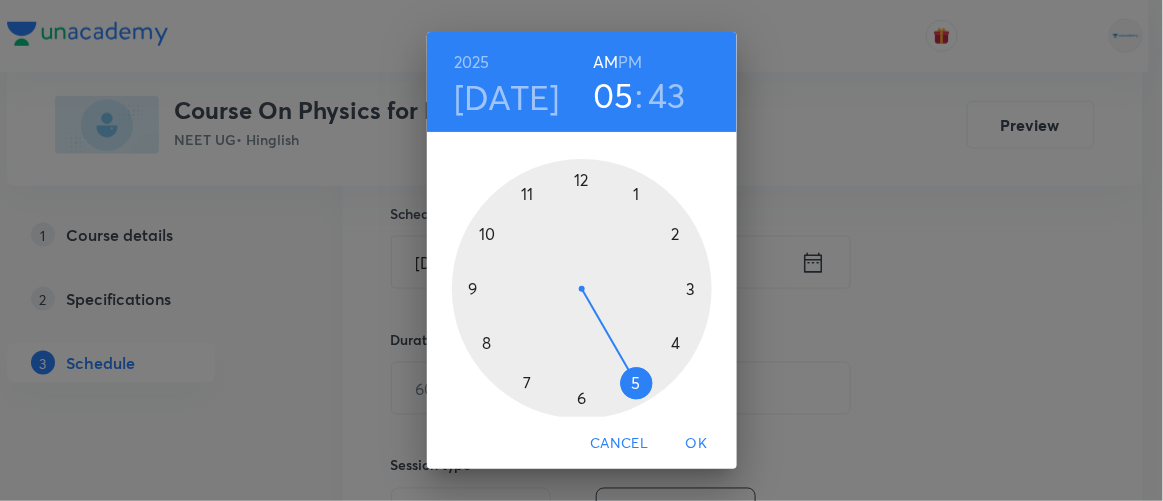 click at bounding box center [582, 289] 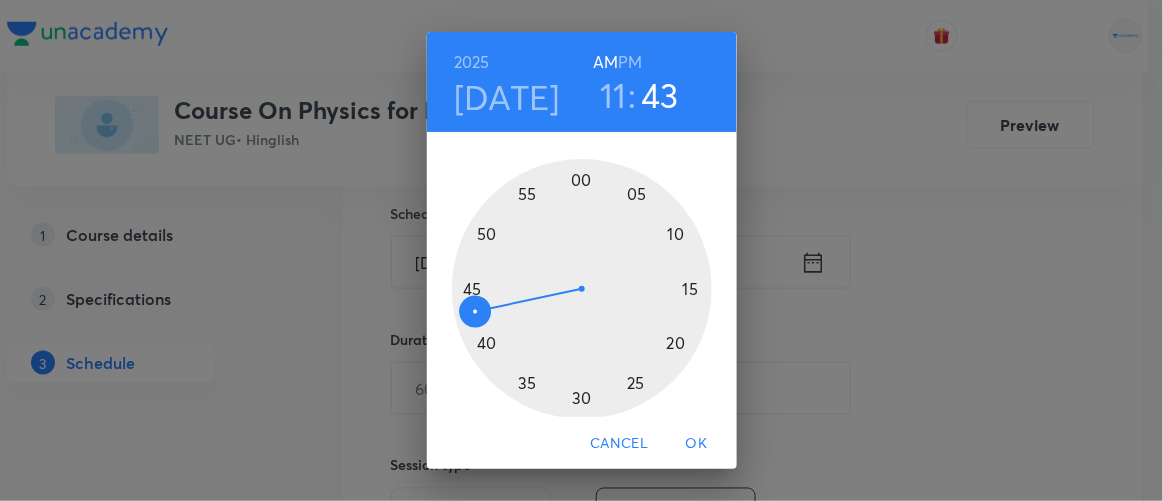 click at bounding box center (582, 289) 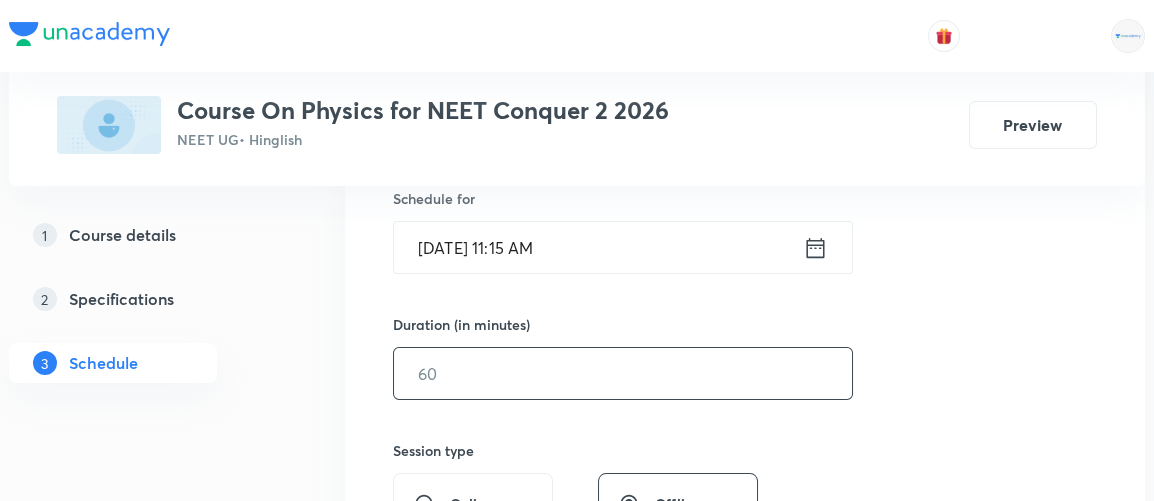 scroll, scrollTop: 509, scrollLeft: 0, axis: vertical 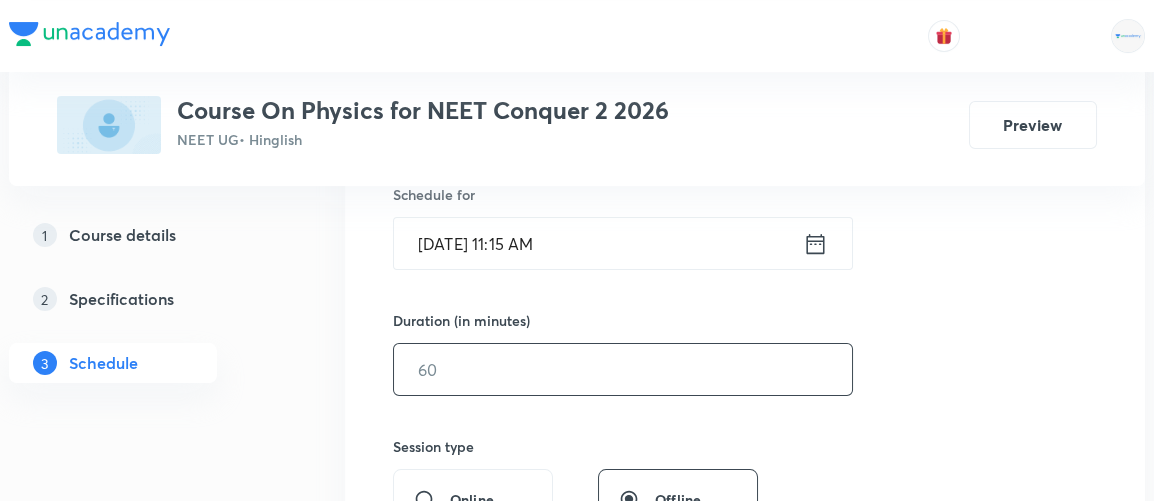 click at bounding box center (623, 369) 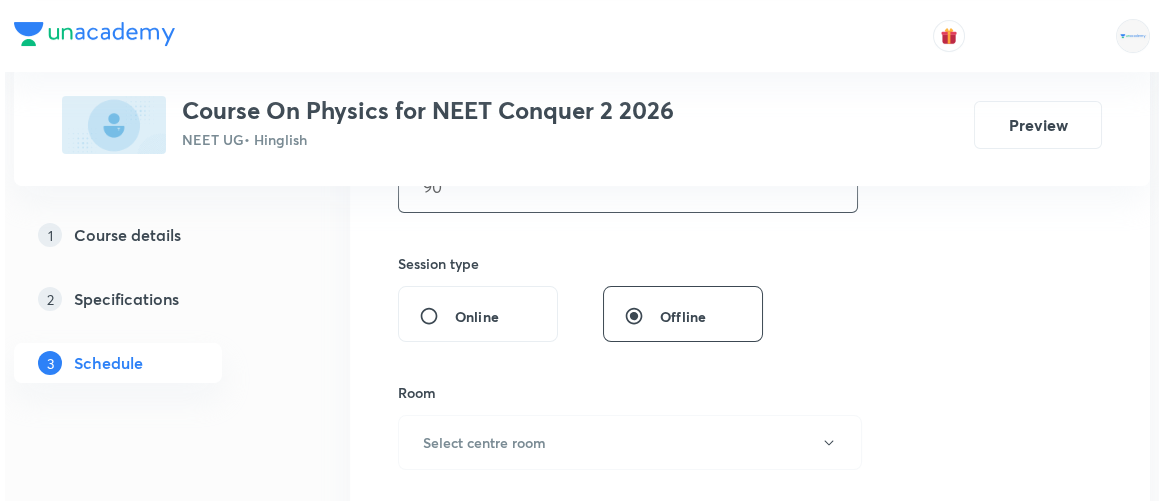 scroll, scrollTop: 717, scrollLeft: 0, axis: vertical 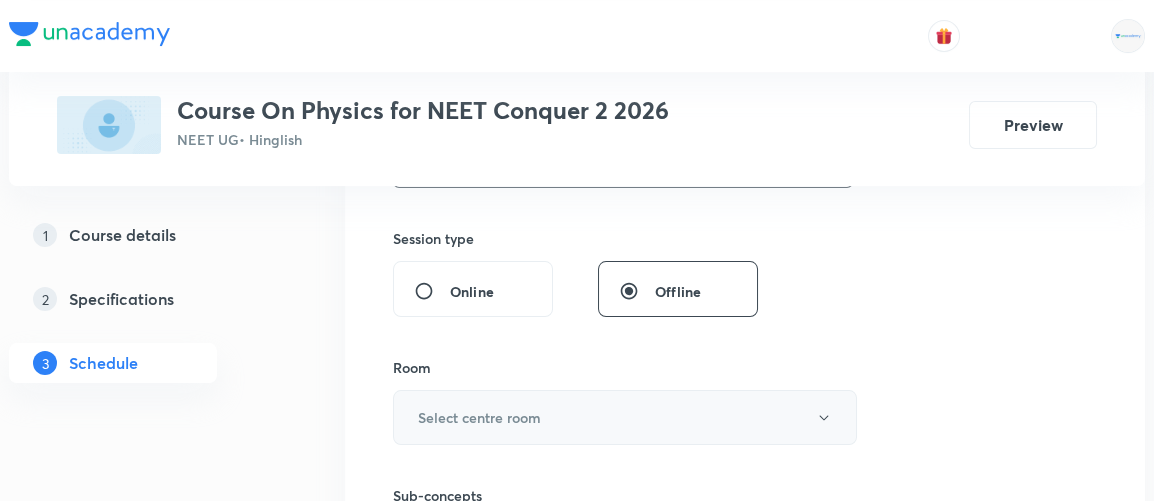 type on "90" 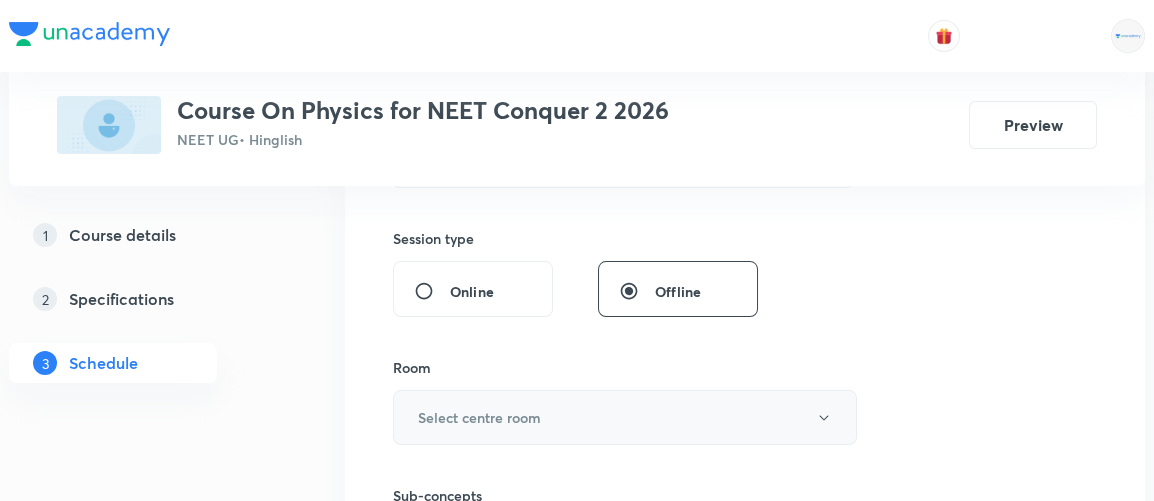 click on "Select centre room" at bounding box center (625, 417) 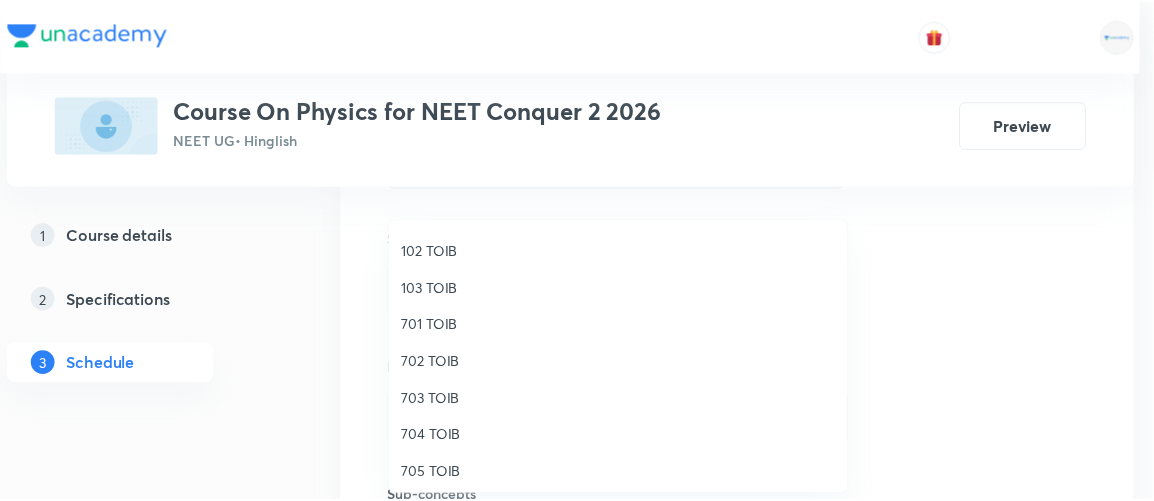 scroll, scrollTop: 109, scrollLeft: 0, axis: vertical 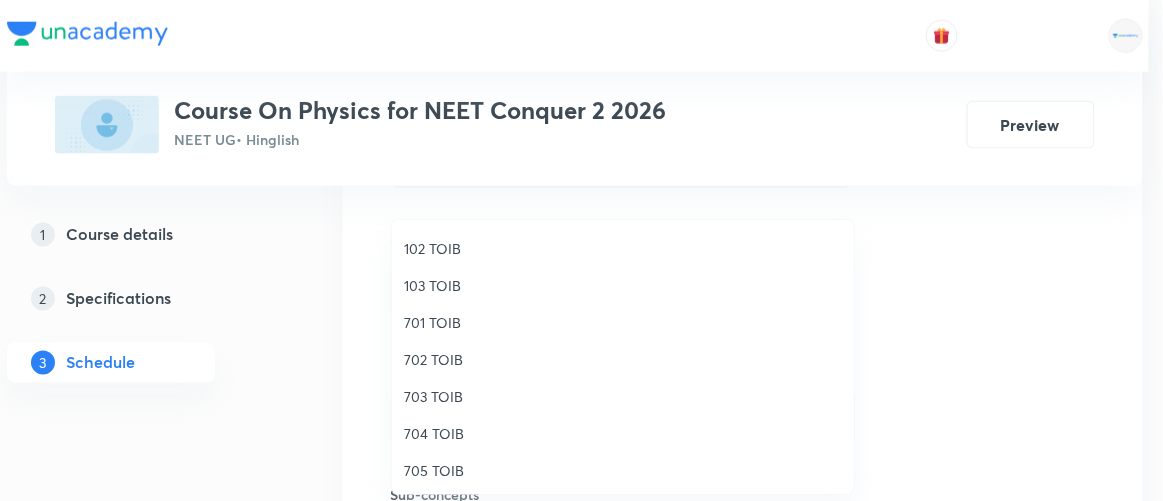 click on "705 TOIB" at bounding box center (623, 470) 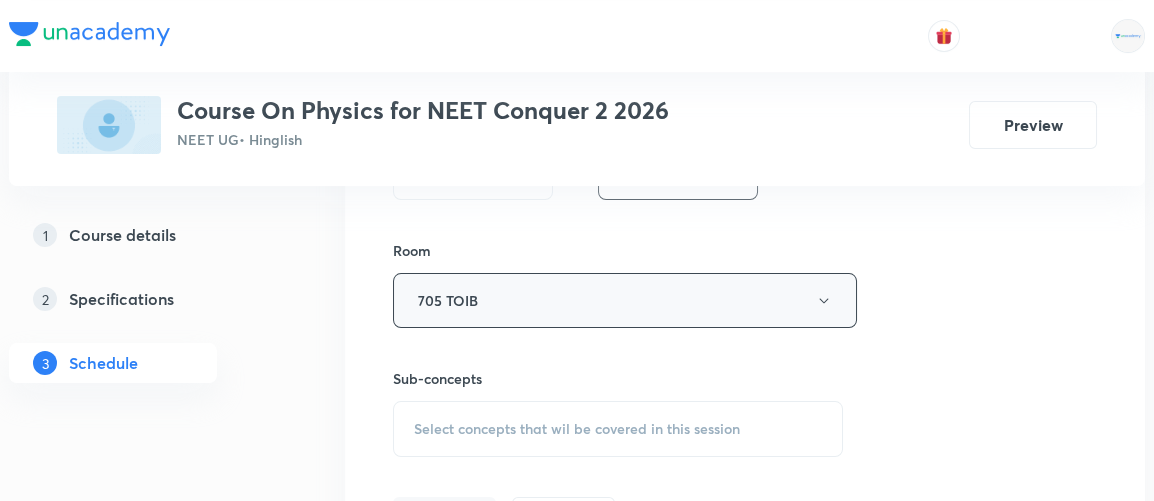 scroll, scrollTop: 839, scrollLeft: 0, axis: vertical 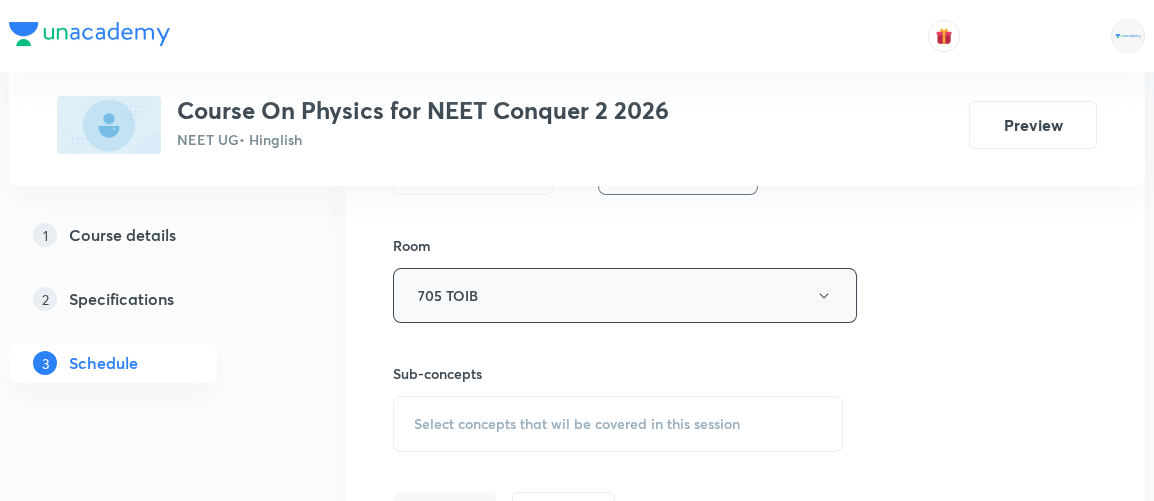 click on "Select concepts that wil be covered in this session" at bounding box center [577, 424] 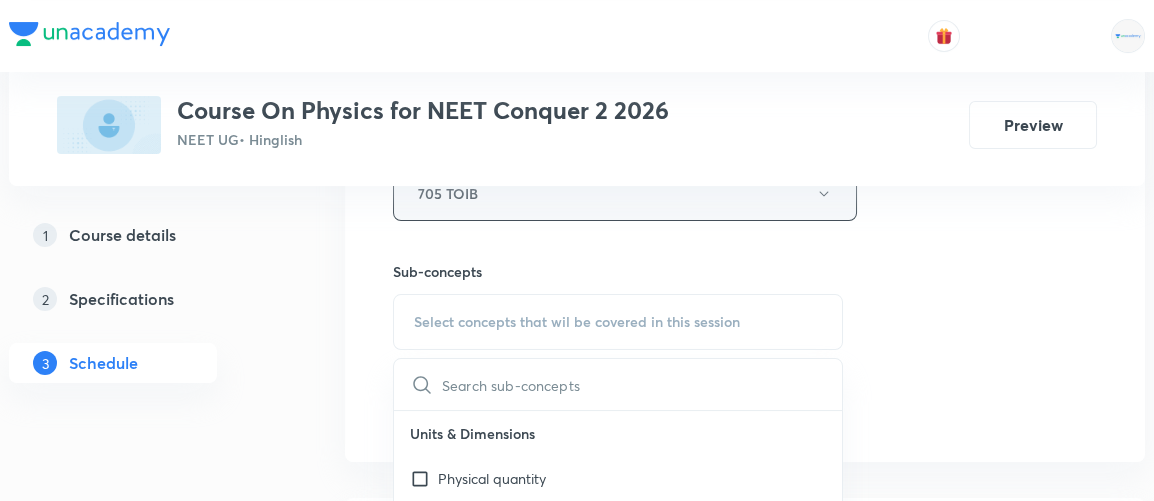 scroll, scrollTop: 941, scrollLeft: 0, axis: vertical 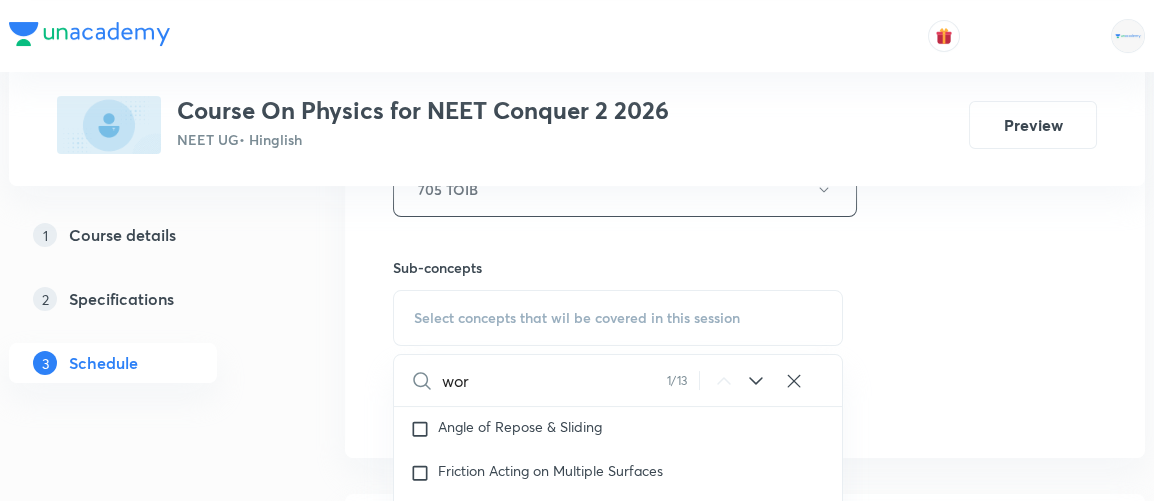 type on "wor" 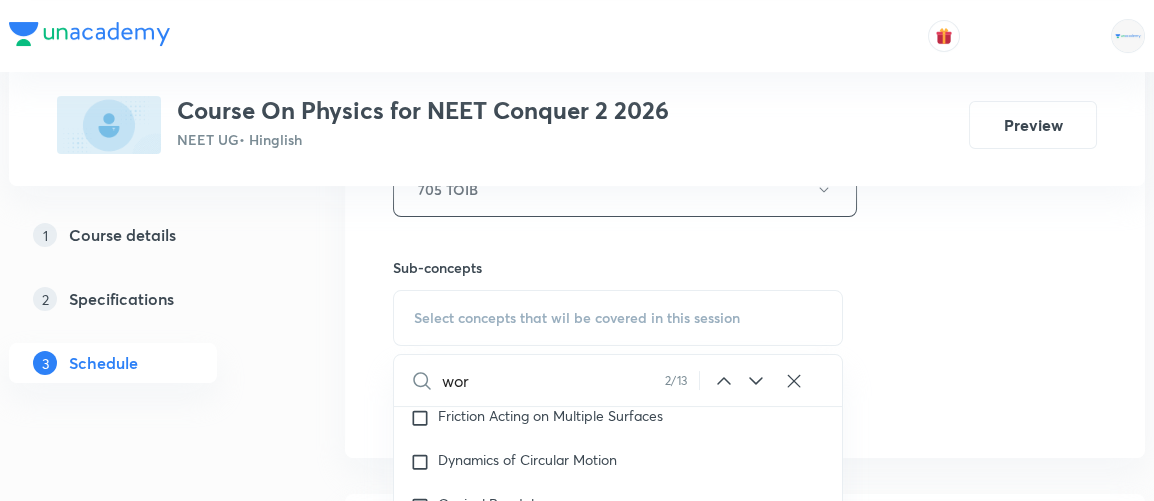 scroll, scrollTop: 5030, scrollLeft: 0, axis: vertical 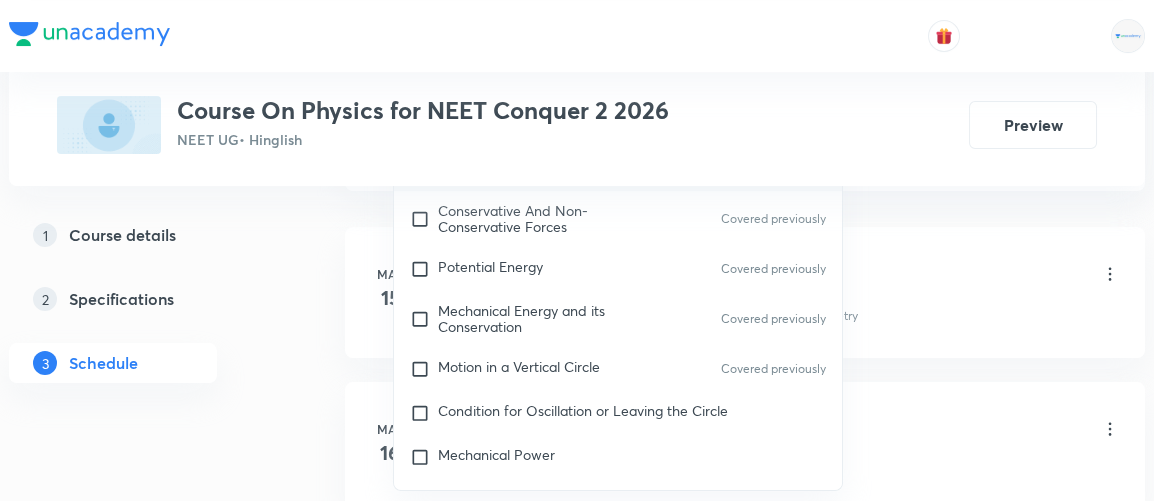 click on "Condition for Oscillation or Leaving the Circle" at bounding box center (618, 413) 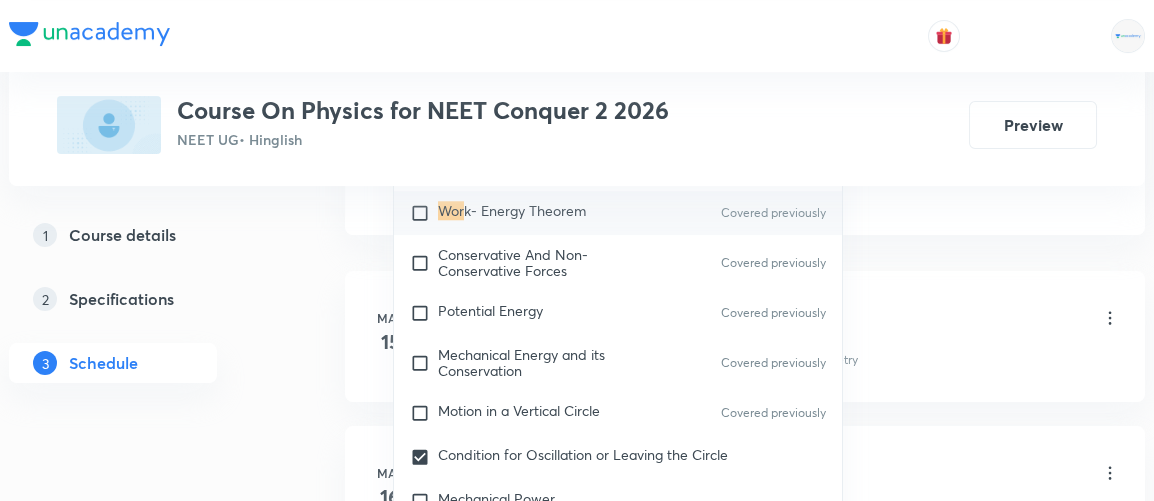 click on "Plus Courses Course On Physics for NEET Conquer 2 2026 NEET UG  • Hinglish Preview 1 Course details 2 Specifications 3 Schedule Schedule 66  classes Session  67 Live class Session title 21/99 Work Power & Energy 8 ​ Schedule for [DATE] 11:15 AM ​ Duration (in minutes) 90 ​   Session type Online Offline Room 705 TOIB Sub-concepts Condition for Oscillation or Leaving the Circle CLEAR wor 2 / 13 ​ Units & Dimensions Physical quantity Applications of Dimensional Analysis Covered previously Significant Figures Covered previously Units of Physical Quantities Covered previously System of Units Covered previously Dimensions of Some Mathematical Functions Covered previously Unit and Dimension Covered previously Product of Two Vectors Covered previously Subtraction of Vectors Covered previously Cross Product Covered previously Least Count Analysis Errors of Measurement Covered previously Vernier Callipers Covered previously Screw Gauge Covered previously Zero Error Covered previously Basic Mathematics" at bounding box center [577, 4770] 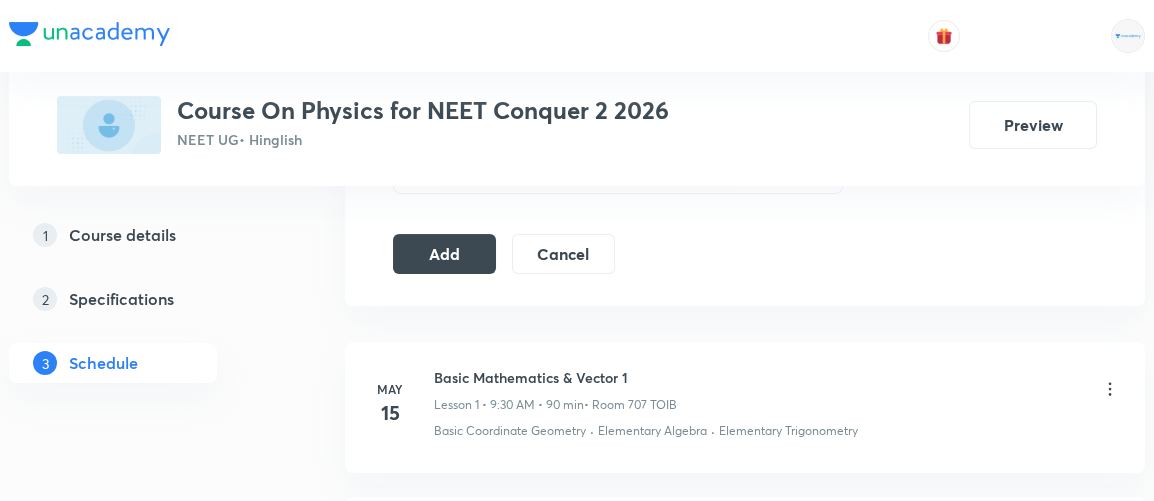 scroll, scrollTop: 1141, scrollLeft: 0, axis: vertical 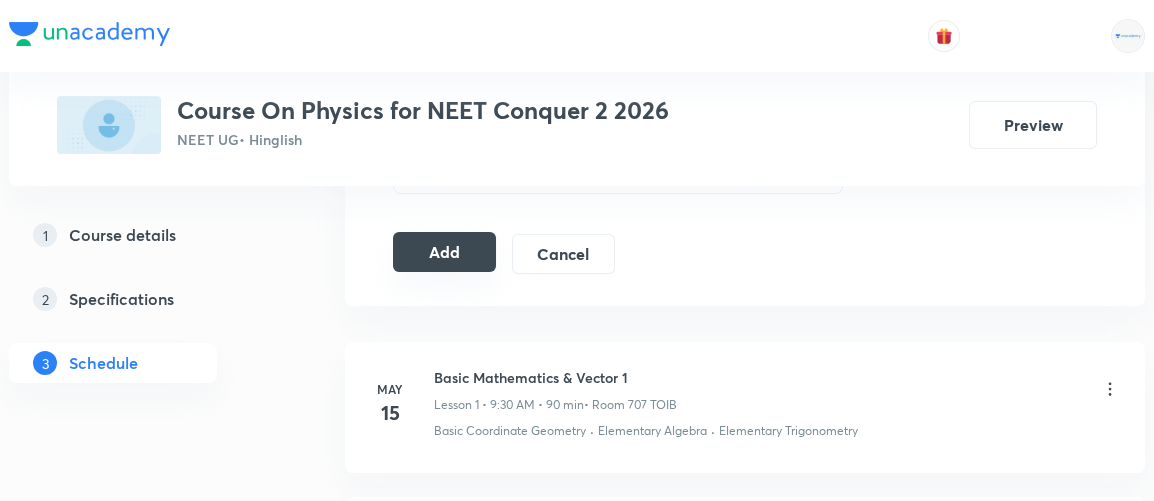 click on "Add" at bounding box center (444, 252) 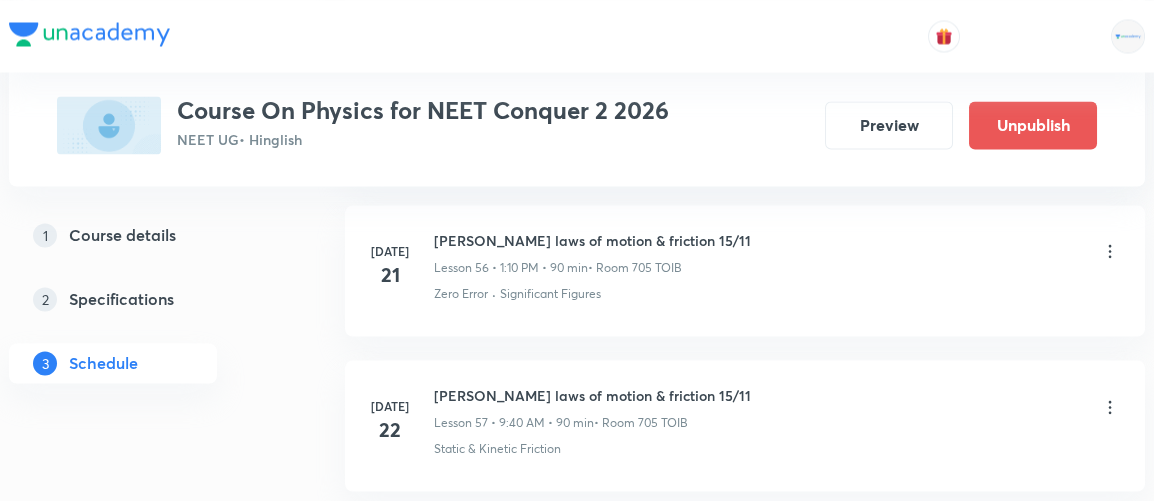 scroll, scrollTop: 8847, scrollLeft: 0, axis: vertical 